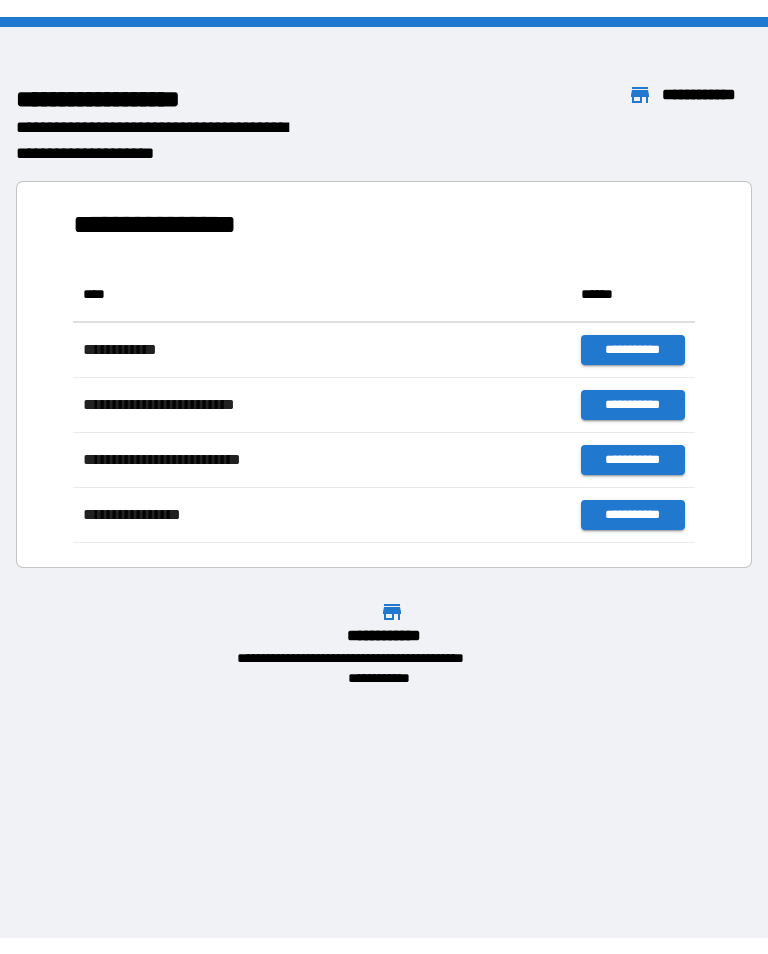 scroll, scrollTop: 0, scrollLeft: 0, axis: both 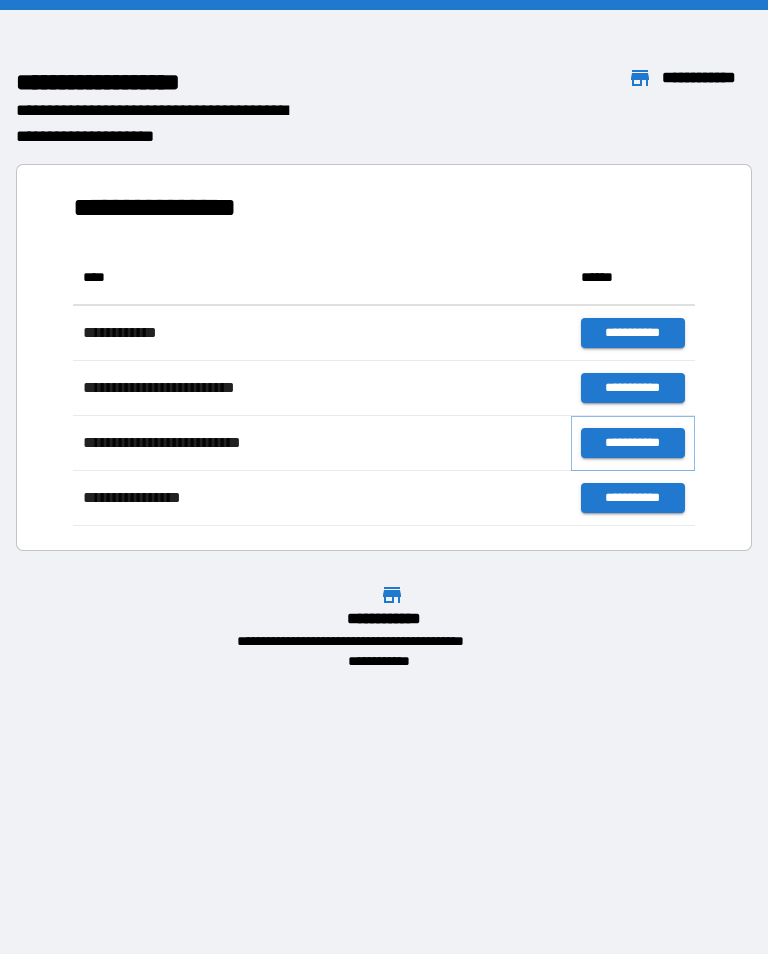 click on "**********" at bounding box center (633, 443) 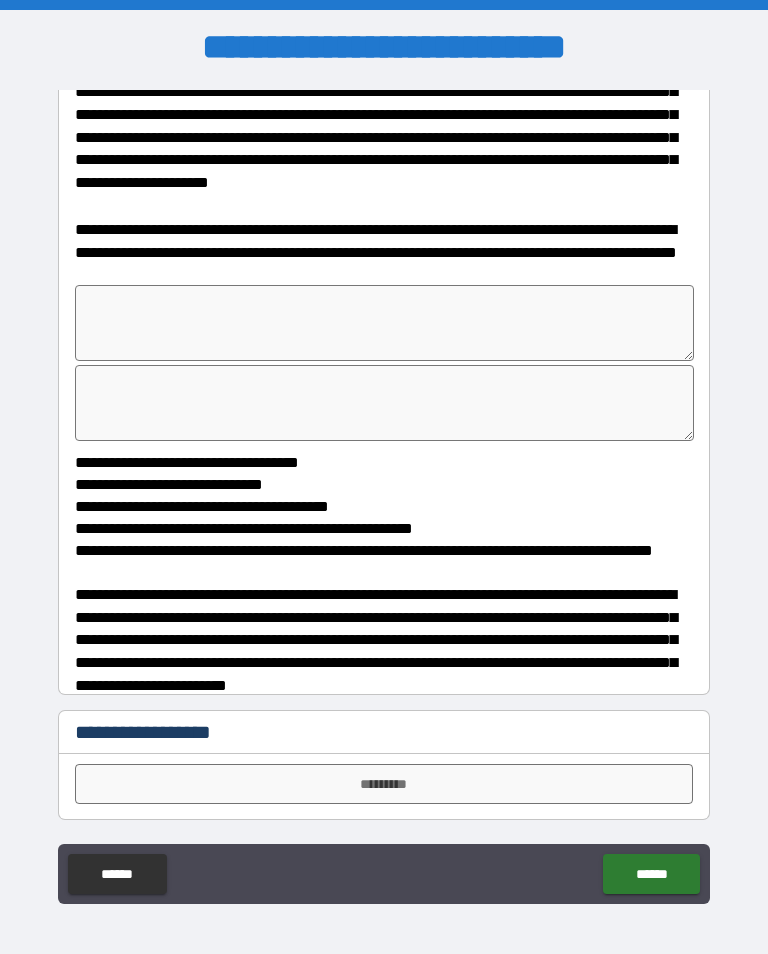 scroll, scrollTop: 1086, scrollLeft: 0, axis: vertical 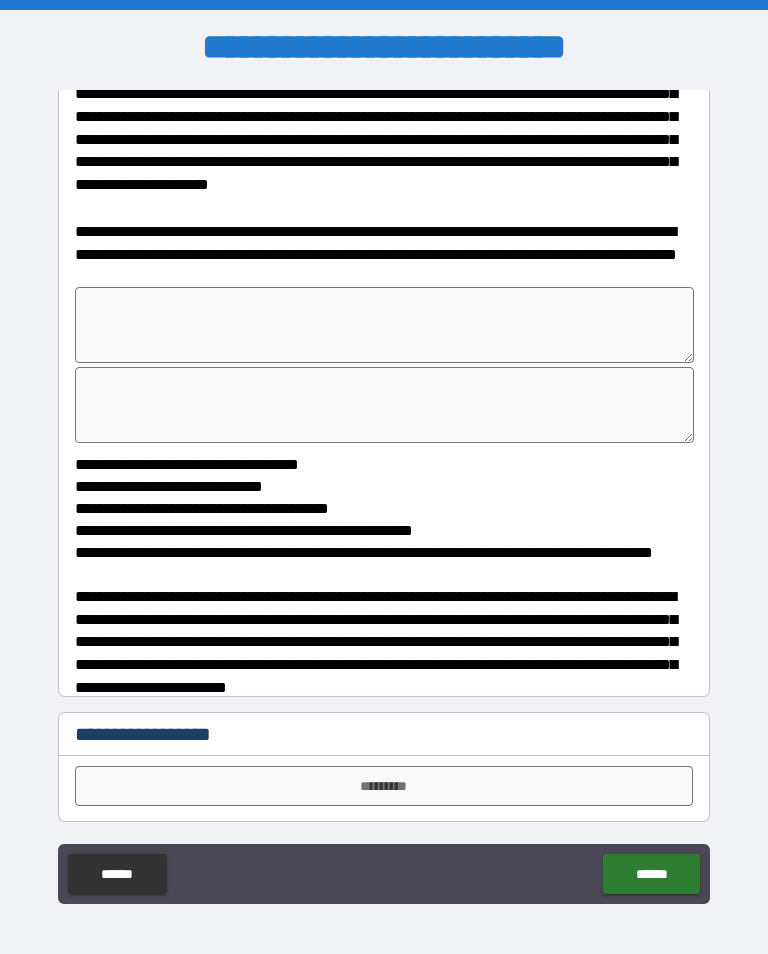 click on "*********" at bounding box center [384, 786] 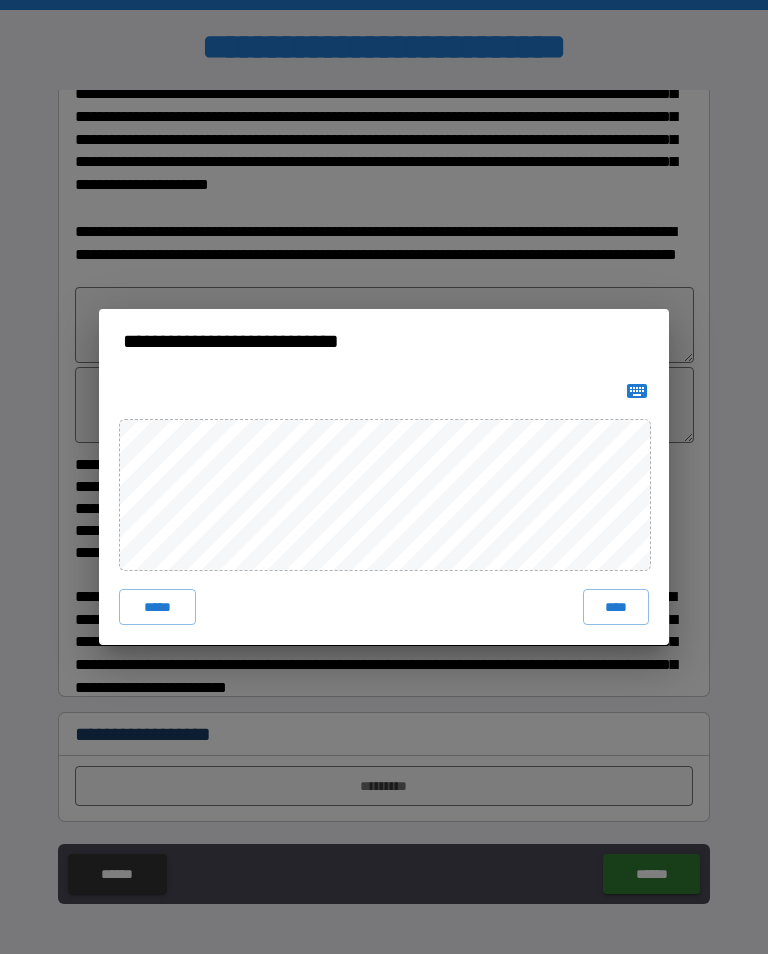 click on "****" at bounding box center [616, 607] 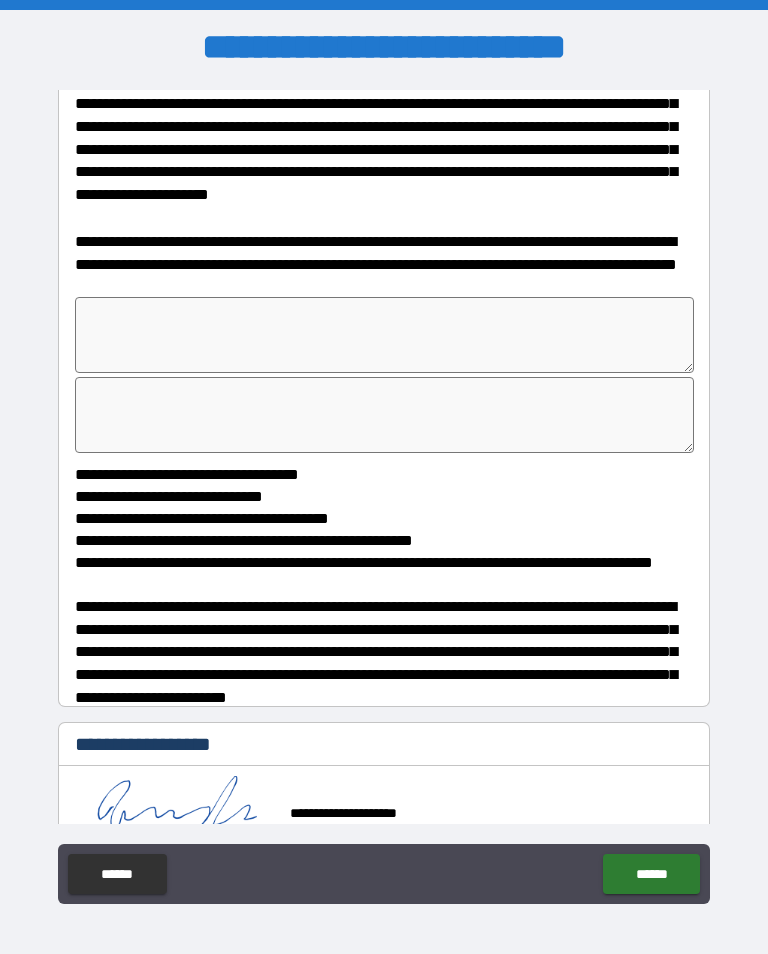 click on "******" at bounding box center [651, 874] 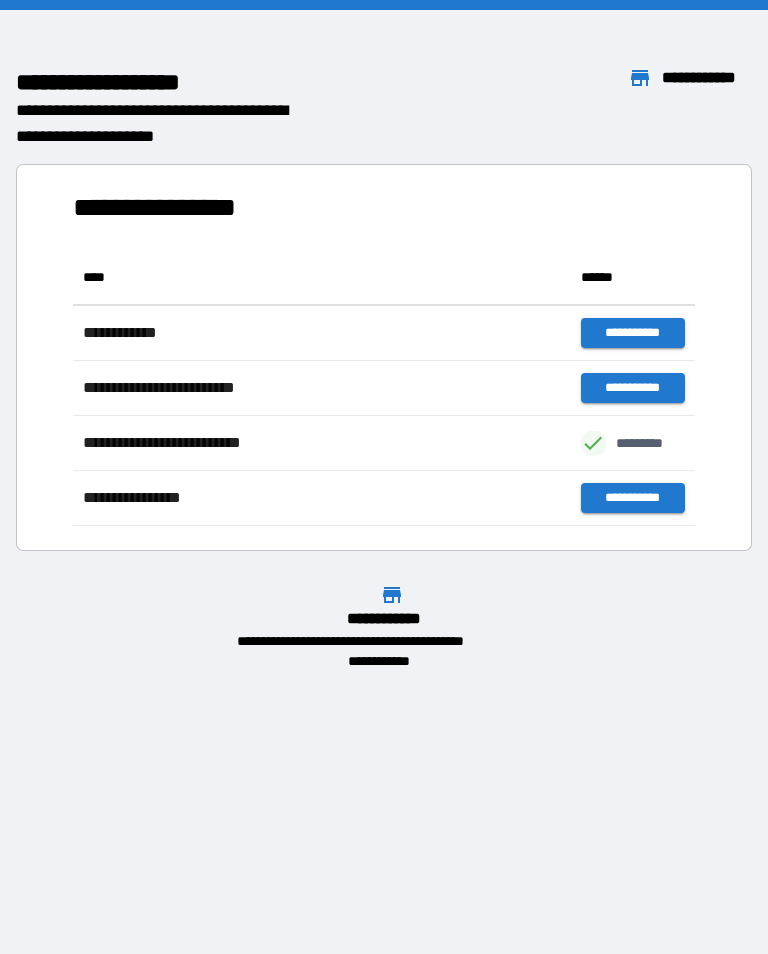 scroll, scrollTop: 1, scrollLeft: 1, axis: both 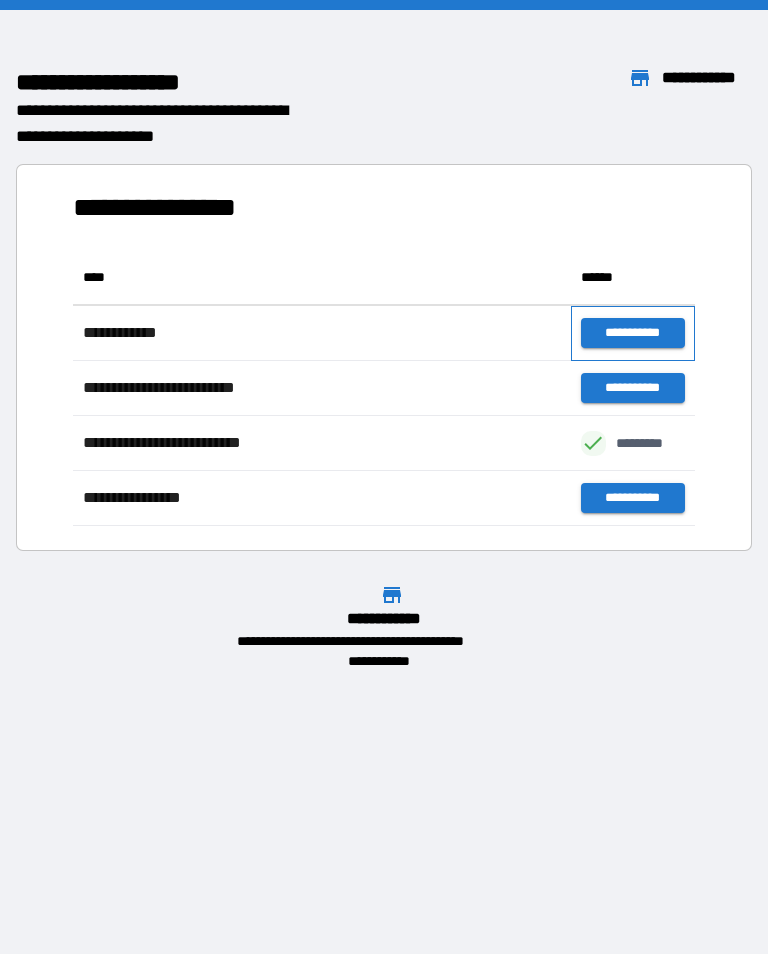 click on "**********" at bounding box center (633, 333) 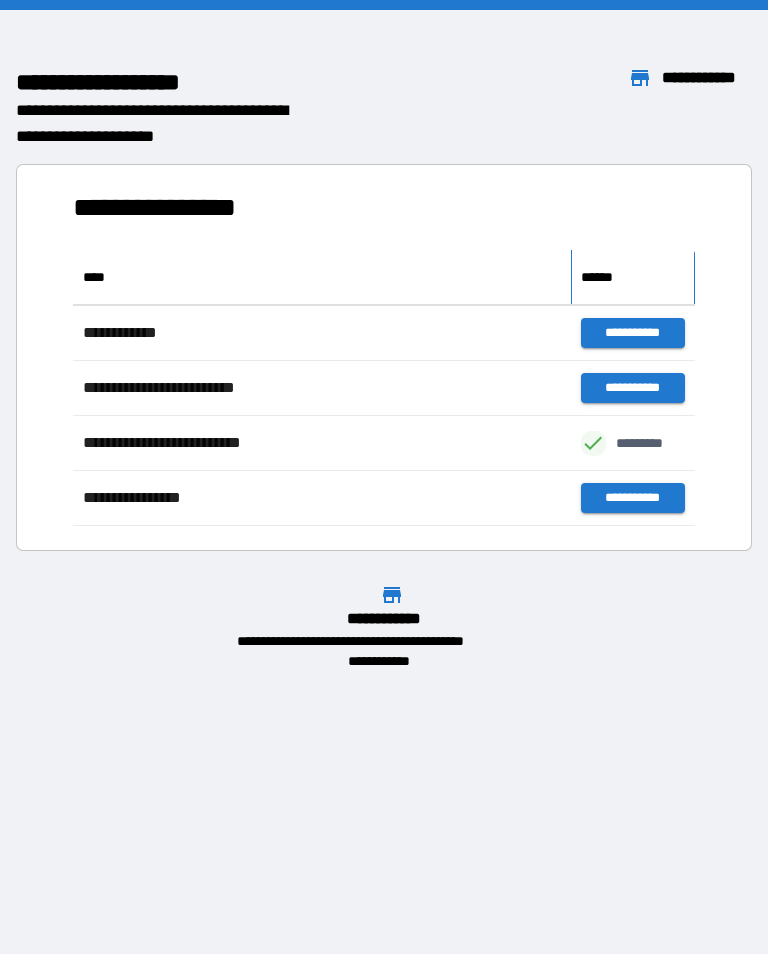 click on "******" at bounding box center [633, 277] 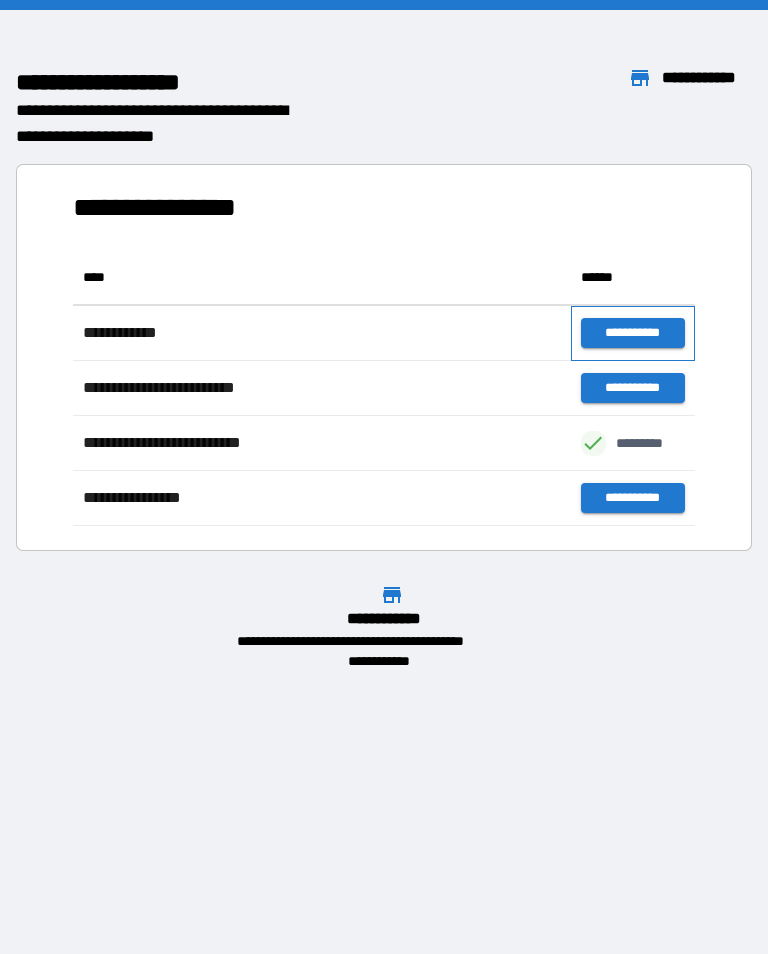 click on "**********" at bounding box center [633, 333] 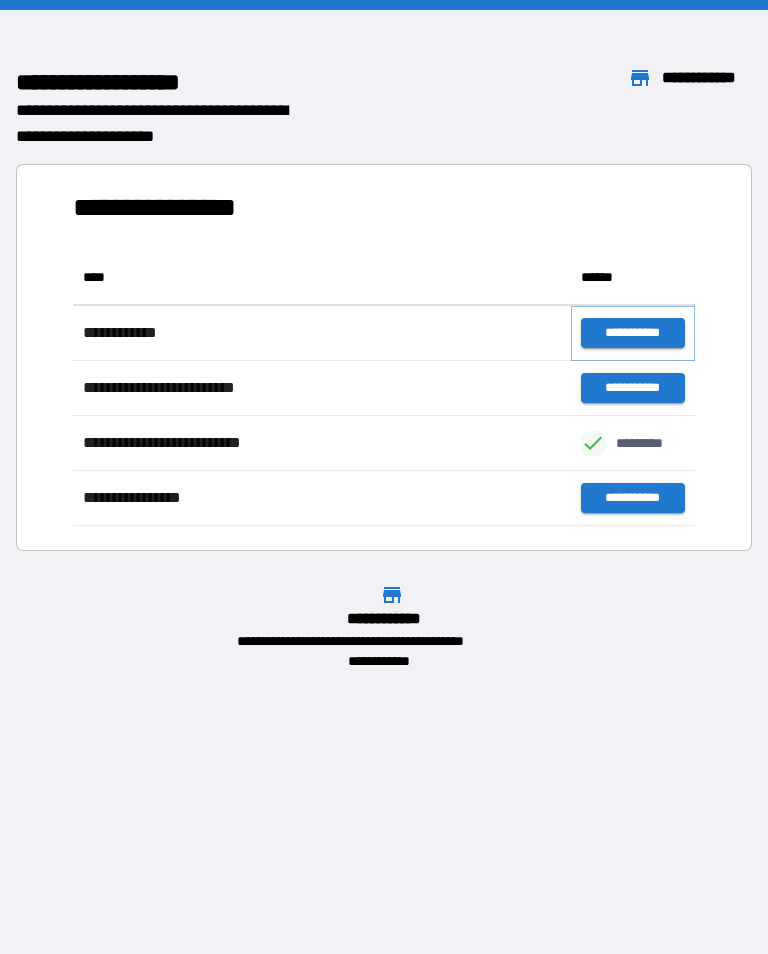 click on "**********" at bounding box center (633, 333) 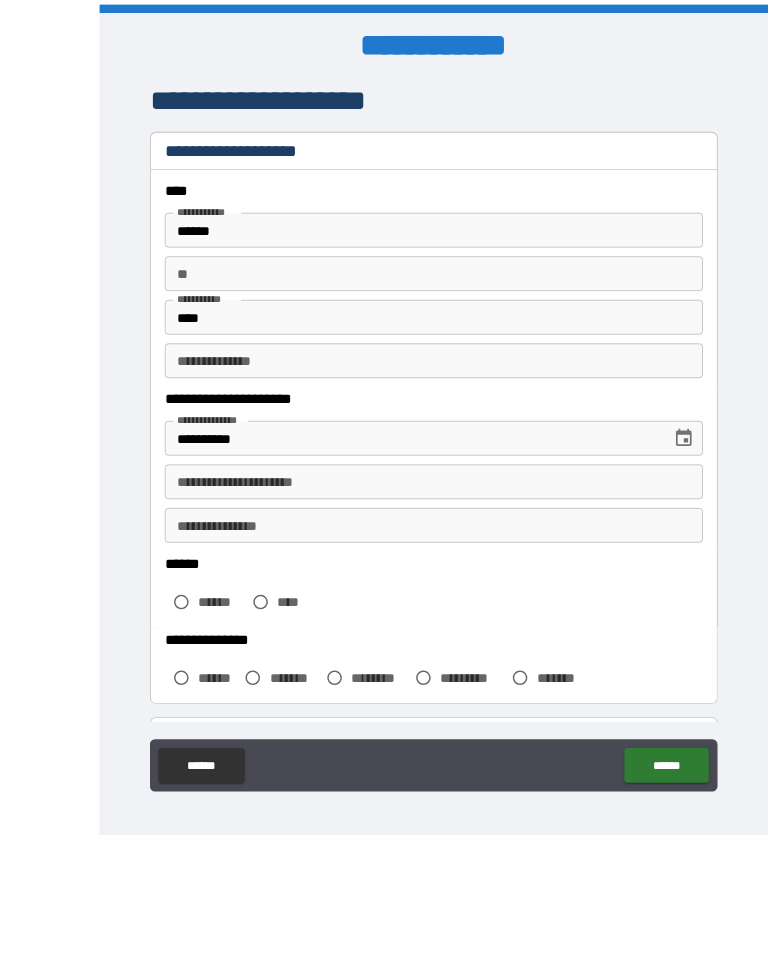 scroll, scrollTop: 31, scrollLeft: 0, axis: vertical 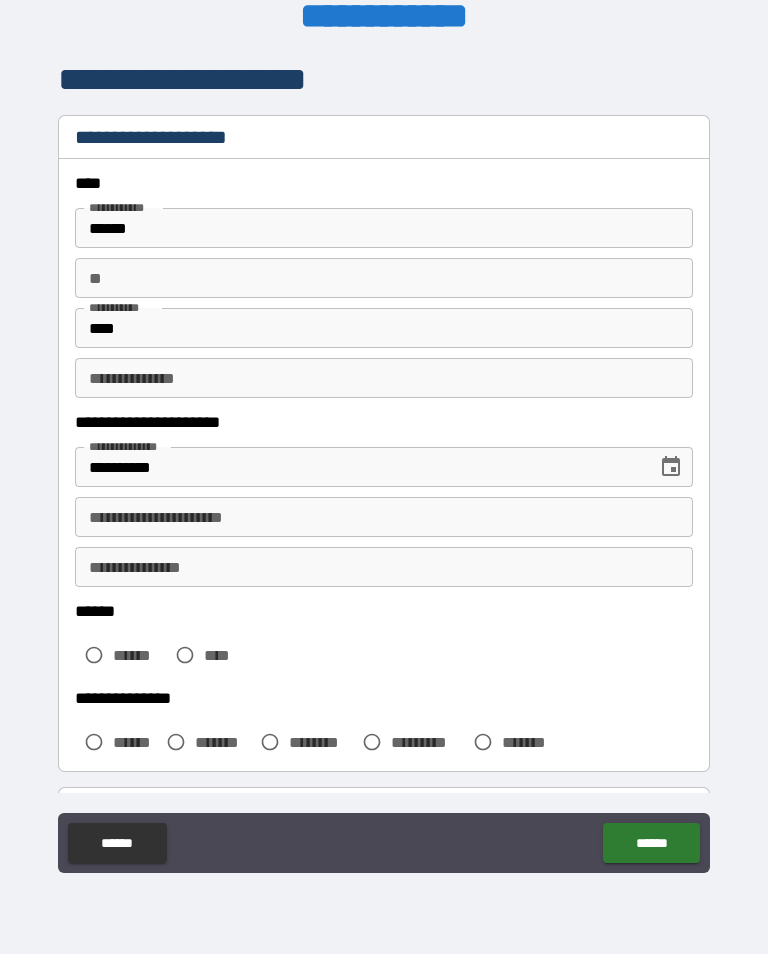 click on "**********" at bounding box center (384, 517) 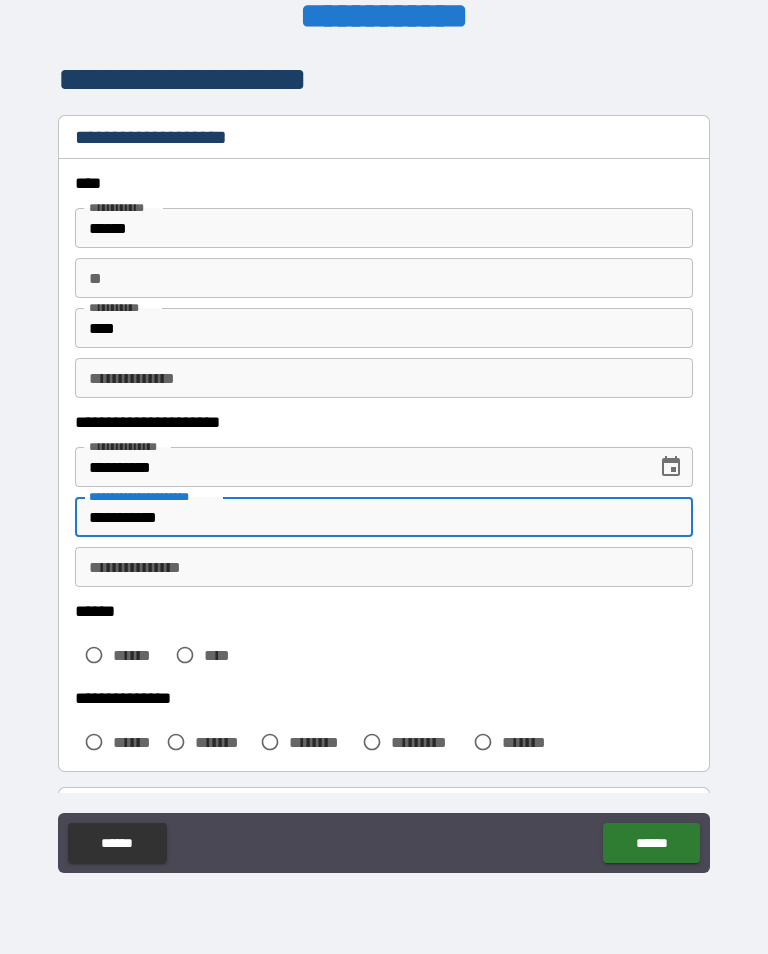type on "**********" 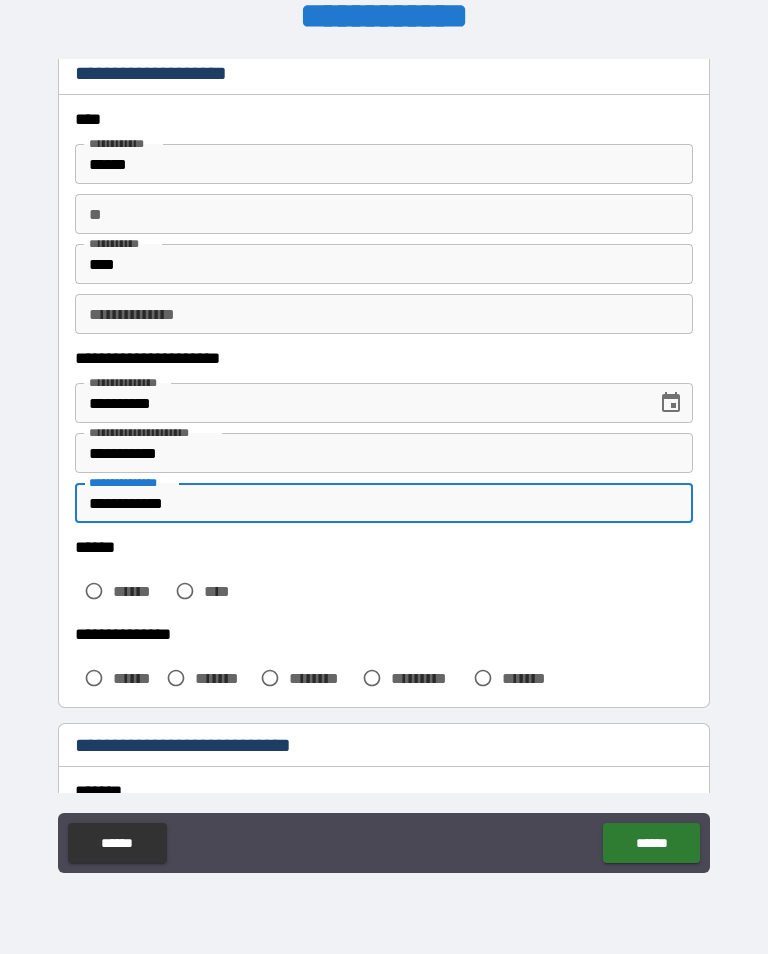 scroll, scrollTop: 79, scrollLeft: 0, axis: vertical 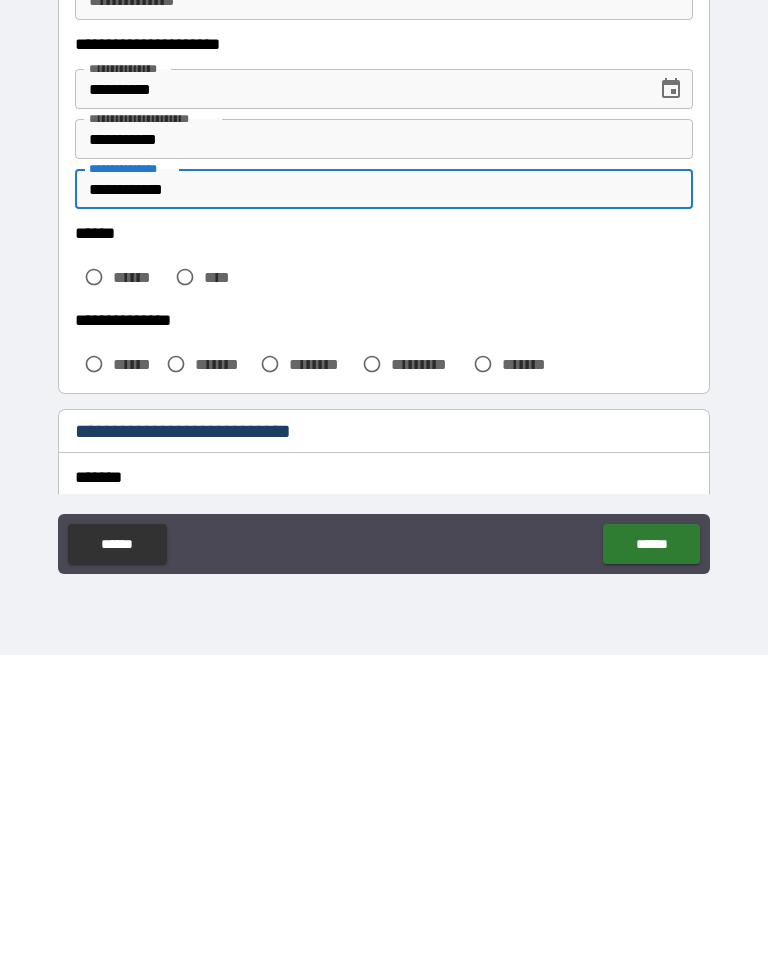 type on "**********" 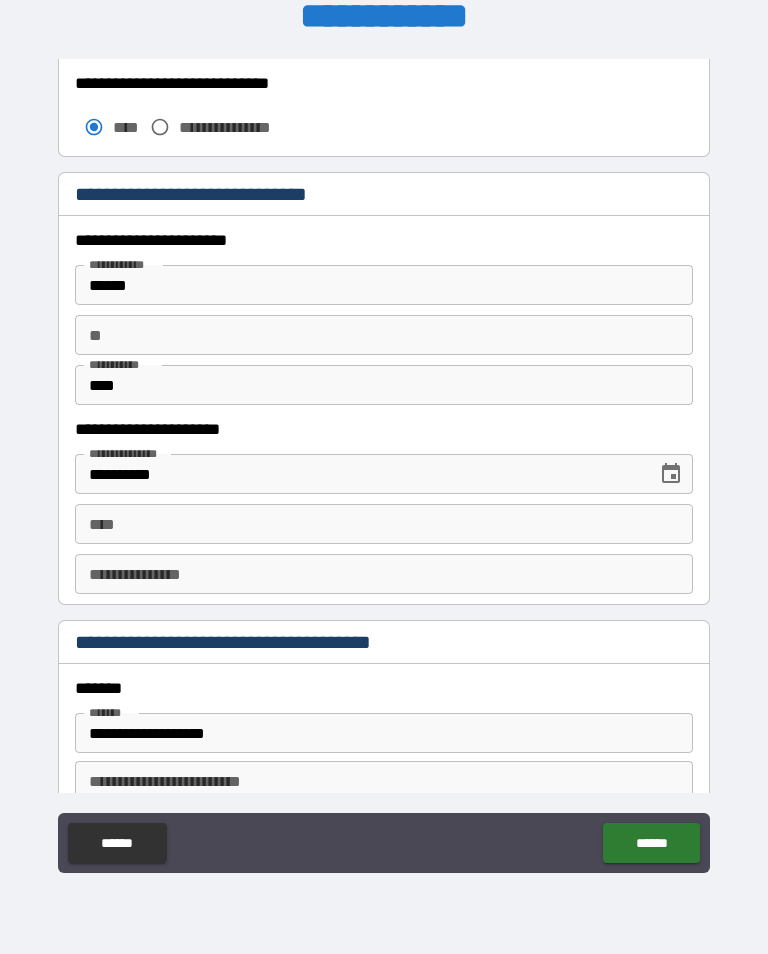 scroll, scrollTop: 1509, scrollLeft: 0, axis: vertical 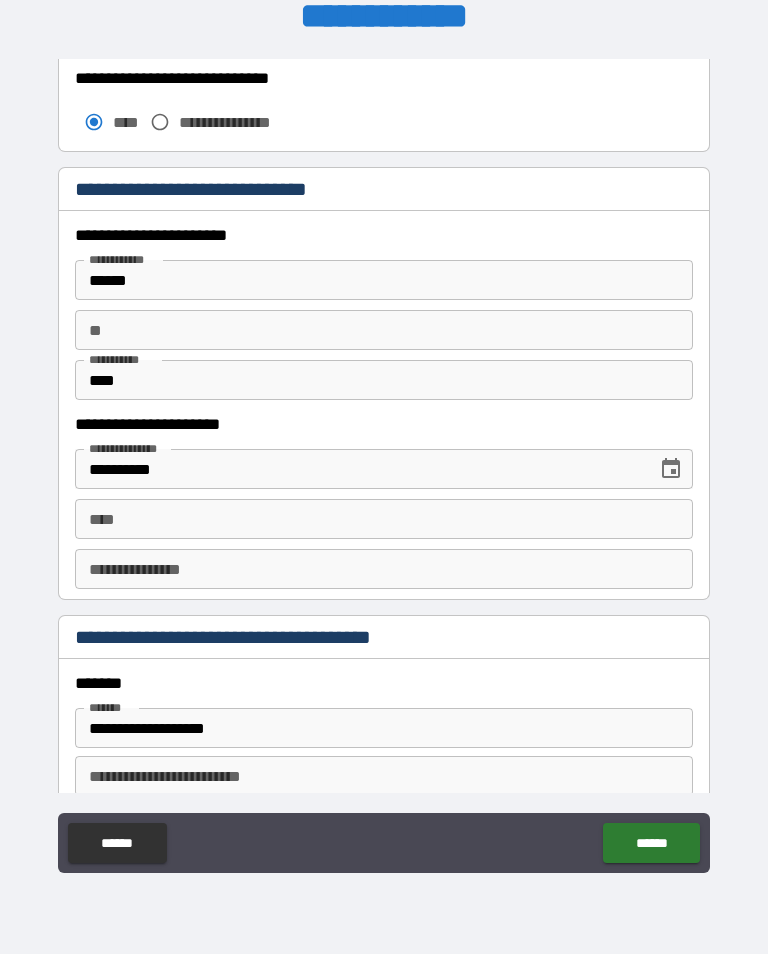 click on "**********" at bounding box center [384, 569] 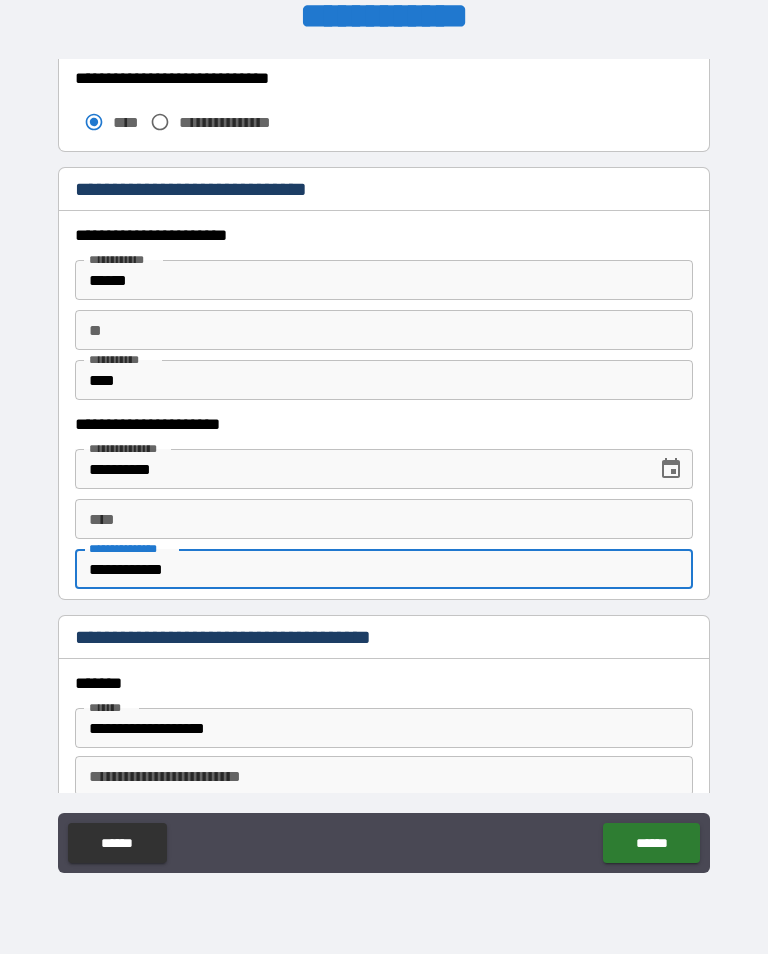 type on "**********" 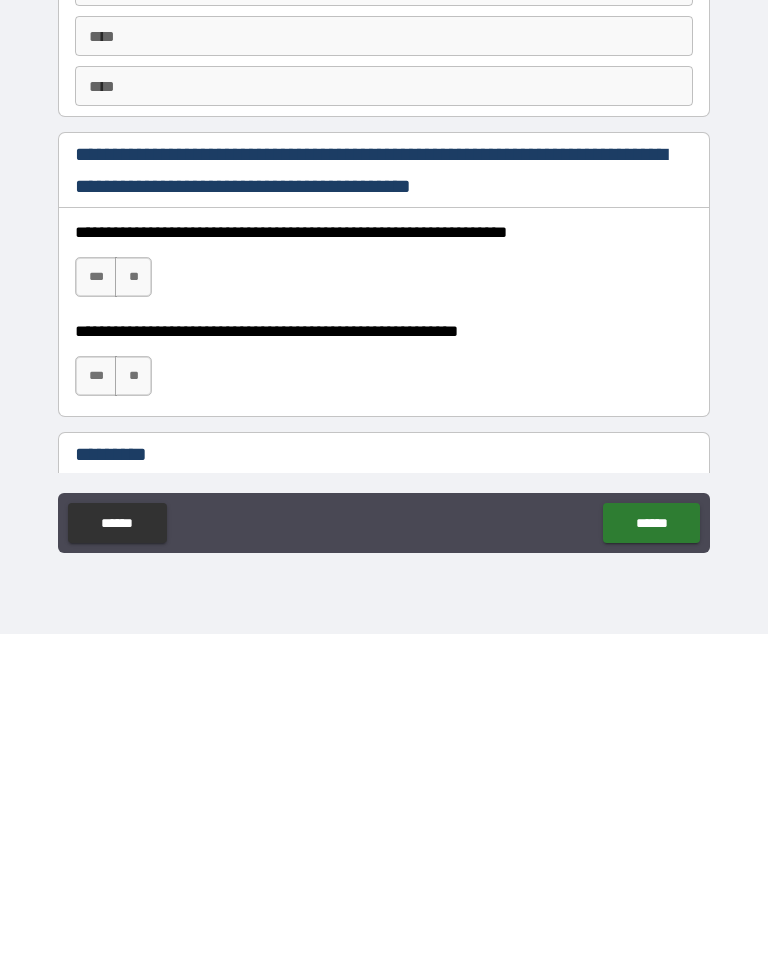 scroll, scrollTop: 2225, scrollLeft: 0, axis: vertical 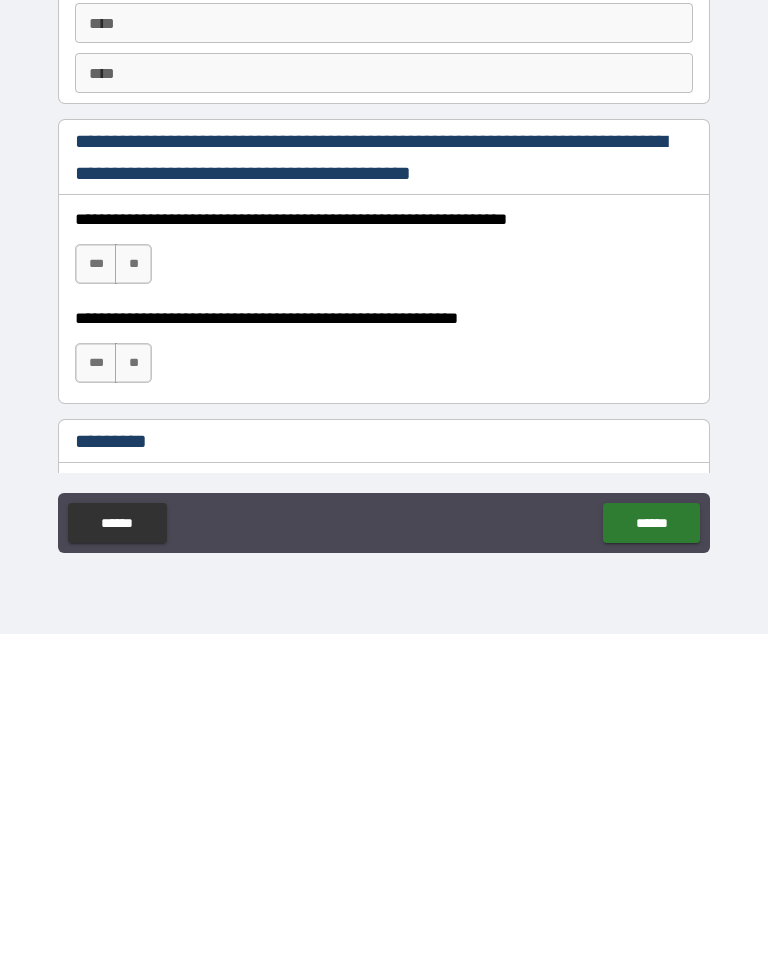 type on "**********" 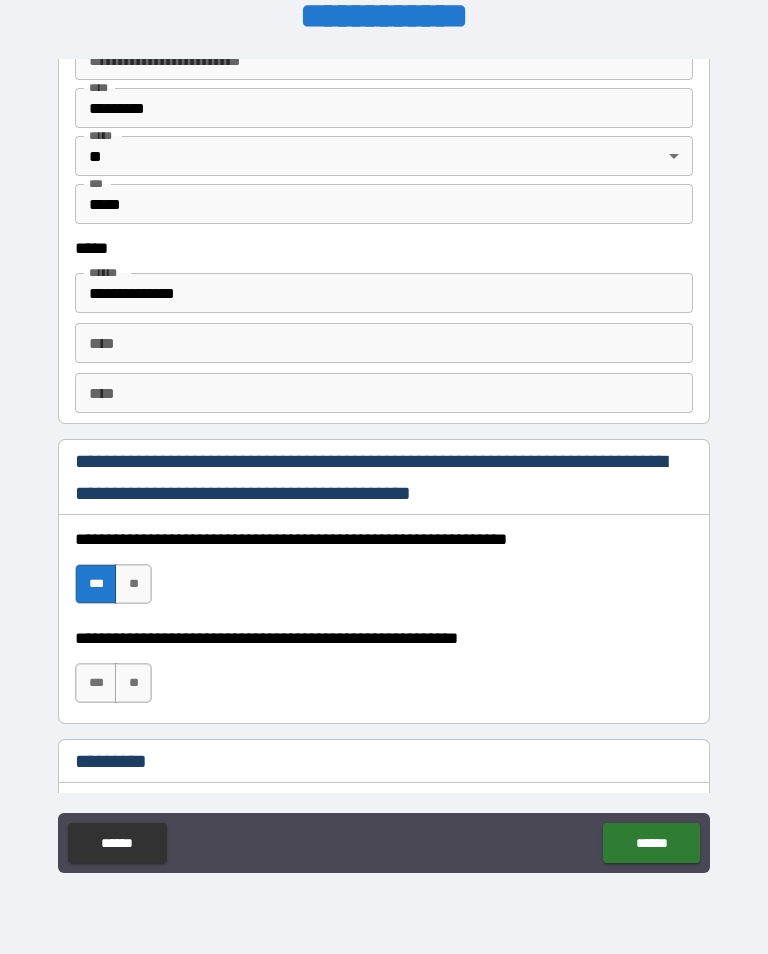 click on "***" at bounding box center (96, 683) 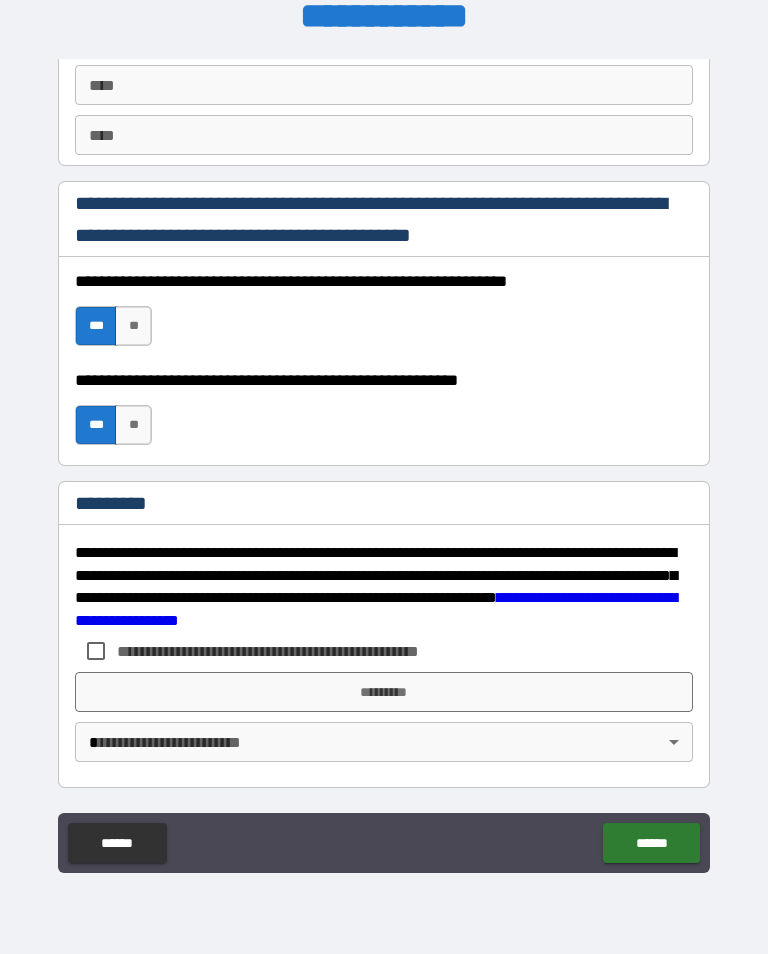 scroll, scrollTop: 2483, scrollLeft: 0, axis: vertical 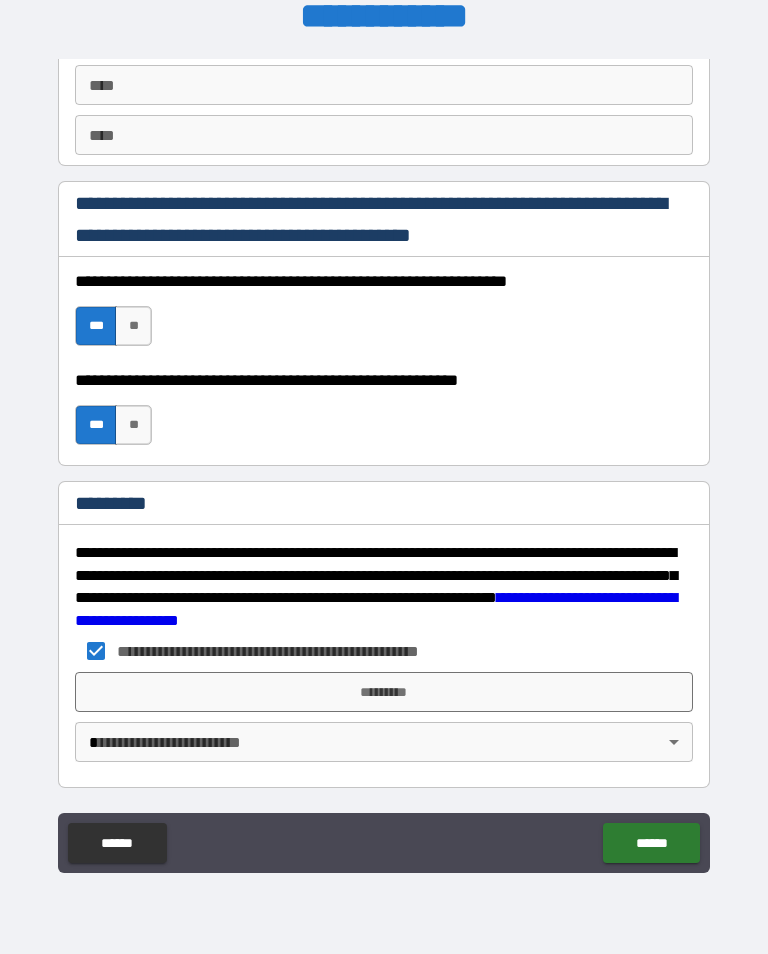 click on "**********" at bounding box center [384, 461] 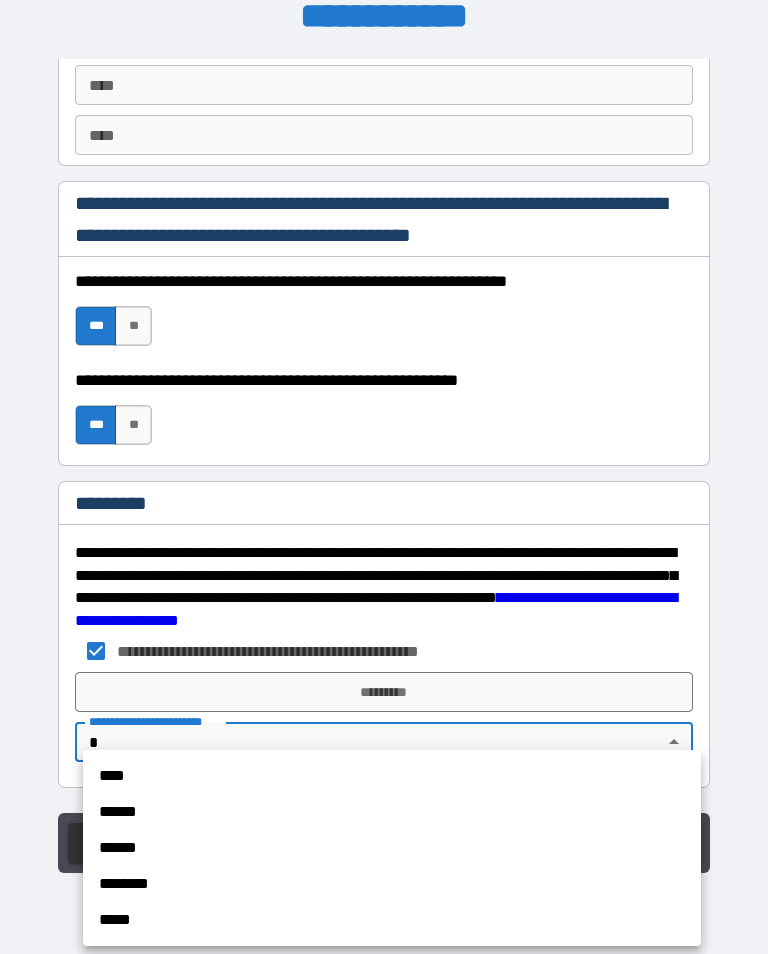 click on "****" at bounding box center (392, 776) 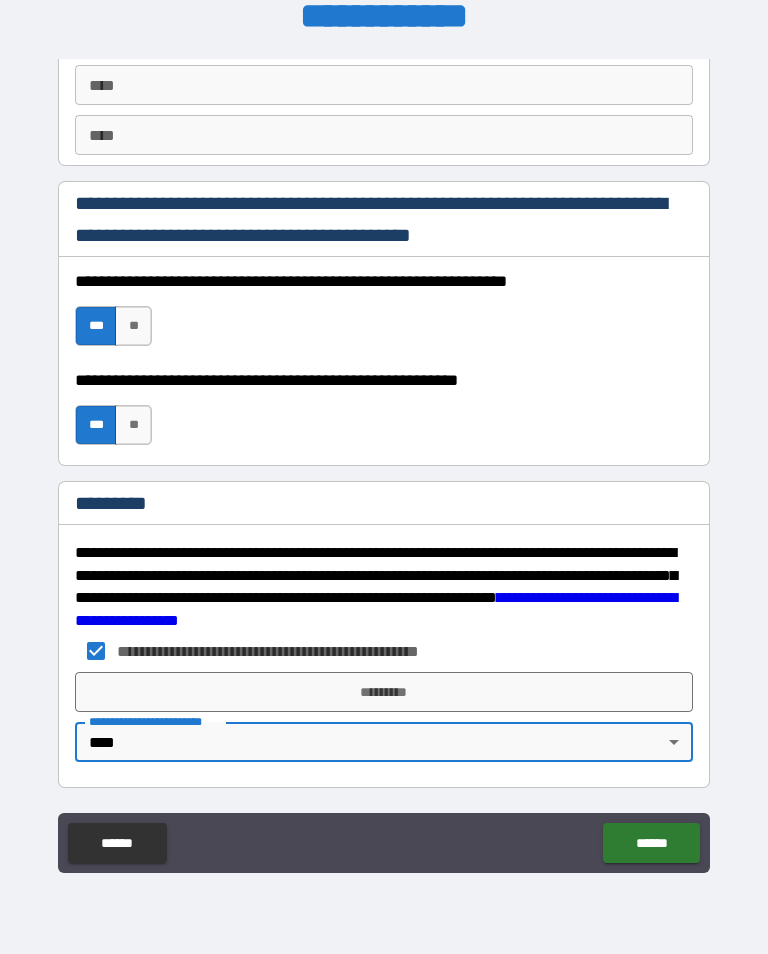 click on "*********" at bounding box center [384, 692] 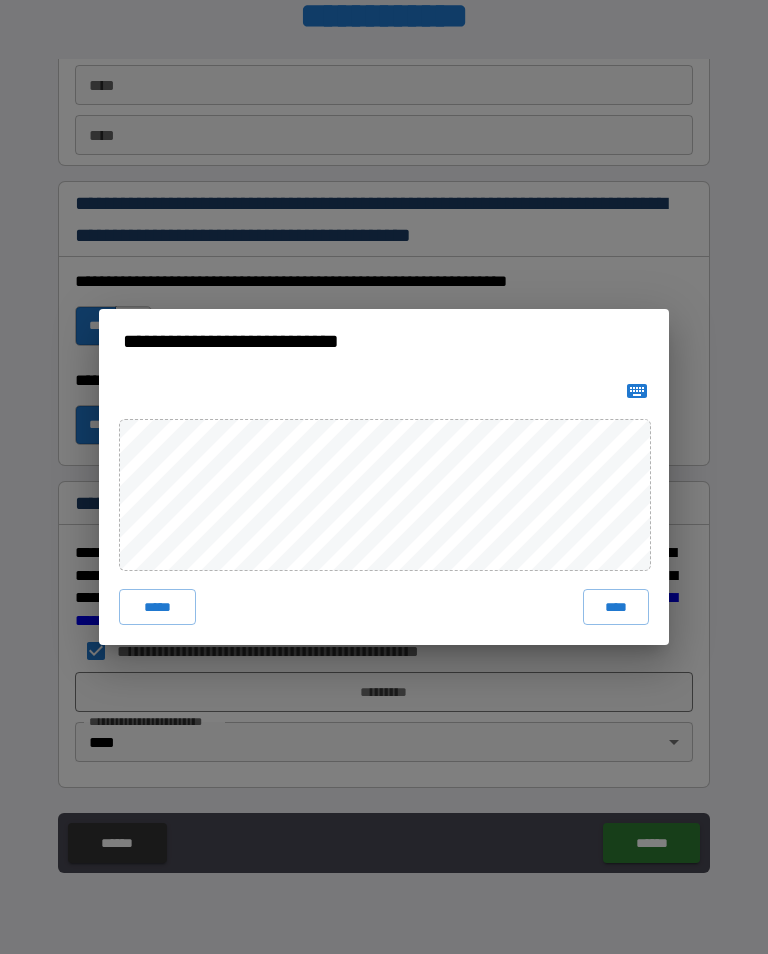 click on "****" at bounding box center [616, 607] 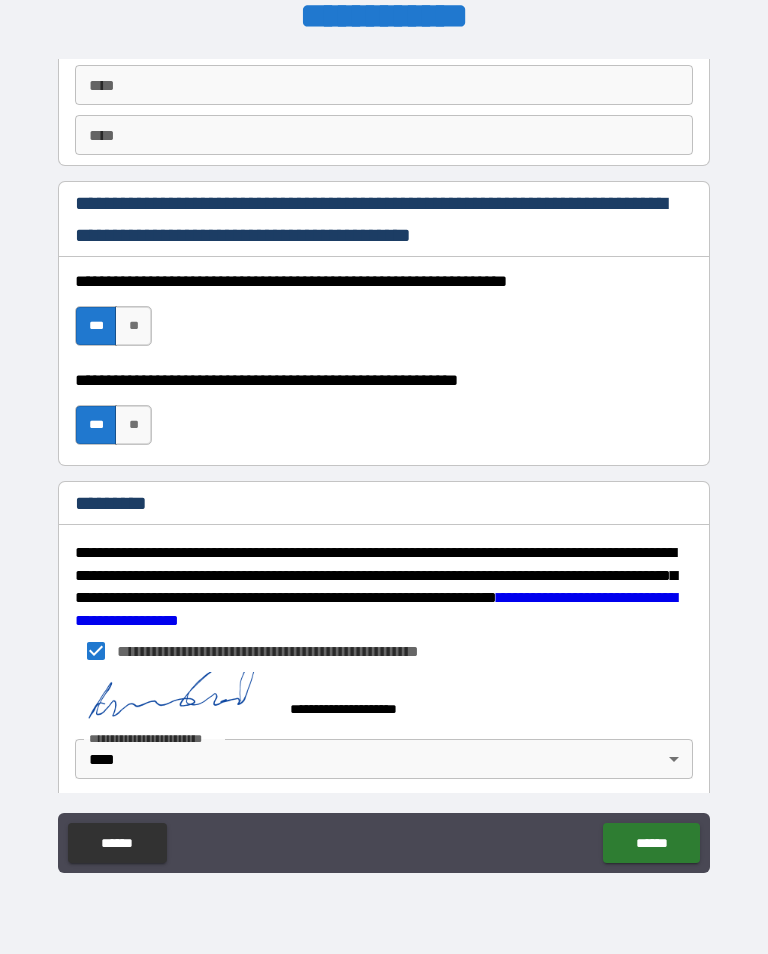 click on "******" at bounding box center (651, 843) 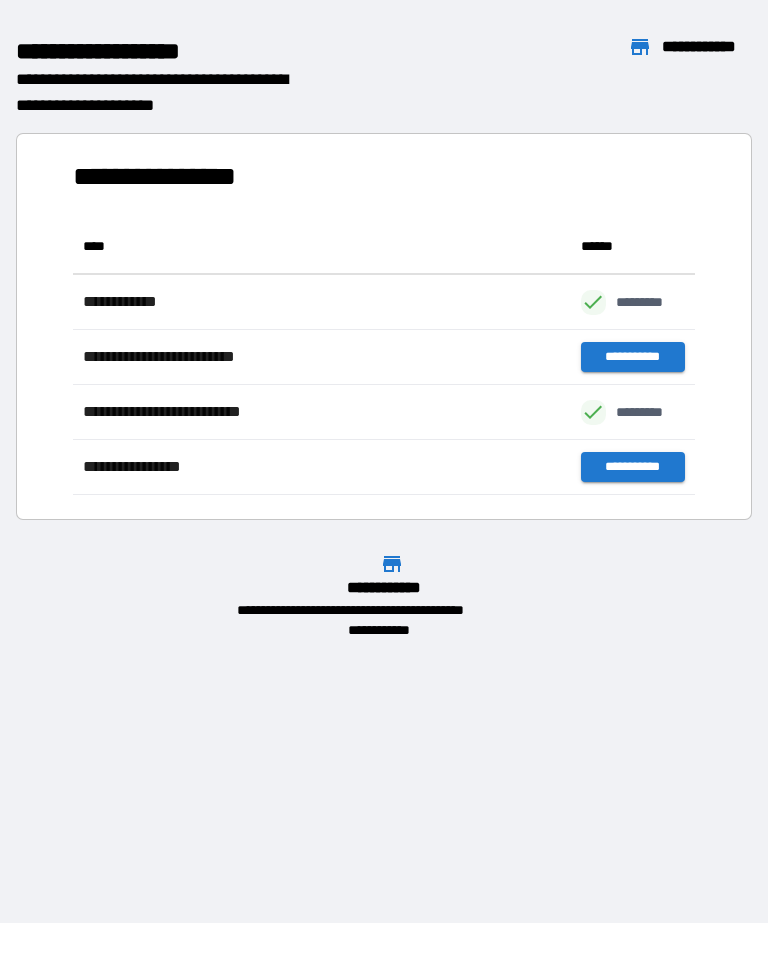 scroll, scrollTop: 1, scrollLeft: 1, axis: both 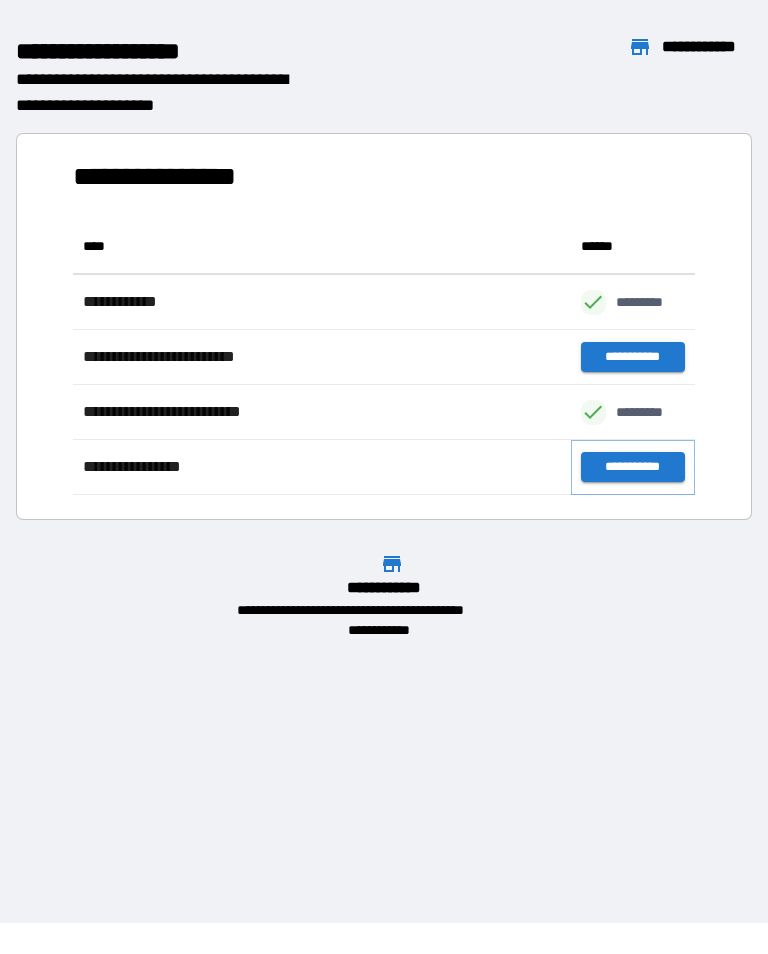 click on "**********" at bounding box center (633, 467) 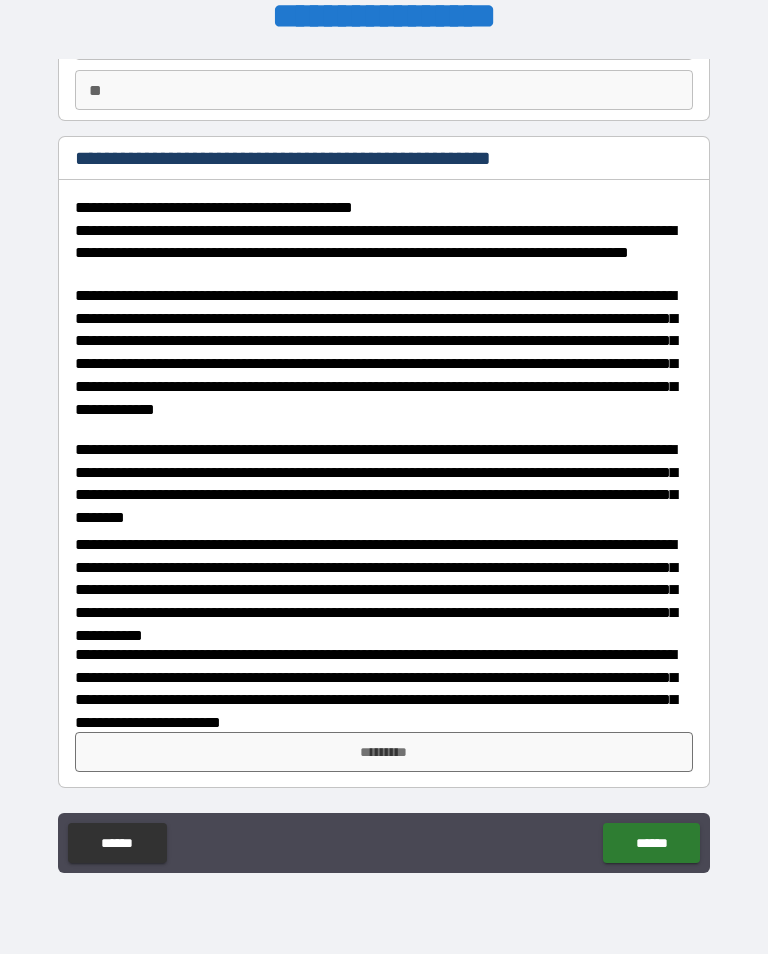 scroll, scrollTop: 182, scrollLeft: 0, axis: vertical 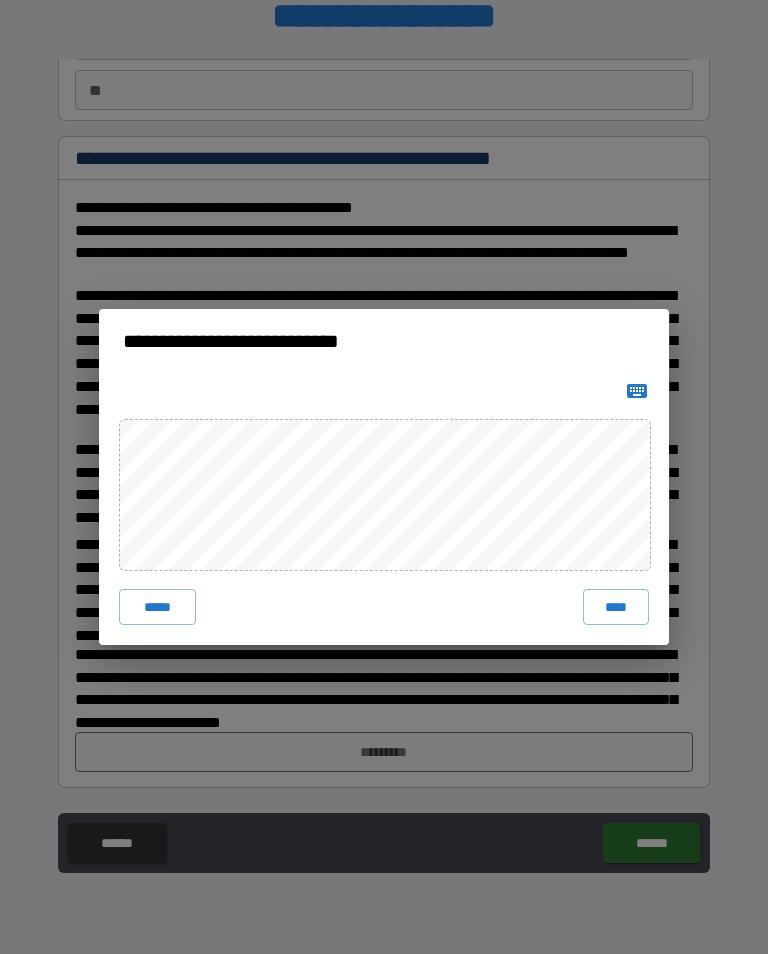 click on "****" at bounding box center [616, 607] 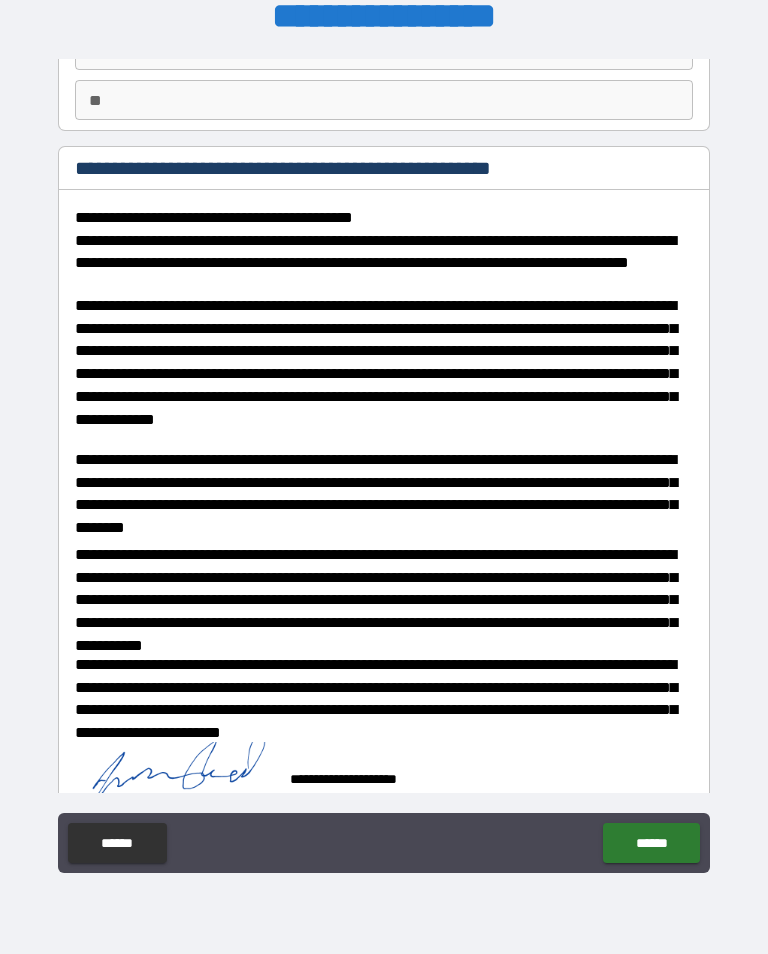 click on "******" at bounding box center [651, 843] 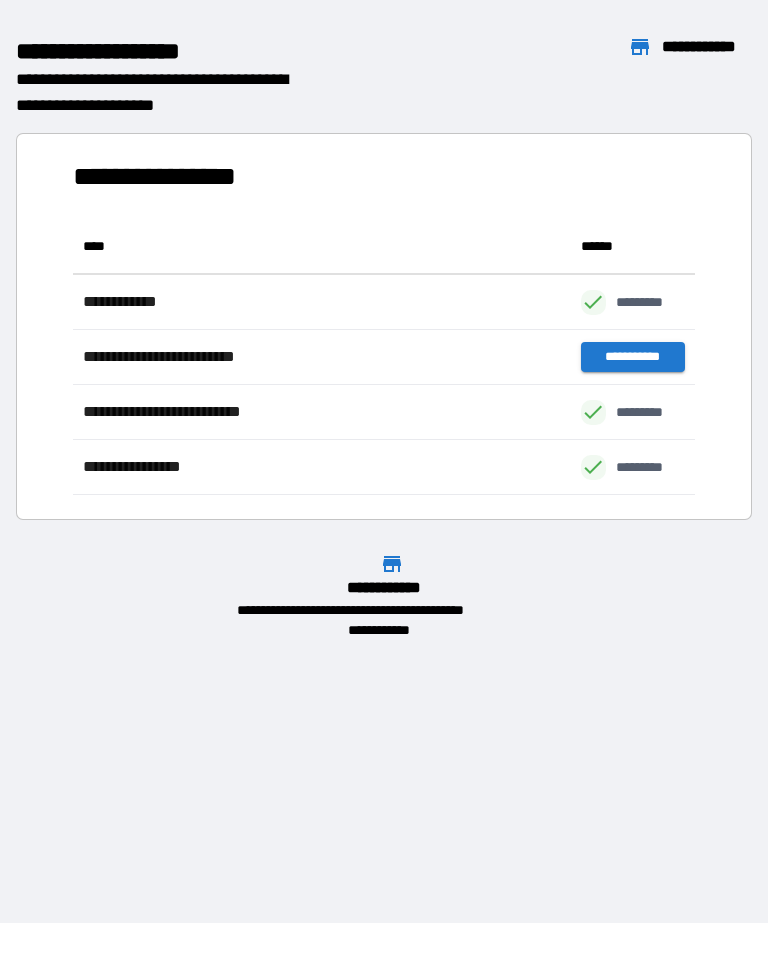 scroll, scrollTop: 276, scrollLeft: 622, axis: both 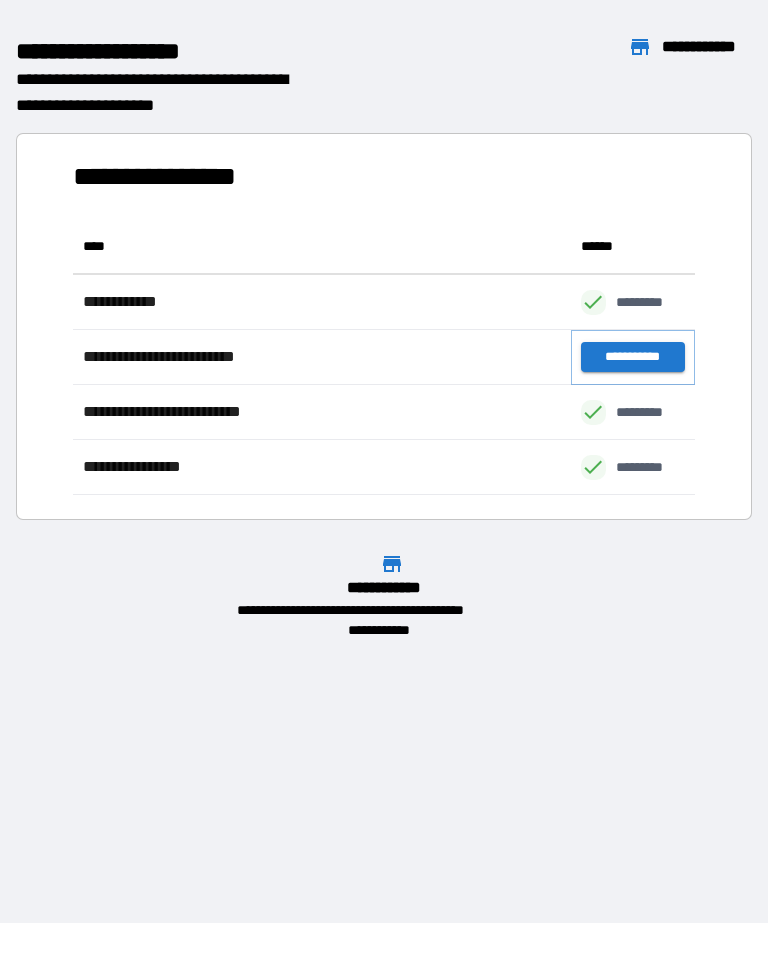 click on "**********" at bounding box center (633, 357) 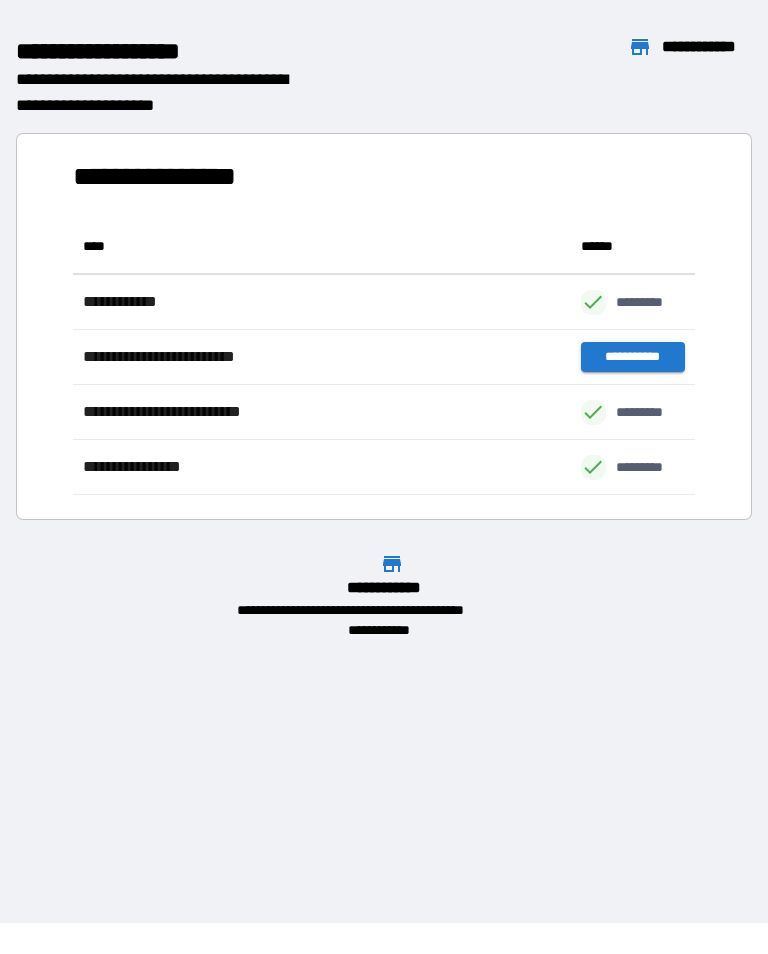 scroll, scrollTop: 1, scrollLeft: 1, axis: both 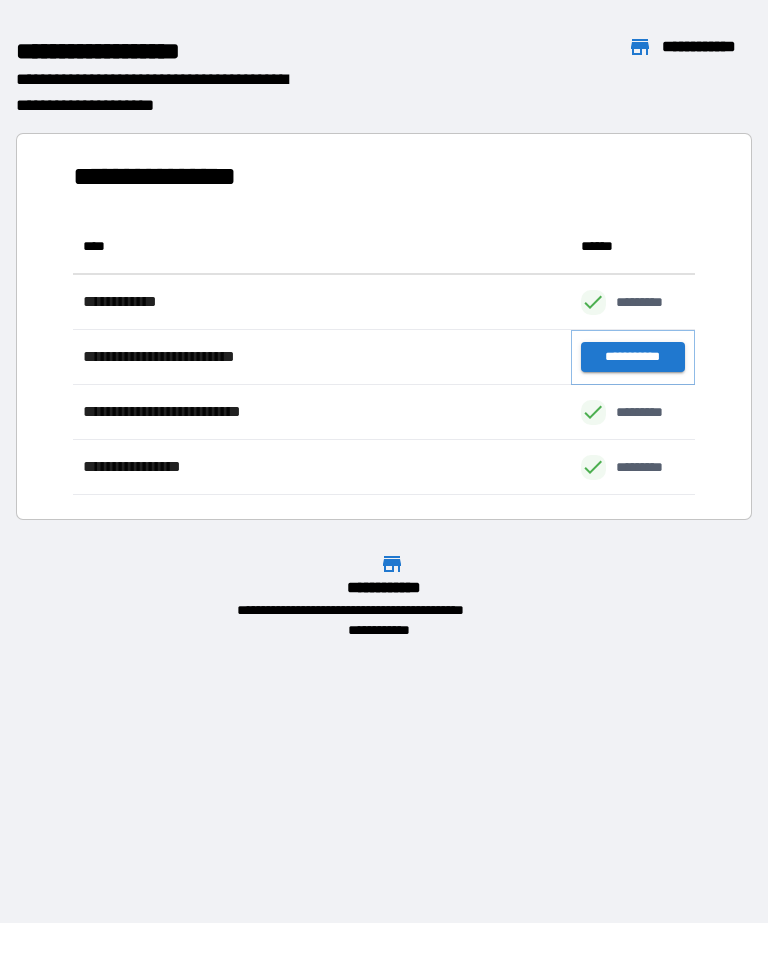 click on "**********" at bounding box center [633, 357] 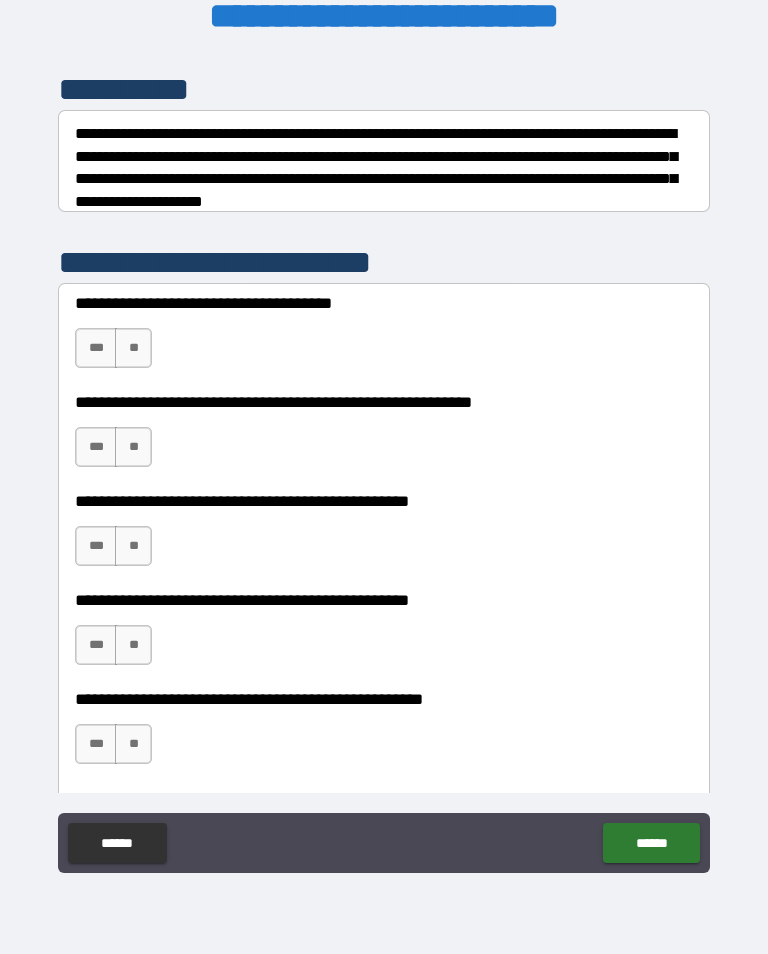 scroll, scrollTop: 265, scrollLeft: 0, axis: vertical 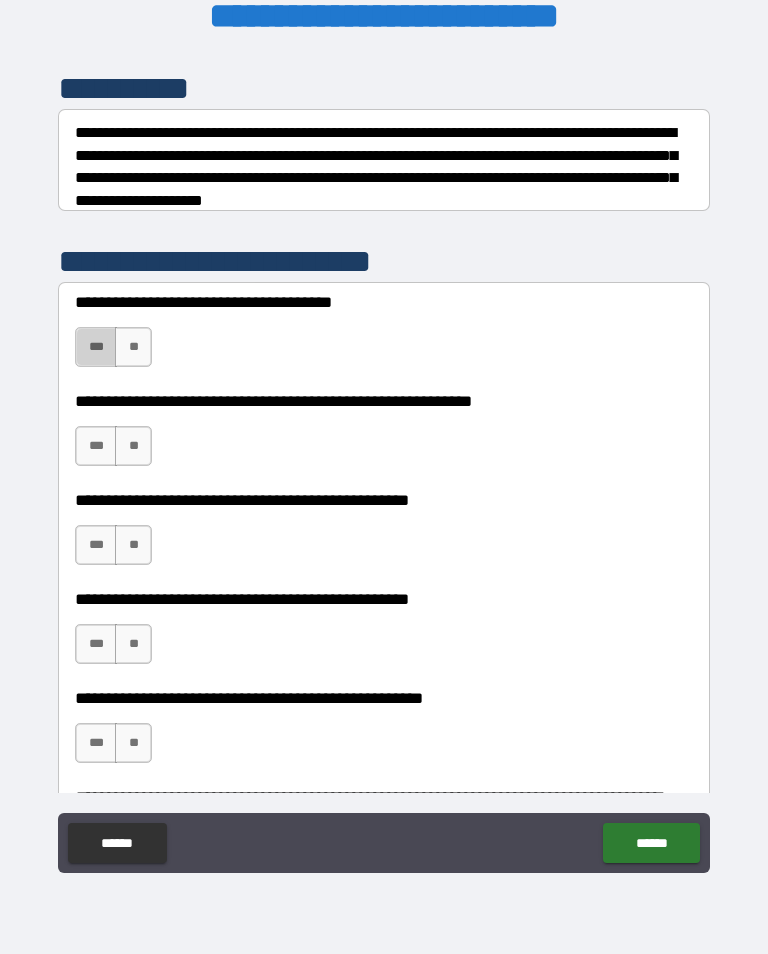 click on "***" at bounding box center [96, 347] 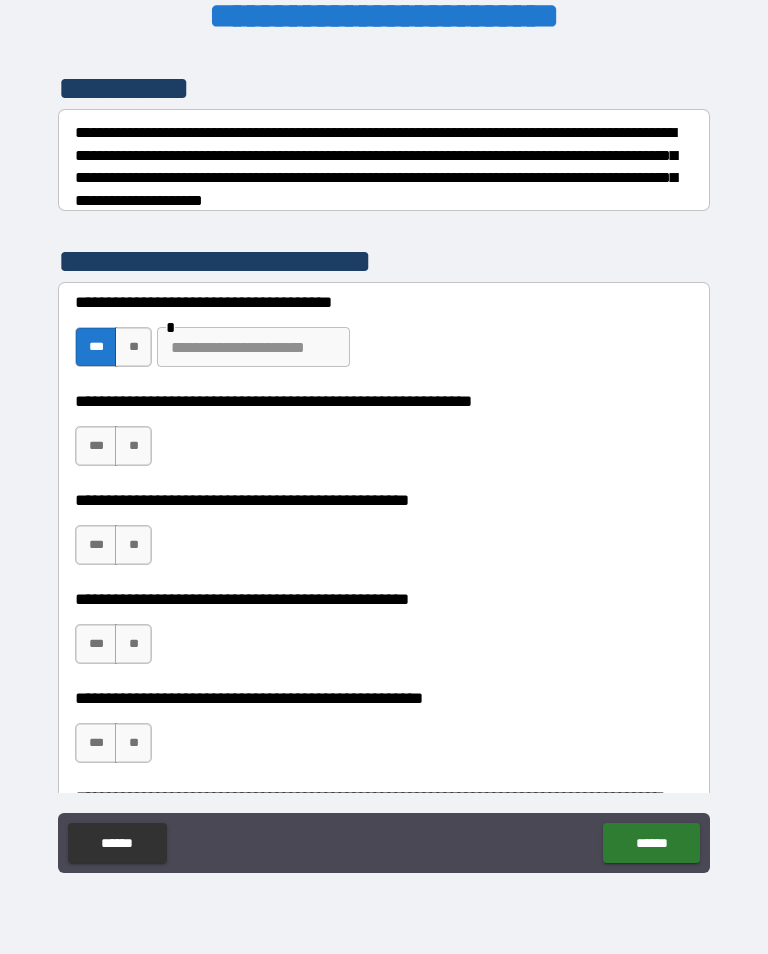 click at bounding box center (253, 347) 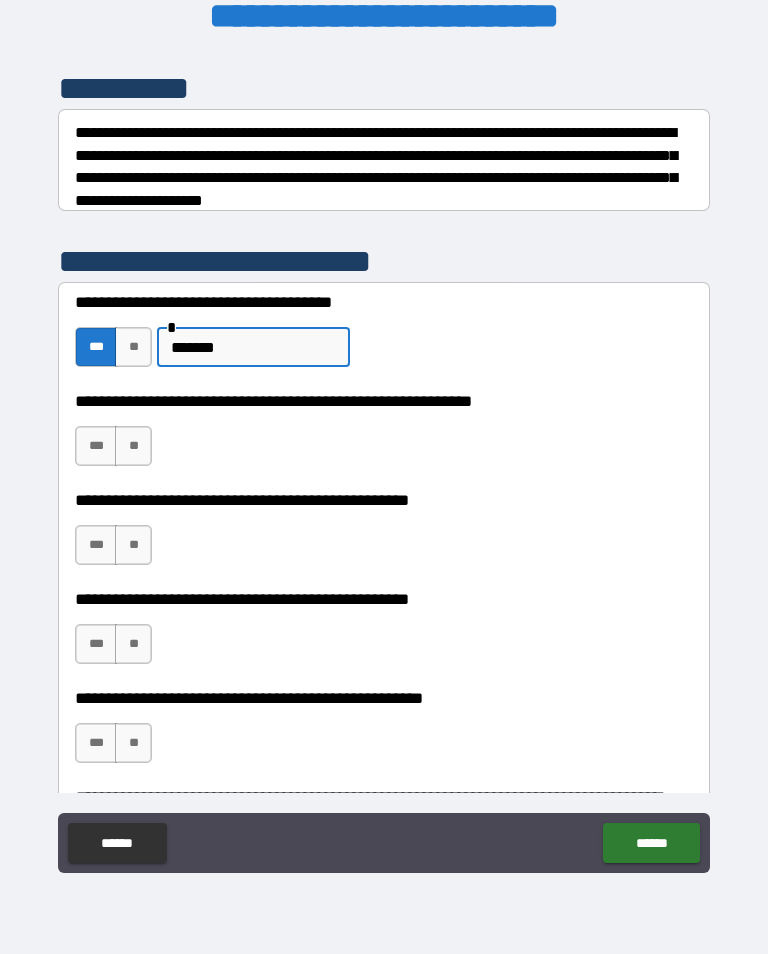 type on "*******" 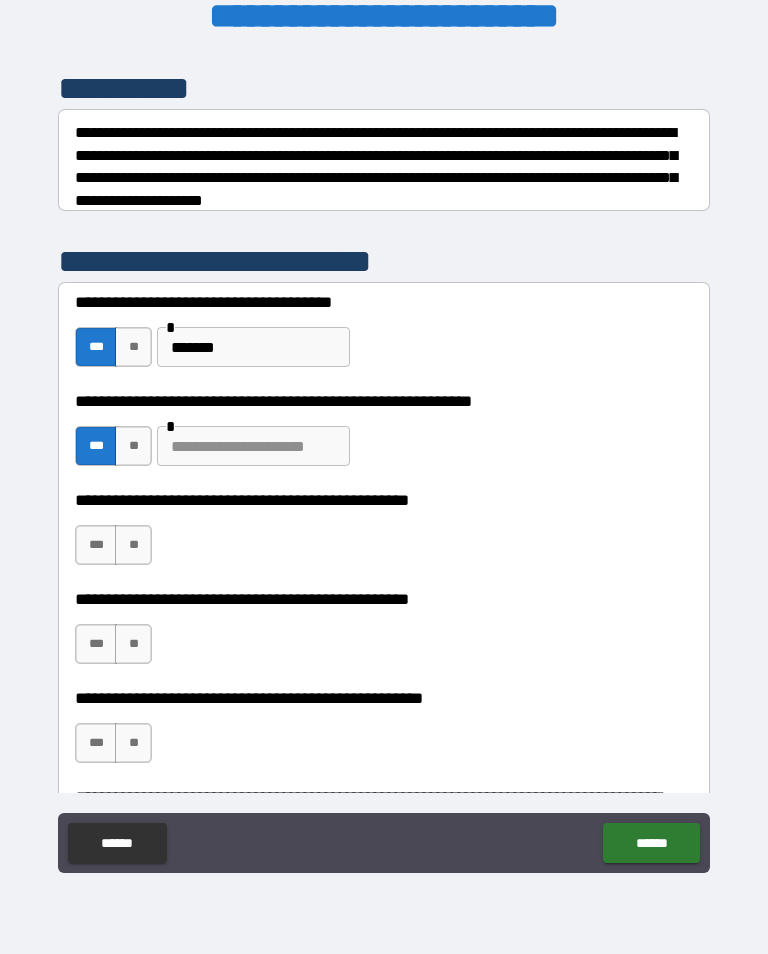 click at bounding box center [253, 446] 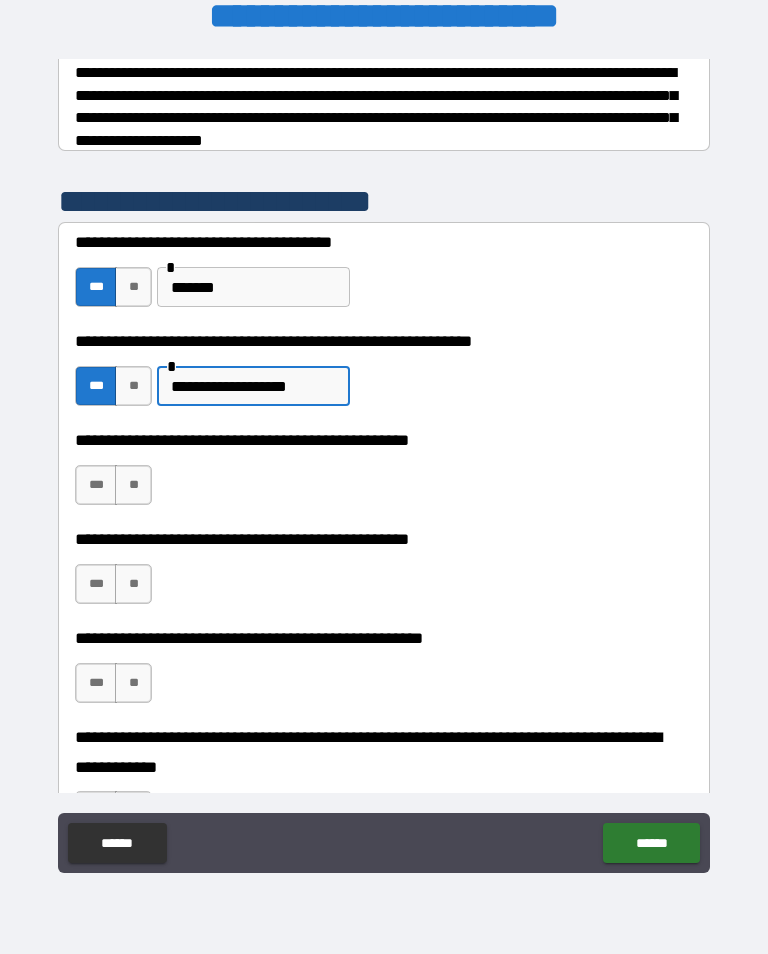 scroll, scrollTop: 325, scrollLeft: 0, axis: vertical 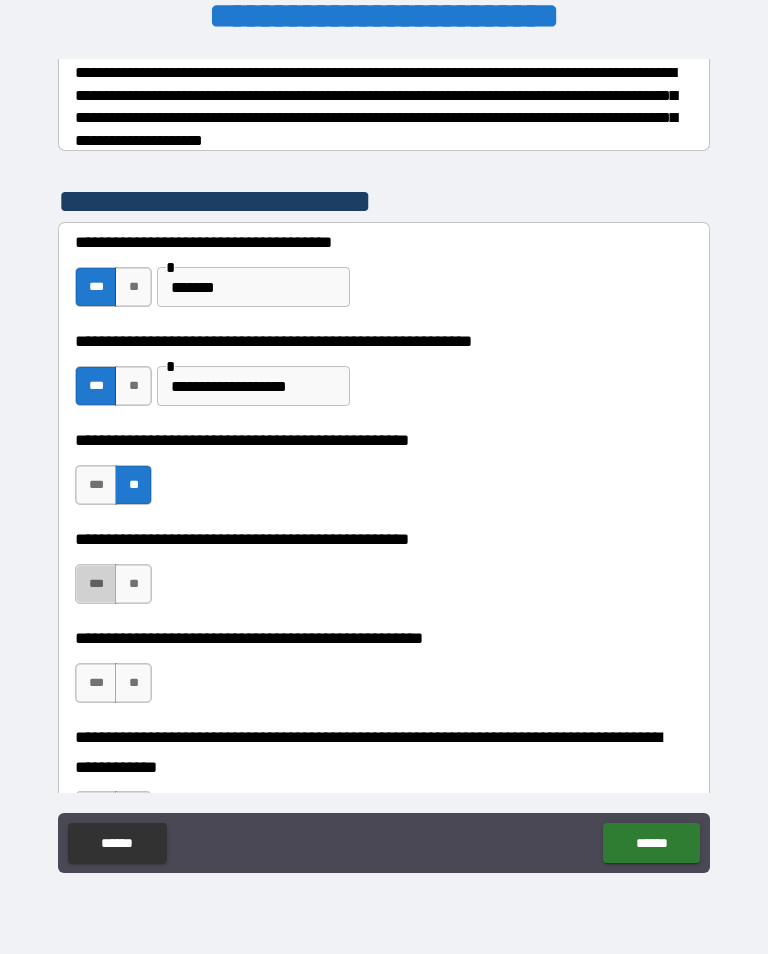 click on "***" at bounding box center [96, 584] 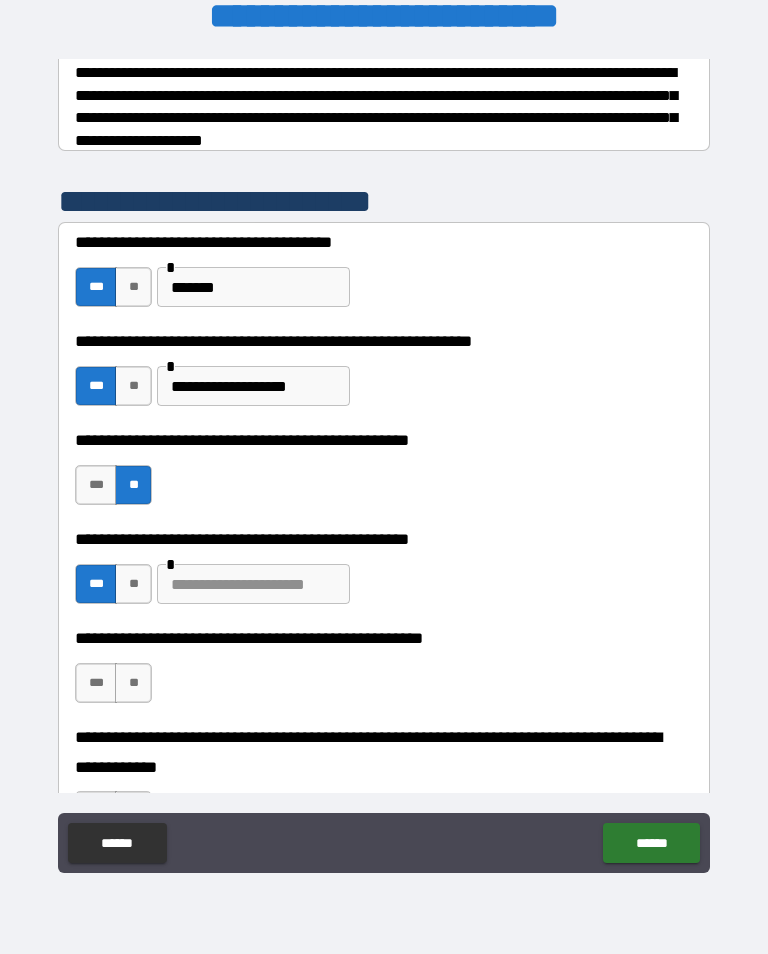 click at bounding box center [253, 584] 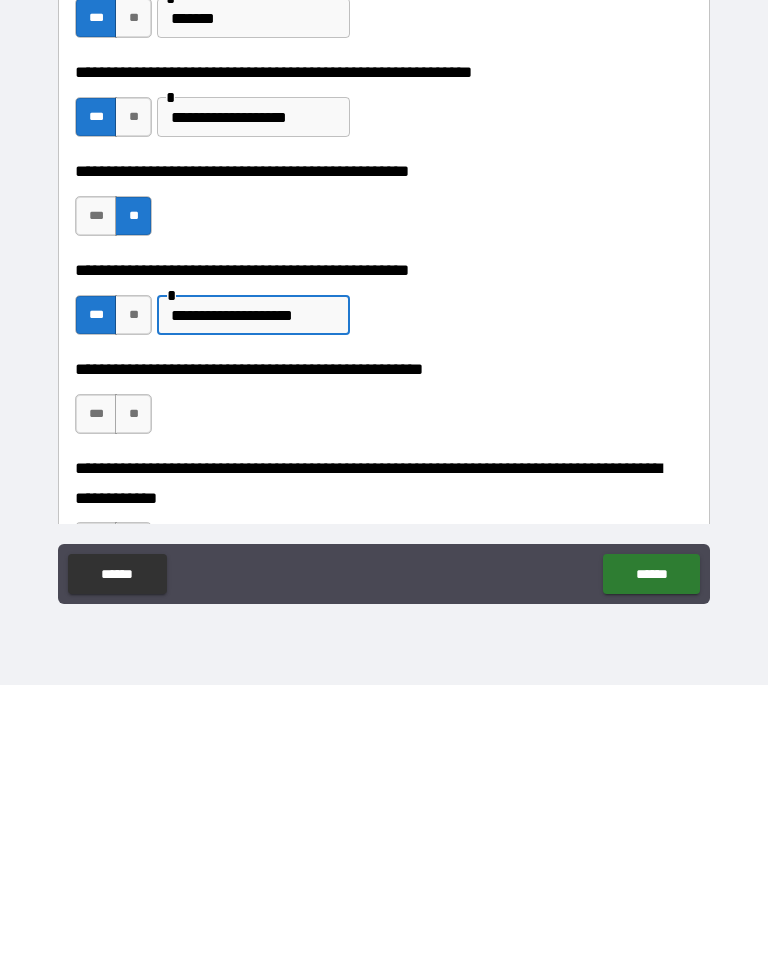 type on "**********" 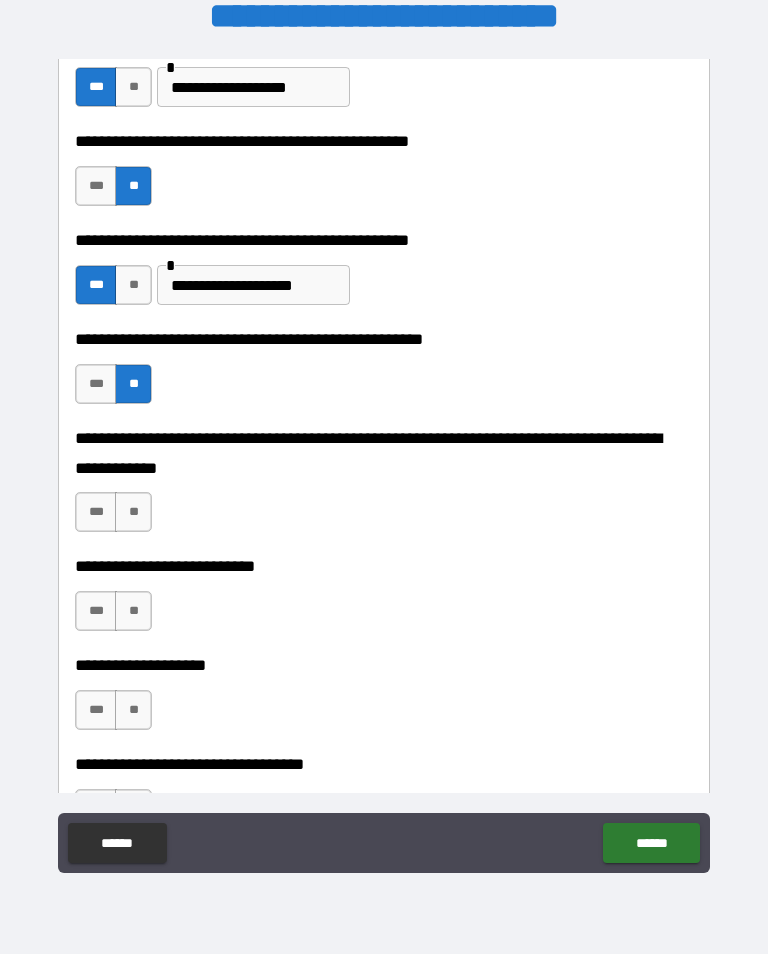 scroll, scrollTop: 656, scrollLeft: 0, axis: vertical 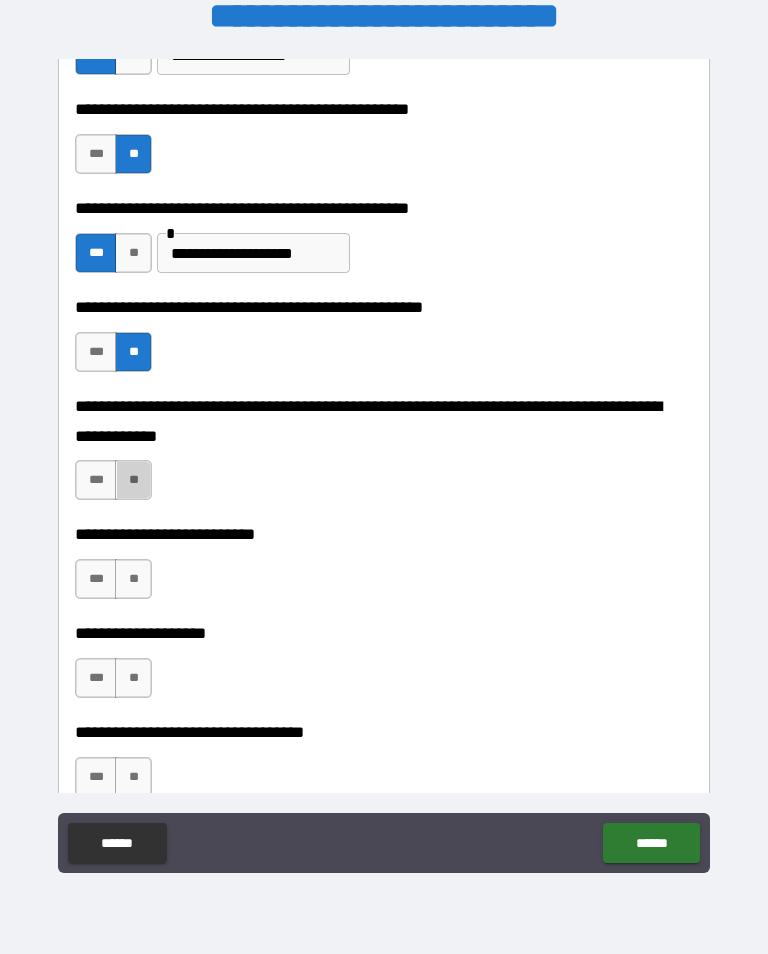 click on "**" at bounding box center (133, 480) 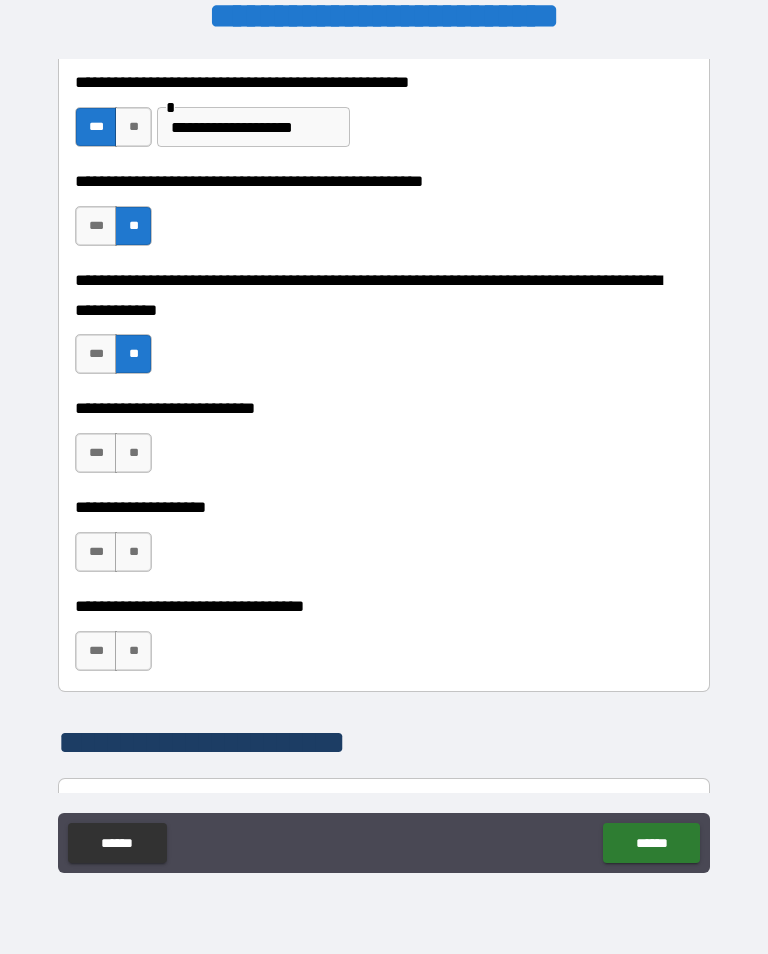 scroll, scrollTop: 784, scrollLeft: 0, axis: vertical 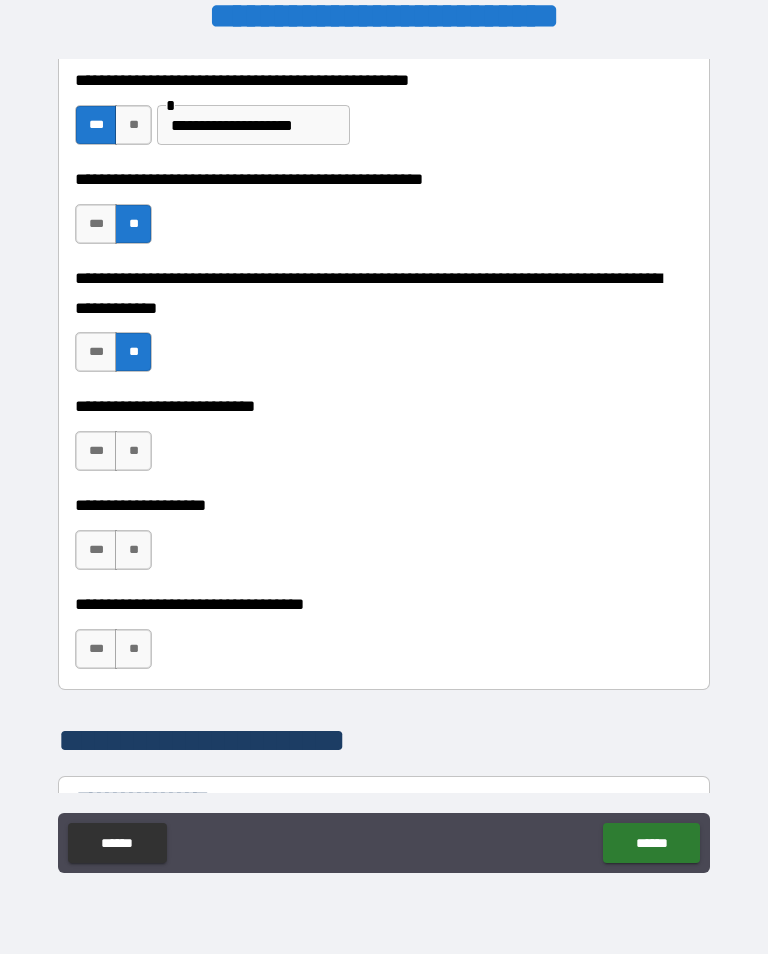 click on "**" at bounding box center (133, 550) 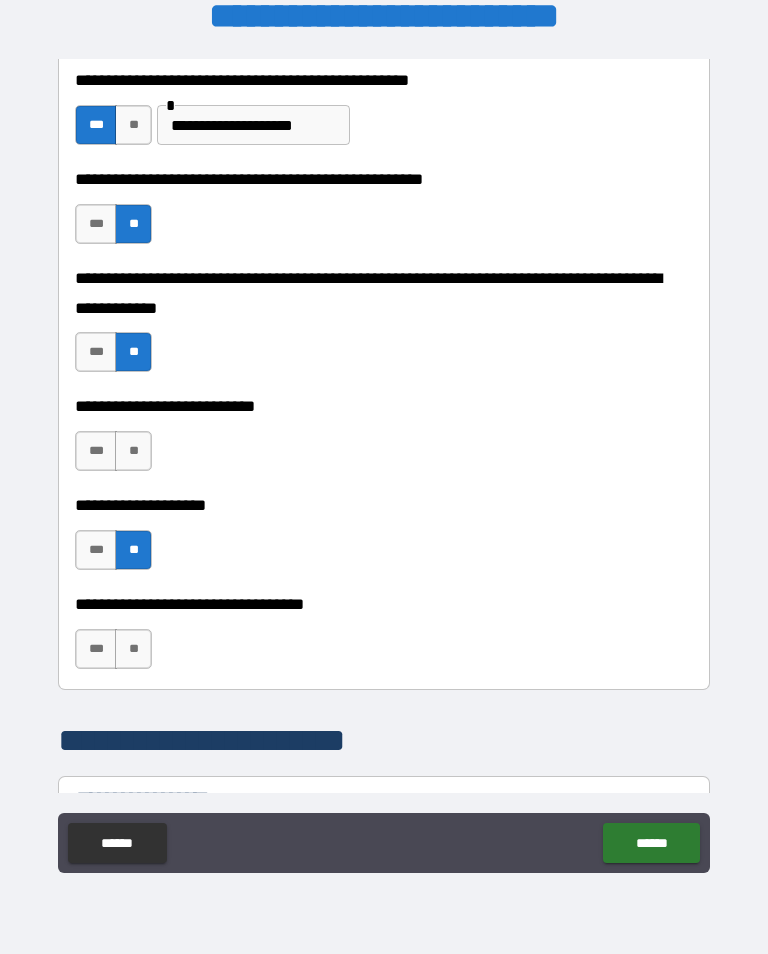 click on "**" at bounding box center (133, 649) 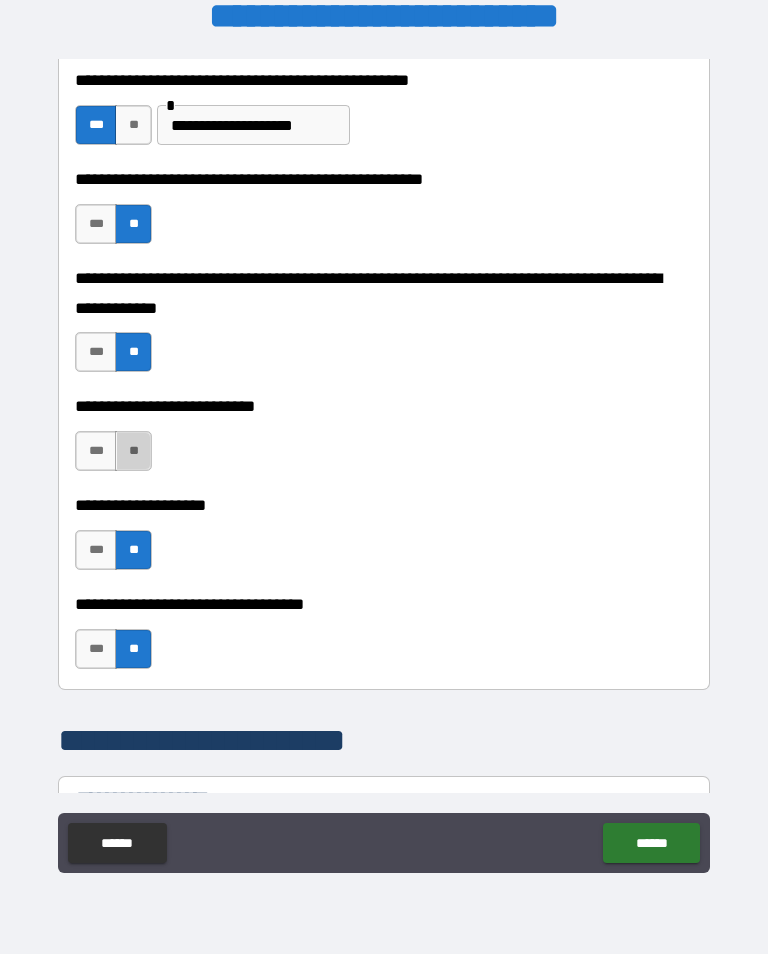 click on "**" at bounding box center [133, 451] 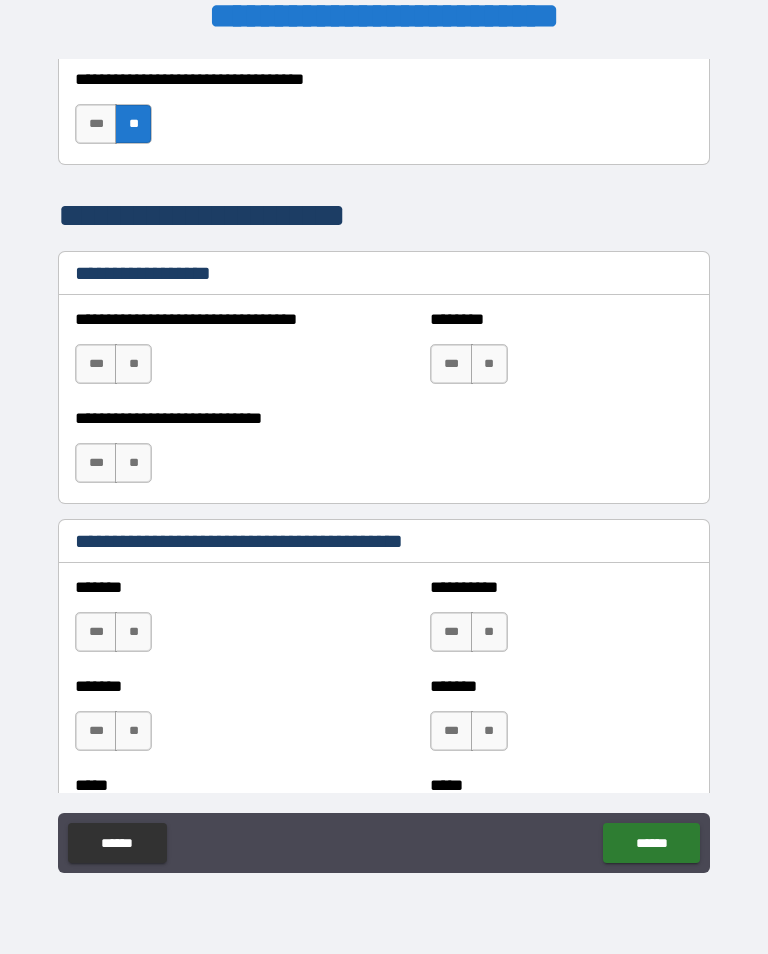 scroll, scrollTop: 1314, scrollLeft: 0, axis: vertical 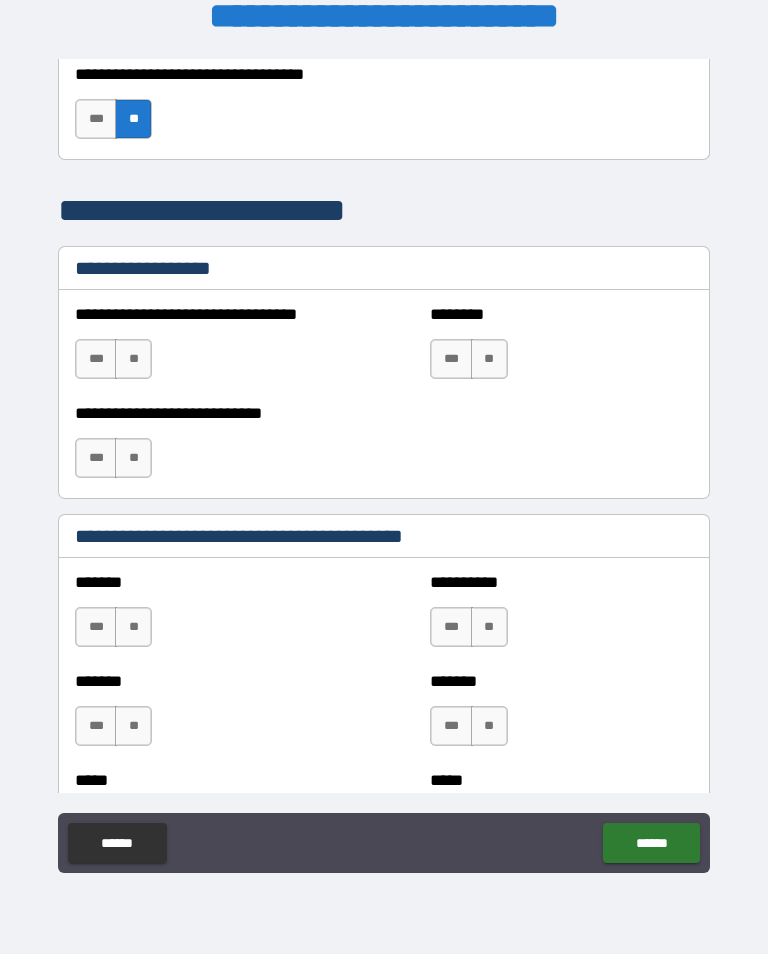 click on "**" at bounding box center [133, 359] 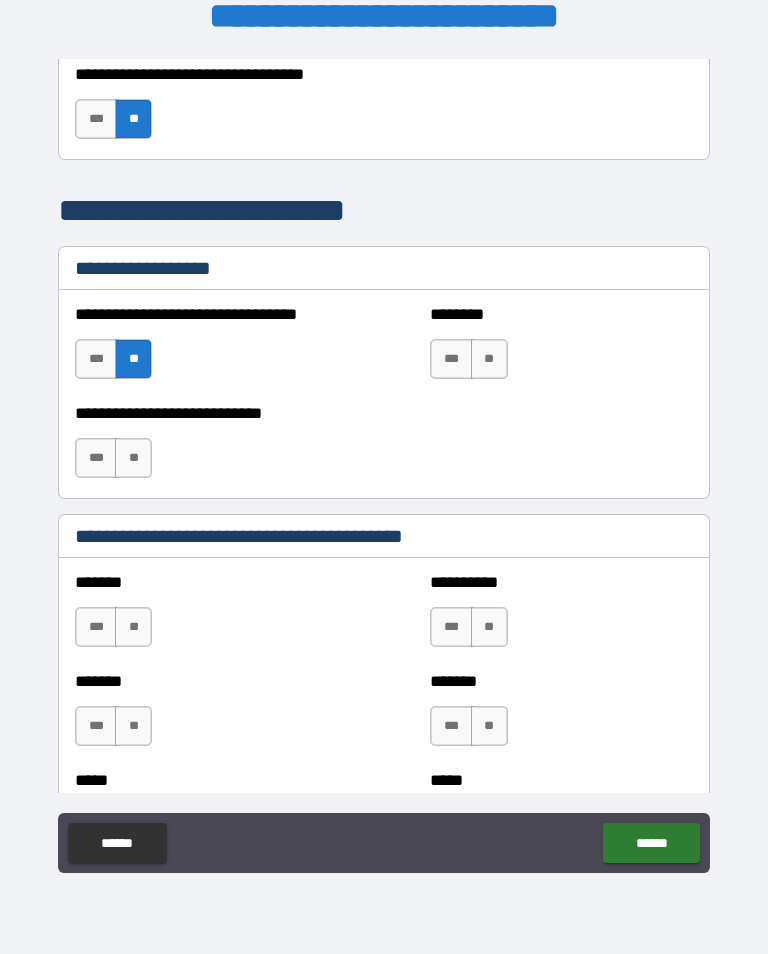 click on "**" at bounding box center [133, 458] 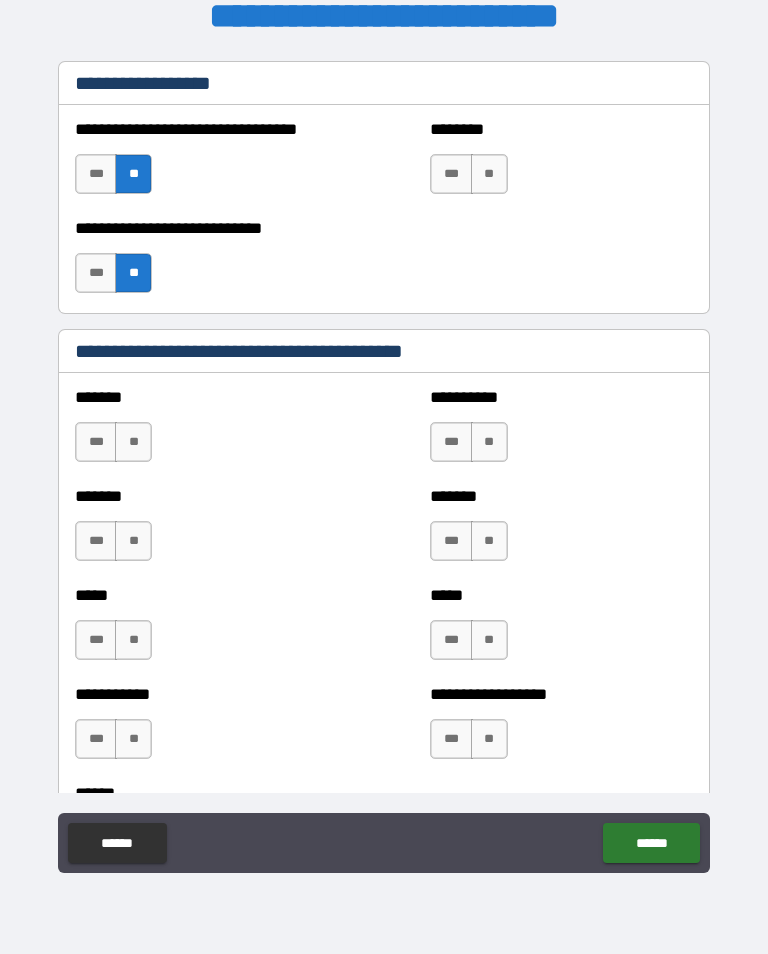 scroll, scrollTop: 1501, scrollLeft: 0, axis: vertical 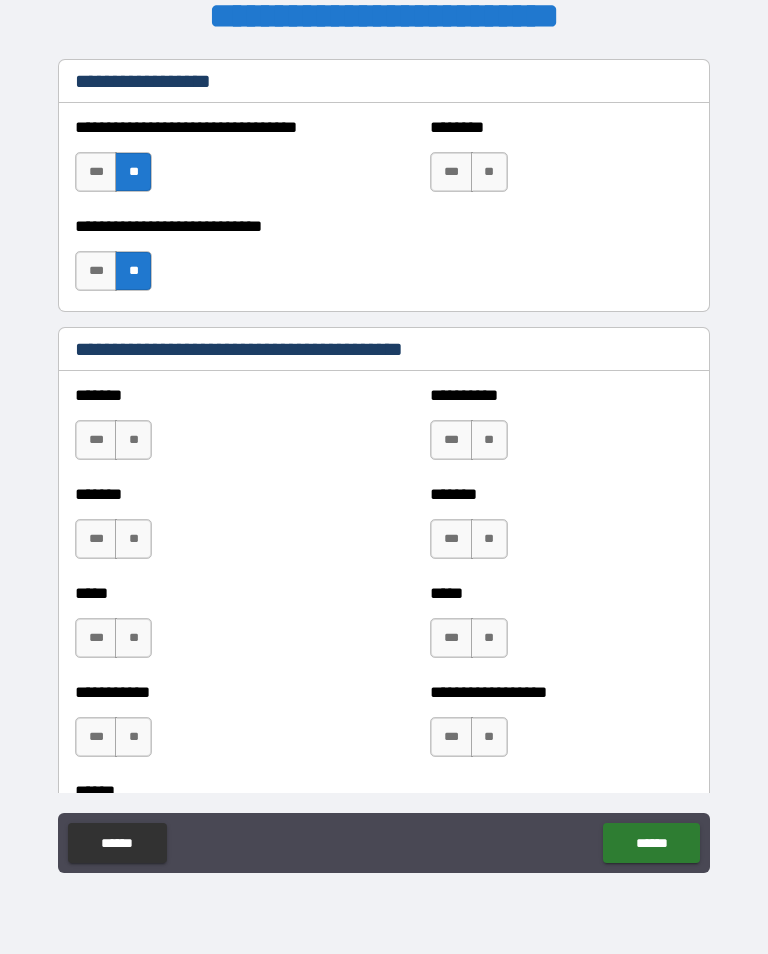 click on "**" at bounding box center [489, 440] 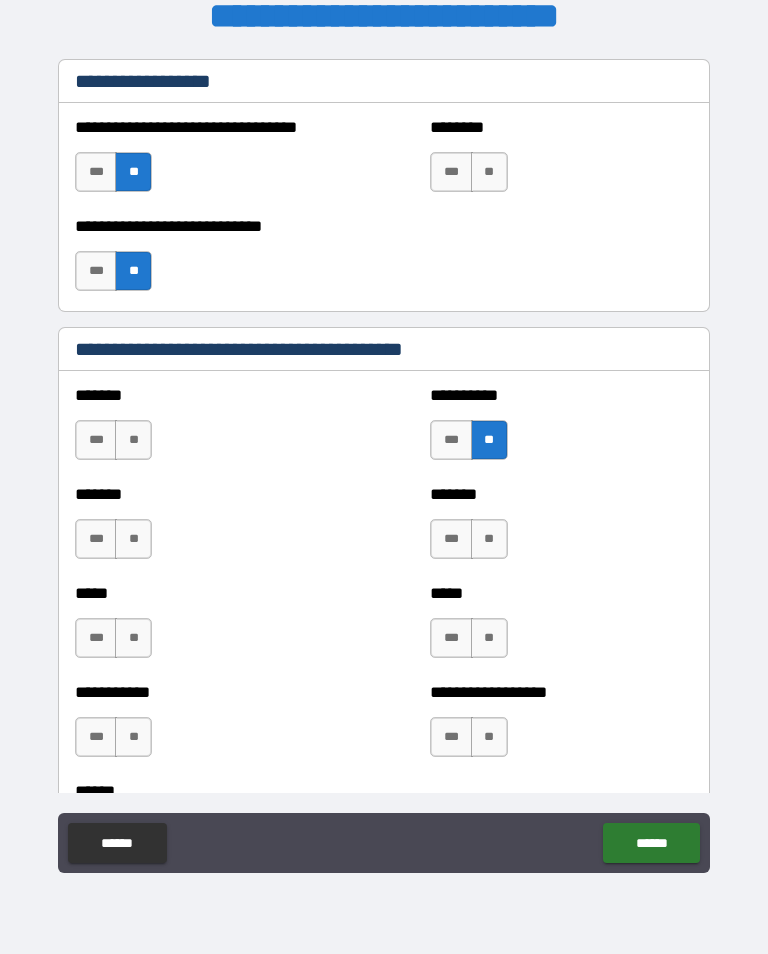 click on "**" at bounding box center (489, 539) 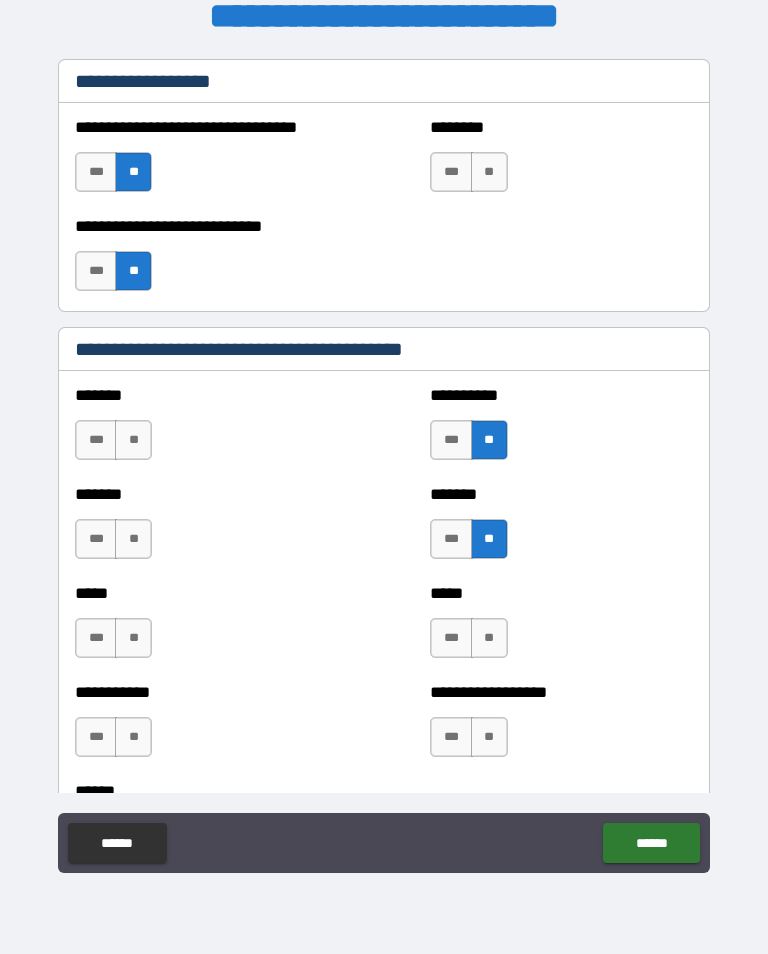 click on "**" at bounding box center (133, 539) 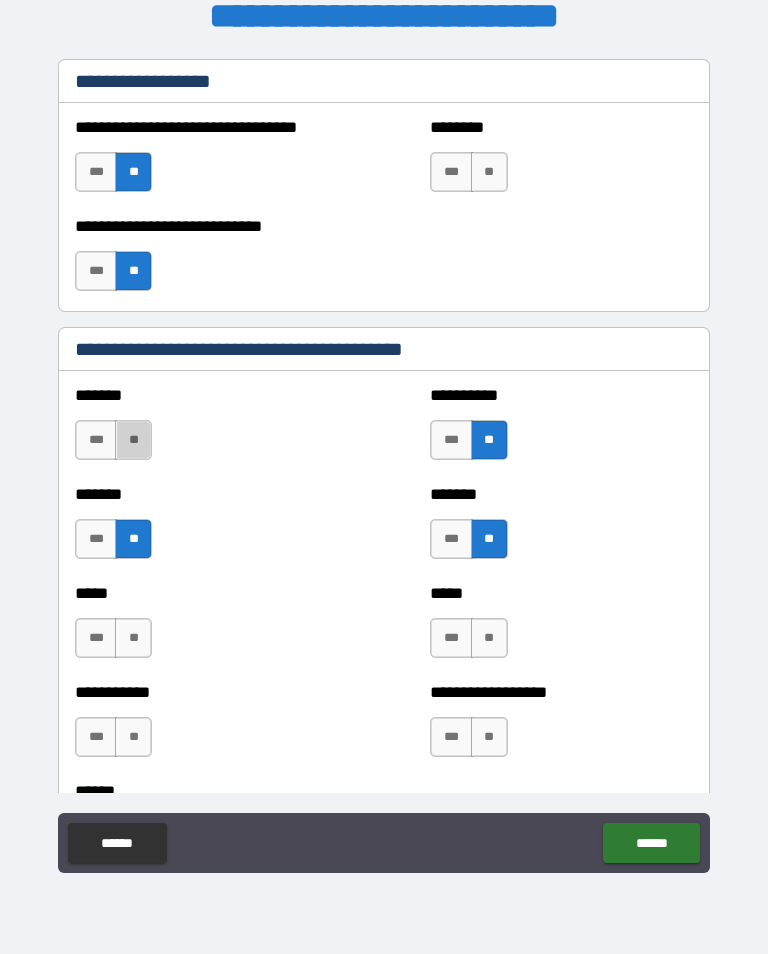 click on "**" at bounding box center [133, 440] 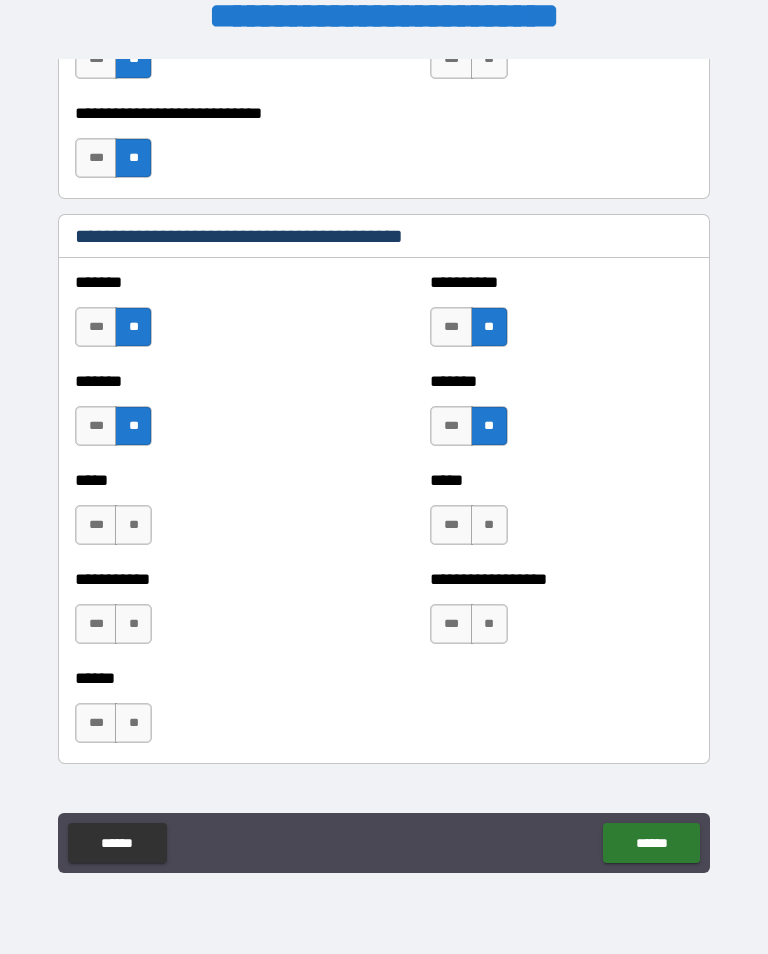 scroll, scrollTop: 1625, scrollLeft: 0, axis: vertical 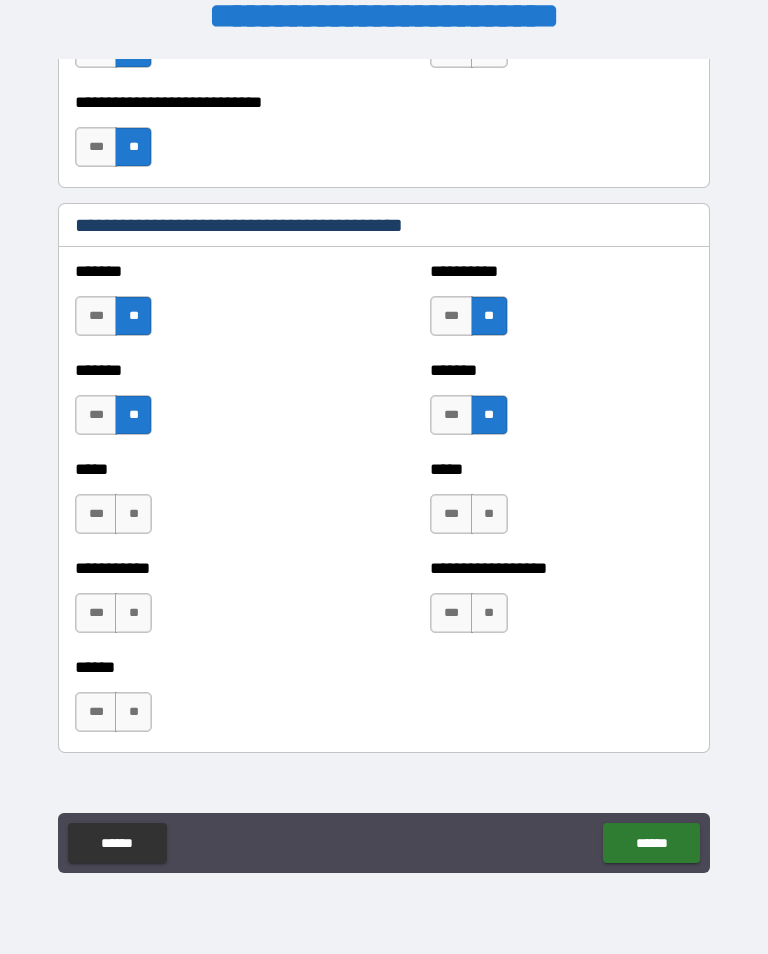 click on "**" at bounding box center [133, 514] 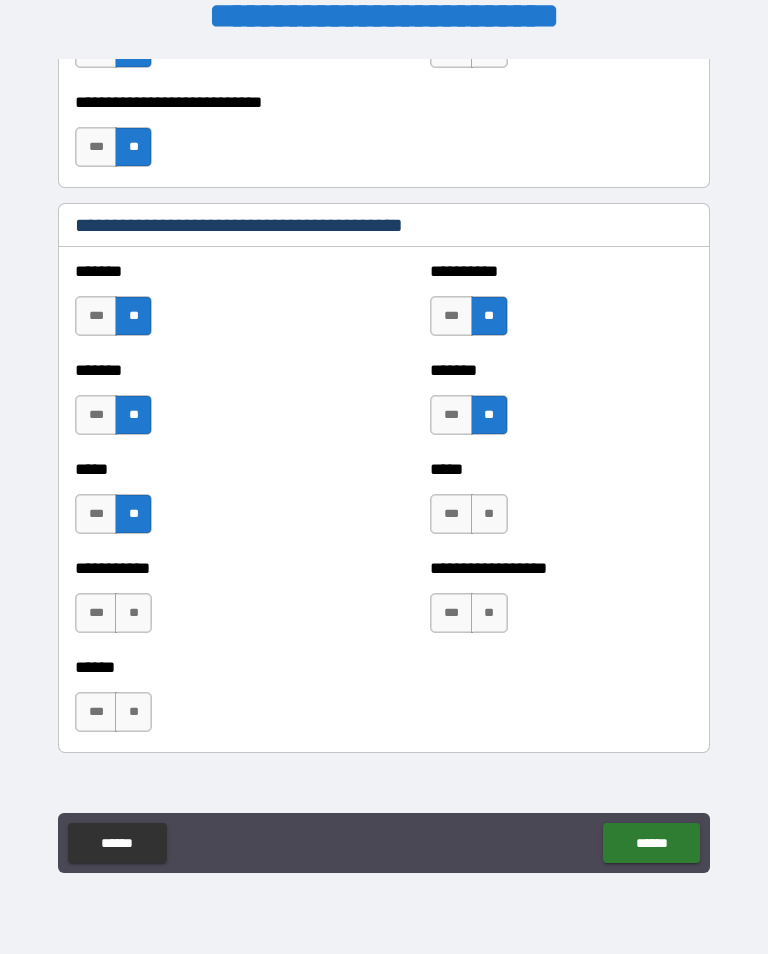 click on "**" at bounding box center (489, 514) 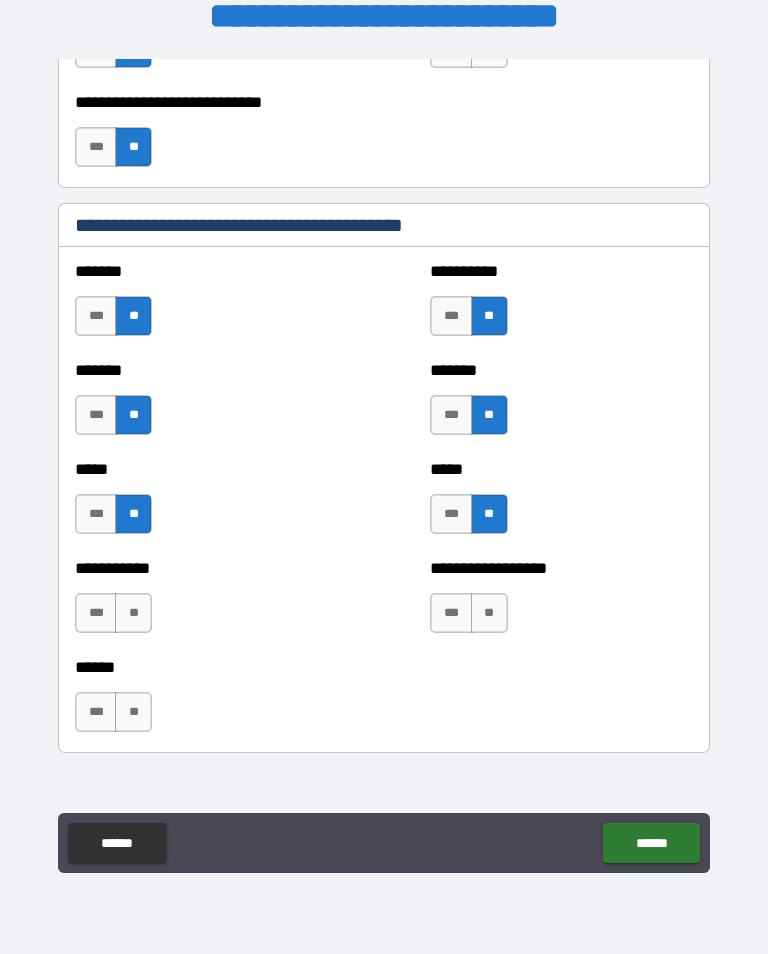 click on "**" at bounding box center [489, 613] 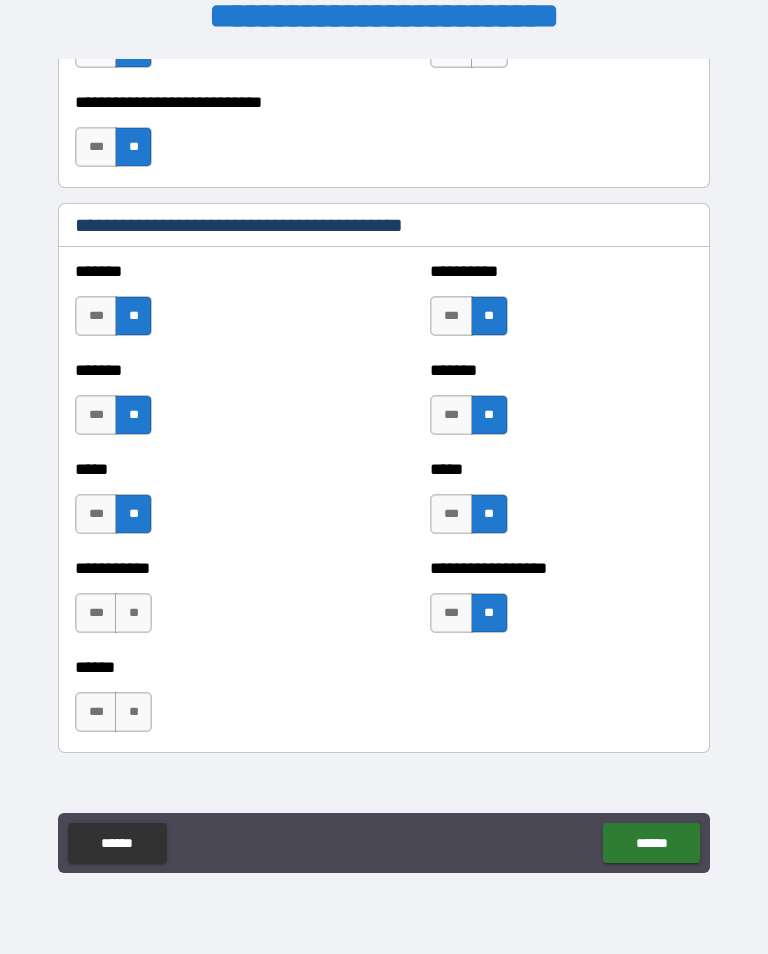 click on "**" at bounding box center [133, 613] 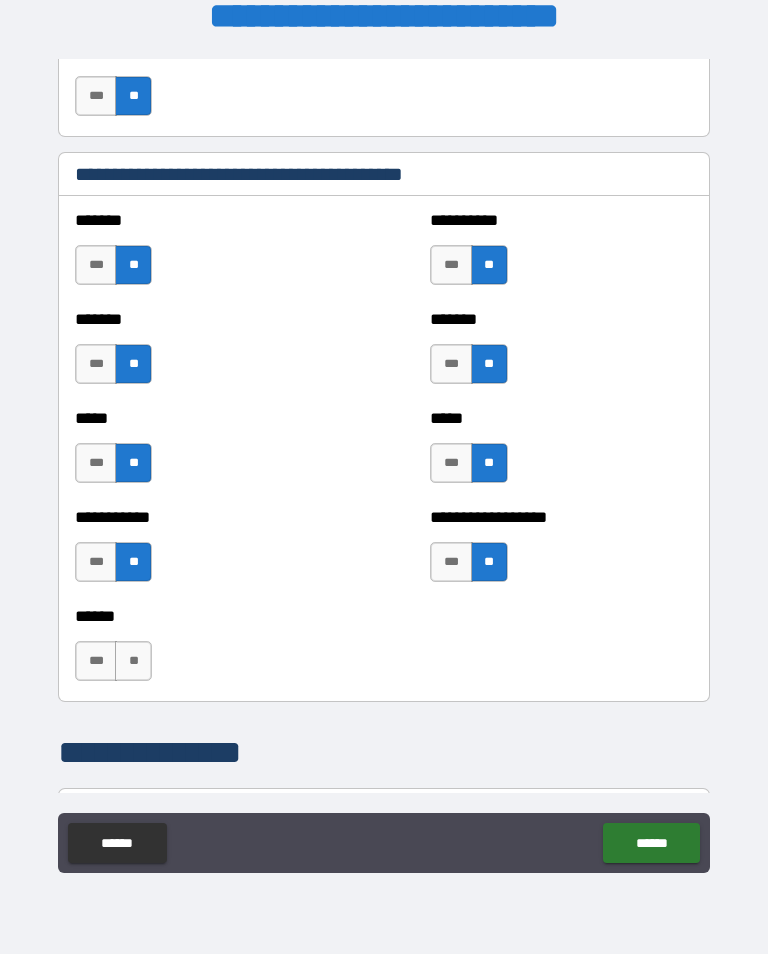 click on "**" at bounding box center (133, 661) 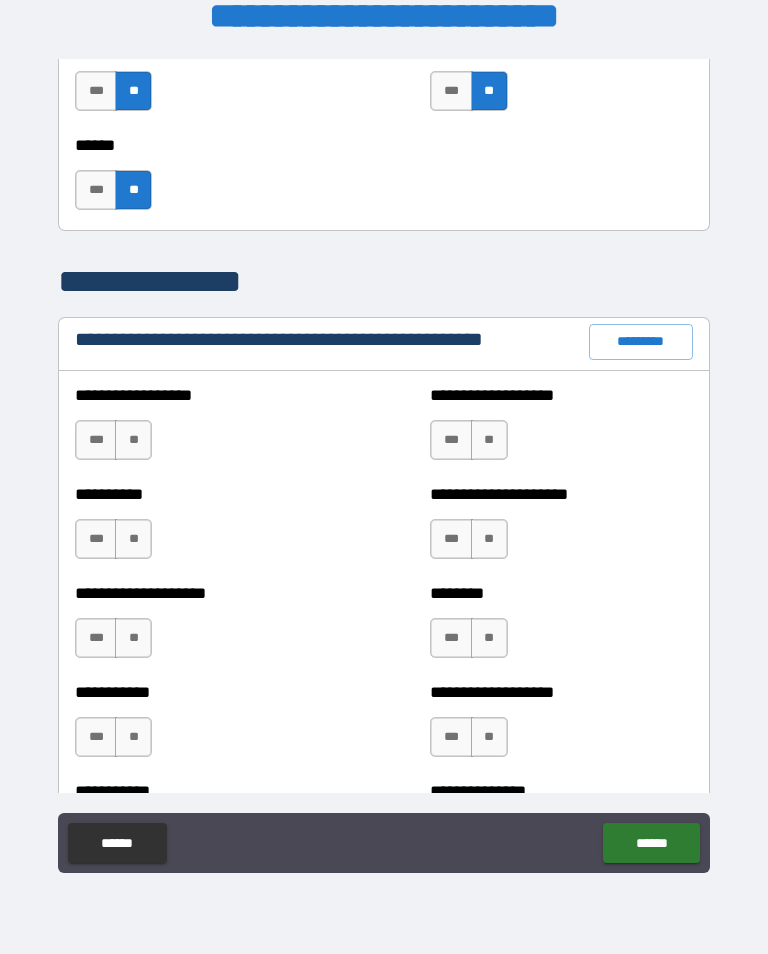 scroll, scrollTop: 2148, scrollLeft: 0, axis: vertical 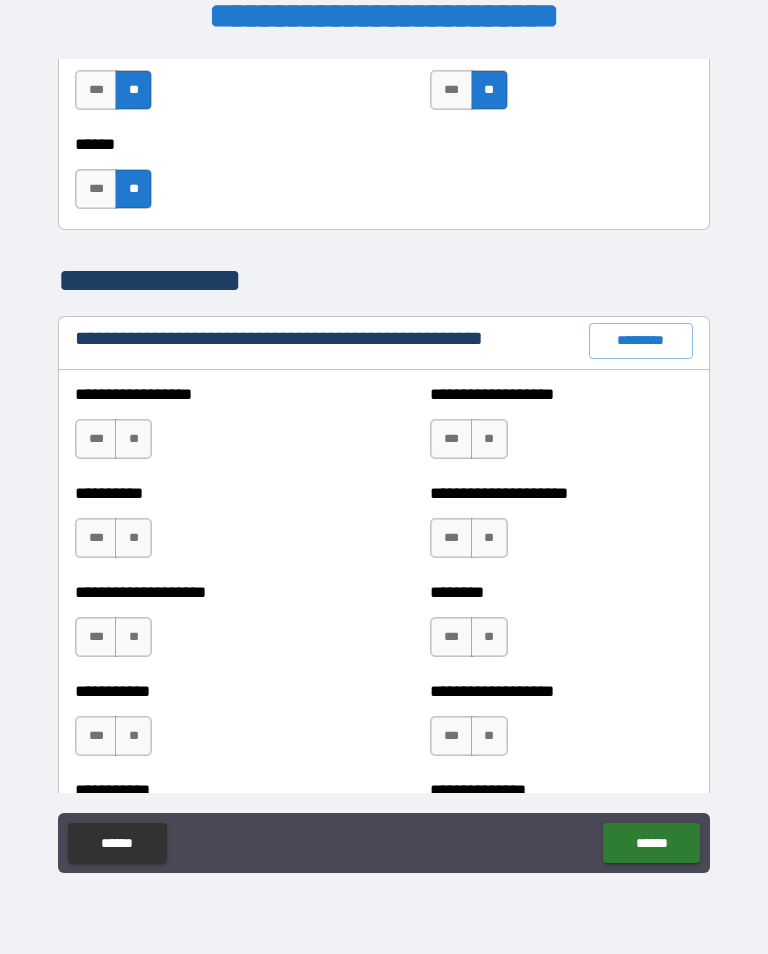 click on "**" at bounding box center [489, 439] 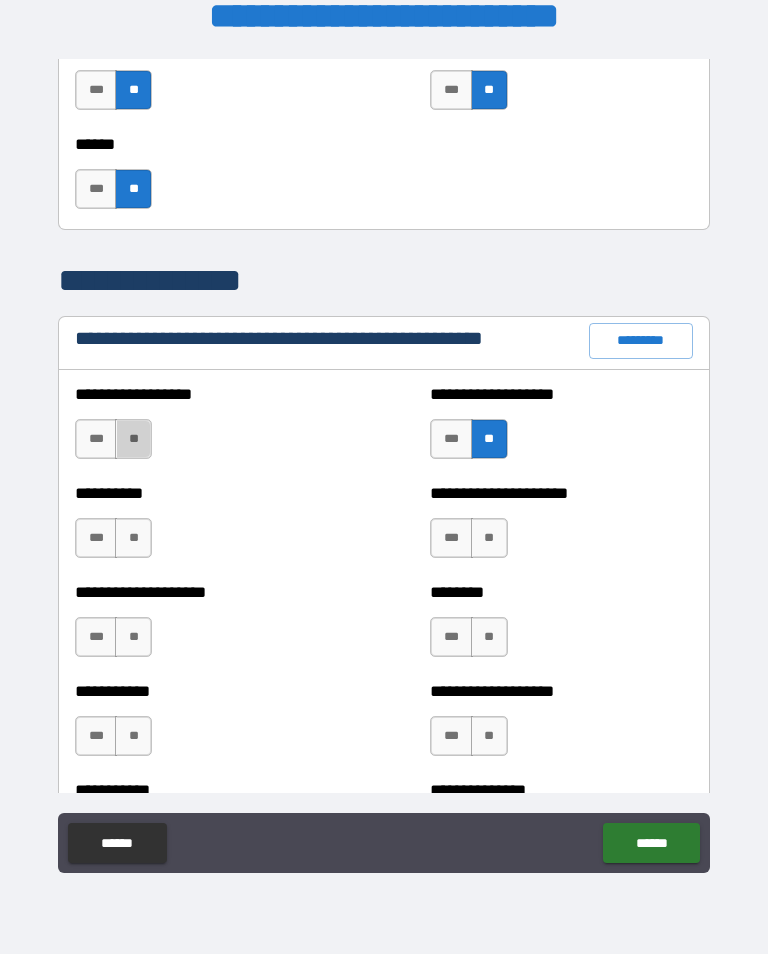 click on "**" at bounding box center (133, 439) 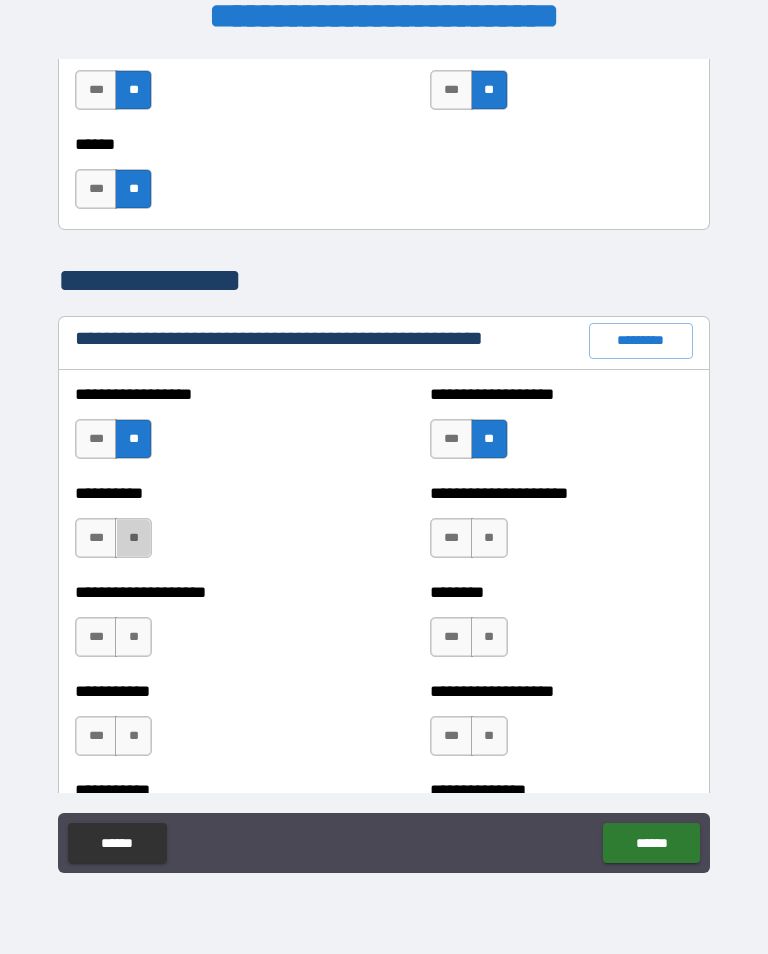 click on "**" at bounding box center (133, 538) 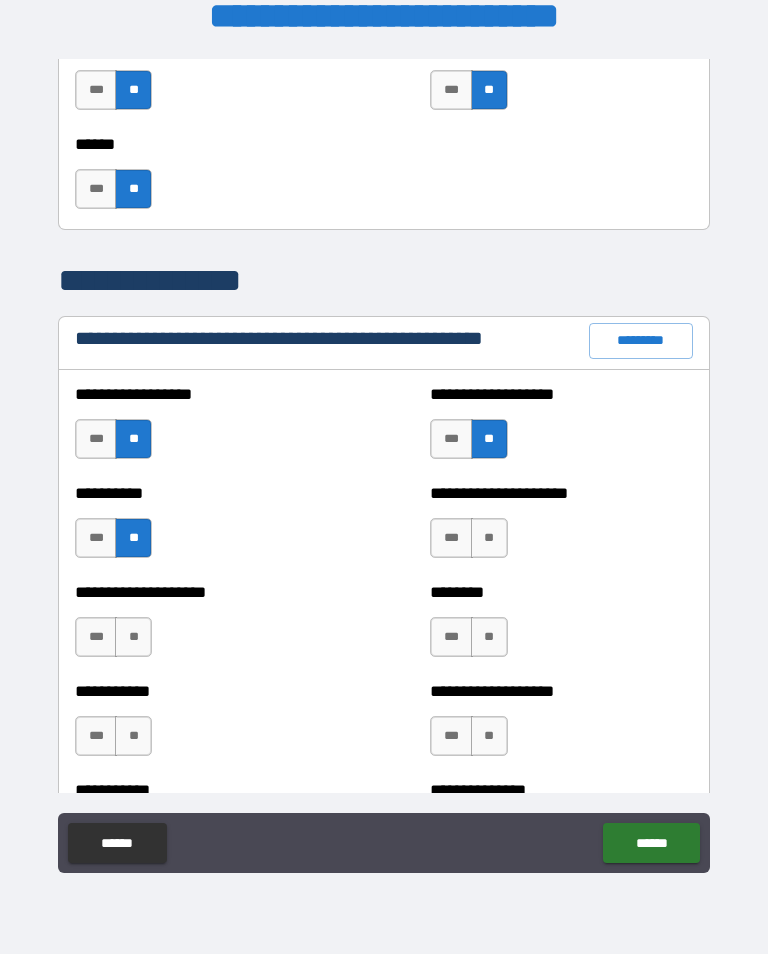 click on "**" at bounding box center (489, 538) 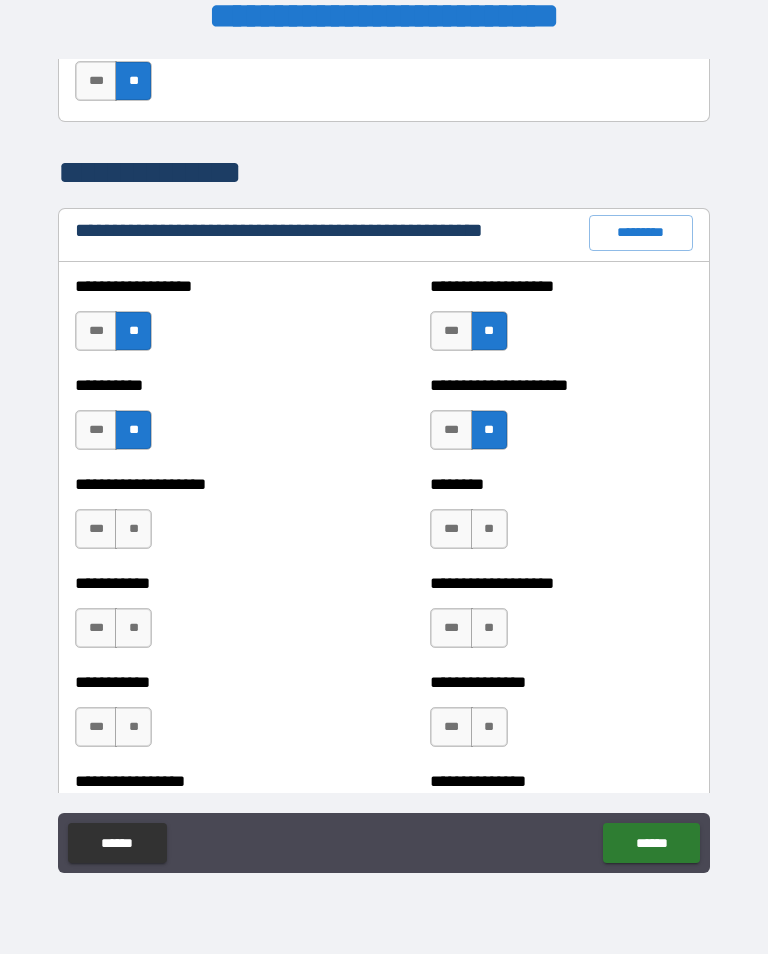 scroll, scrollTop: 2257, scrollLeft: 0, axis: vertical 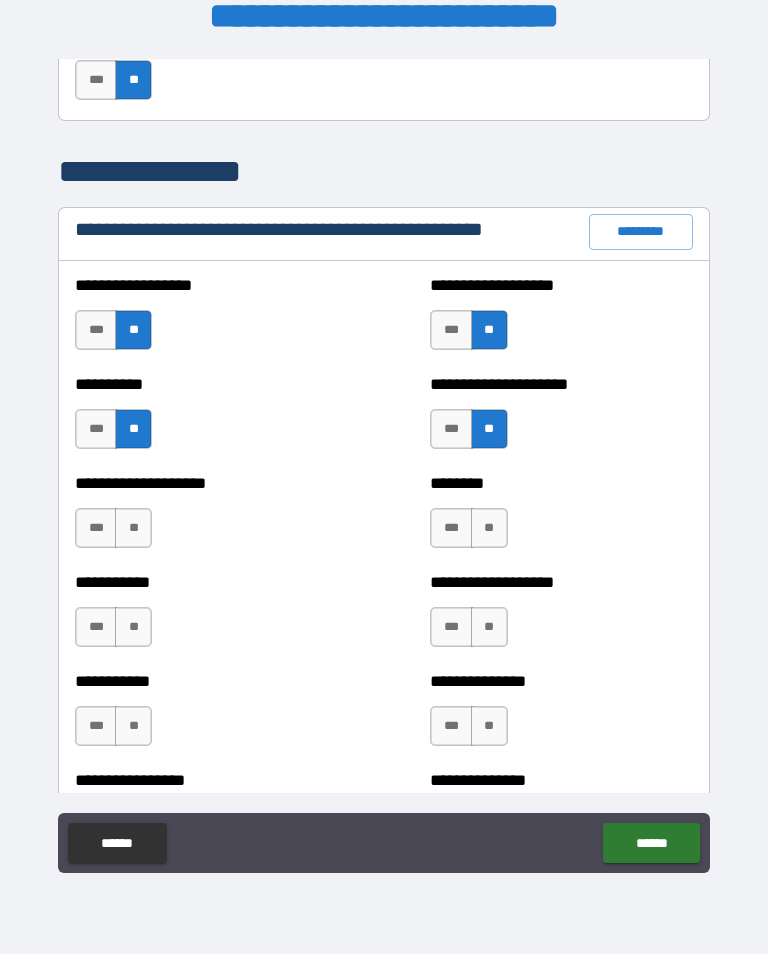 click on "**" at bounding box center [489, 528] 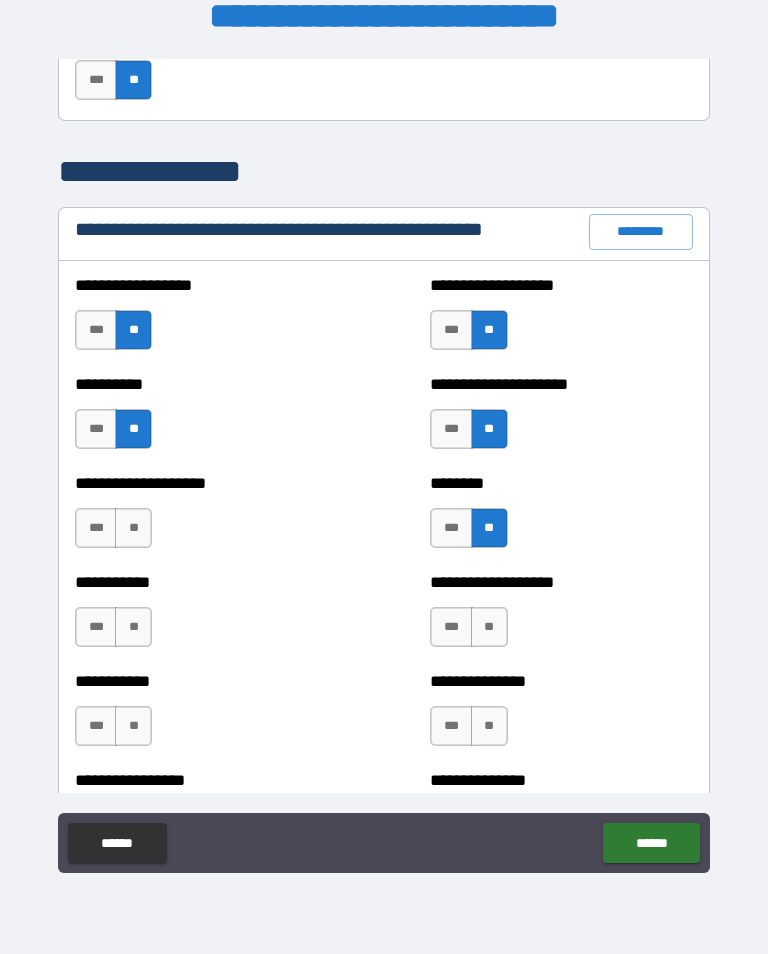 click on "**" at bounding box center [133, 528] 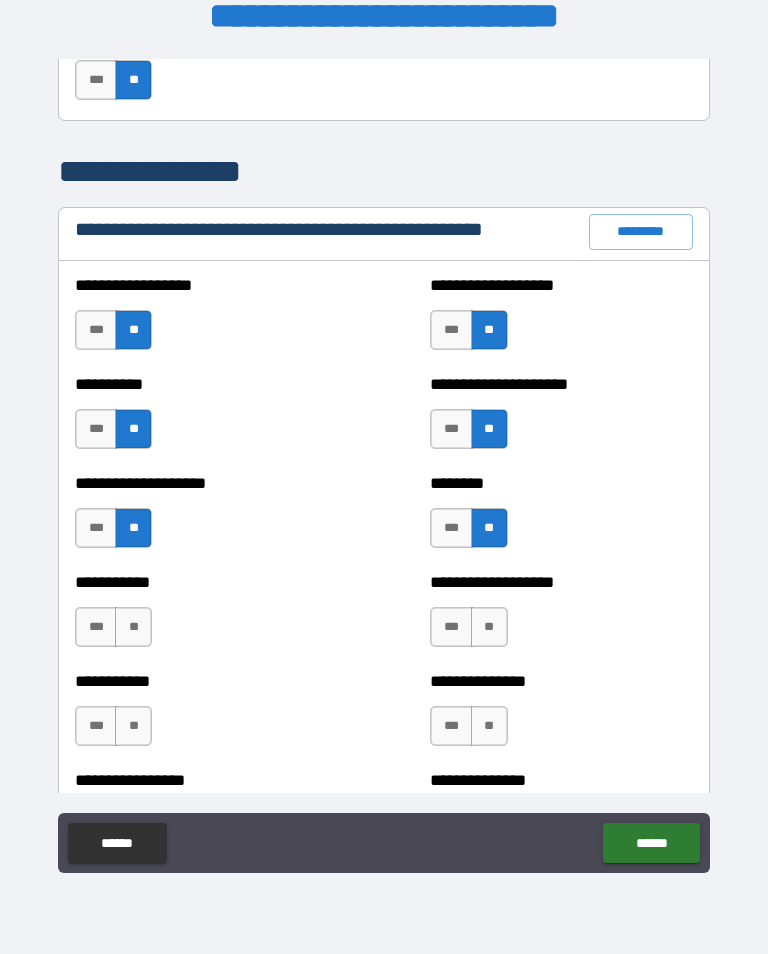 click on "**" at bounding box center (133, 627) 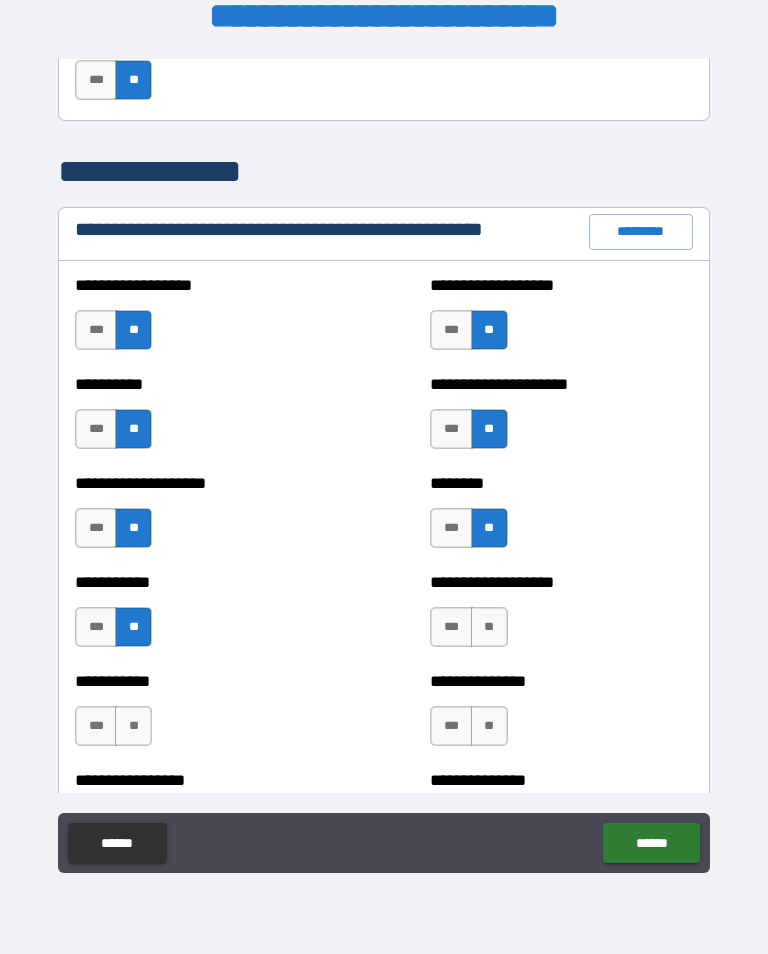 click on "**" at bounding box center [489, 627] 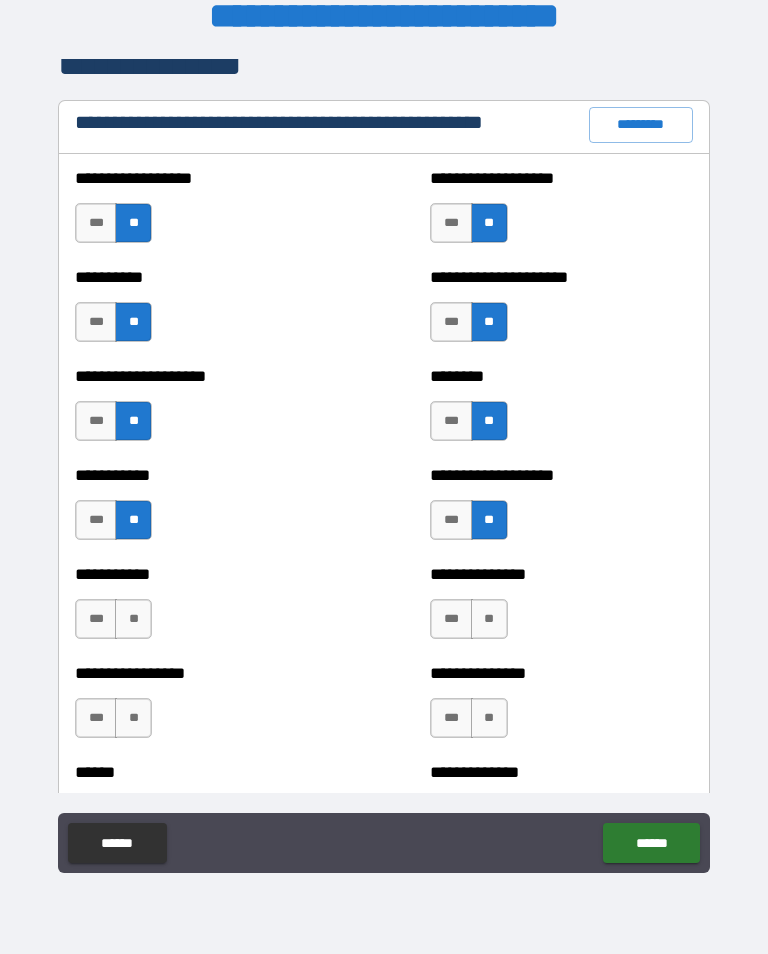 scroll, scrollTop: 2383, scrollLeft: 0, axis: vertical 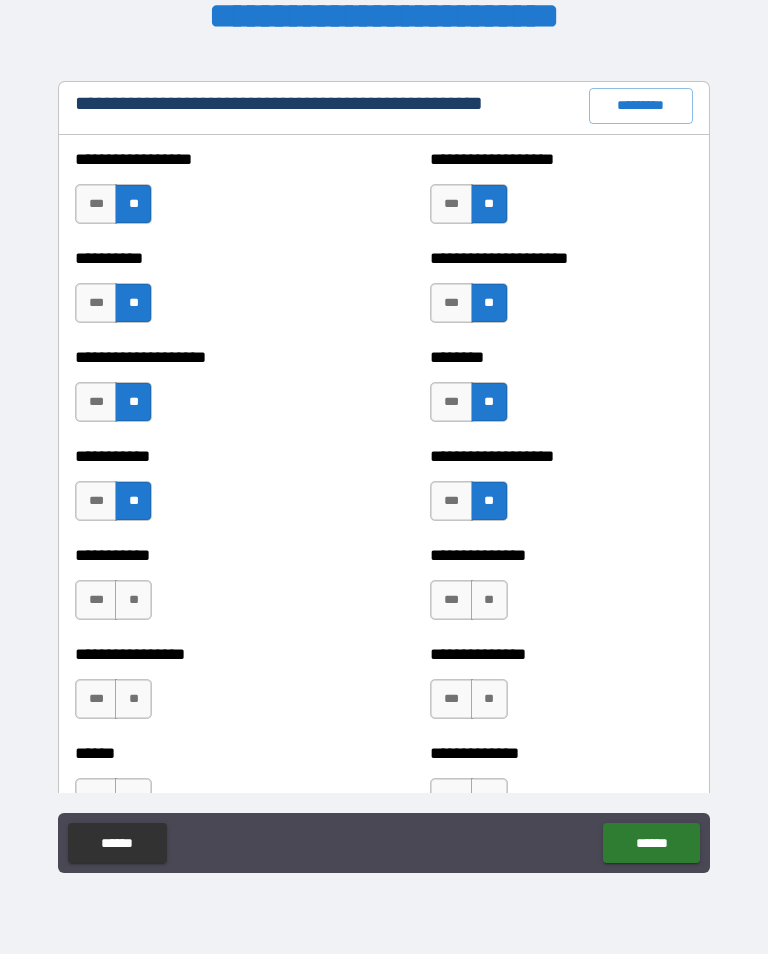 click on "**" at bounding box center (489, 600) 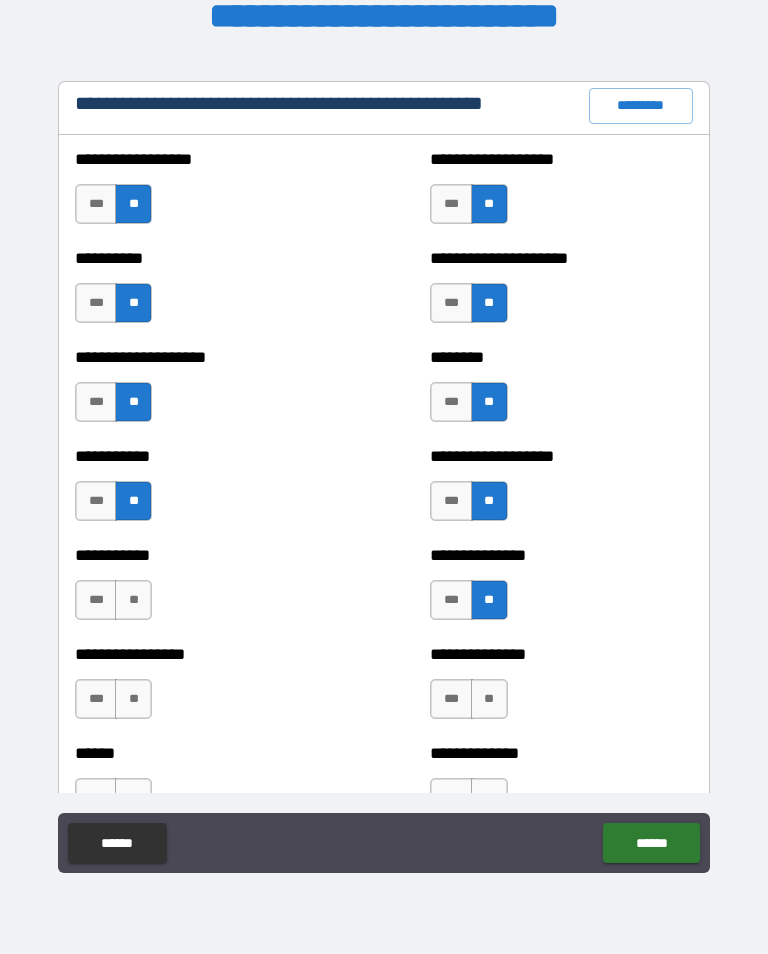 click on "**" at bounding box center [133, 600] 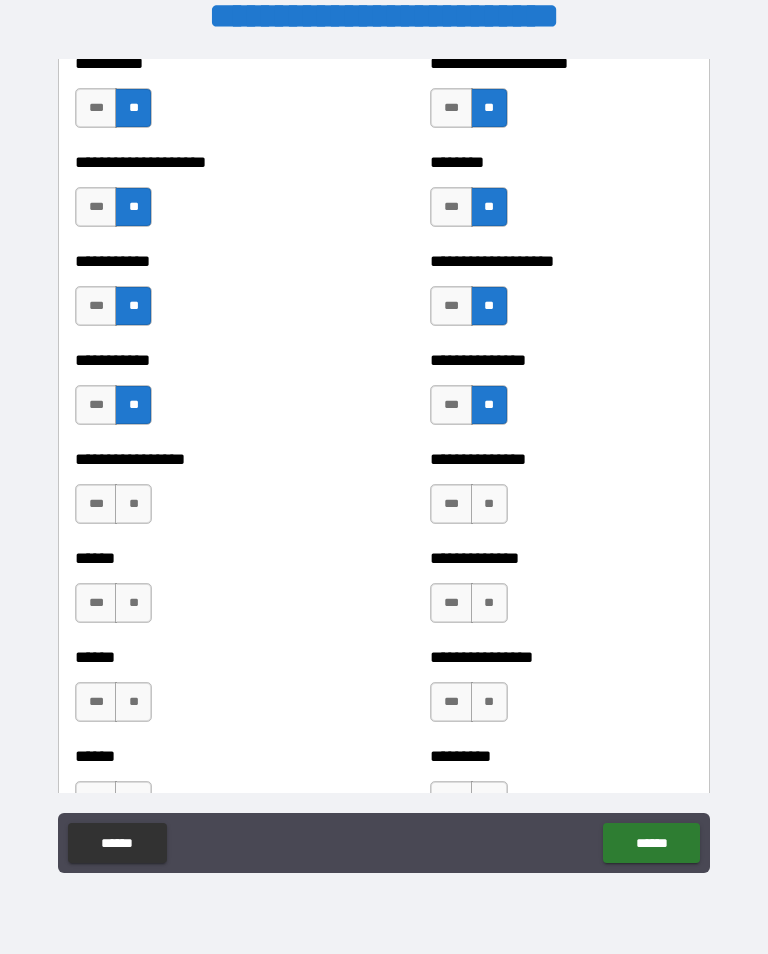 scroll, scrollTop: 2581, scrollLeft: 0, axis: vertical 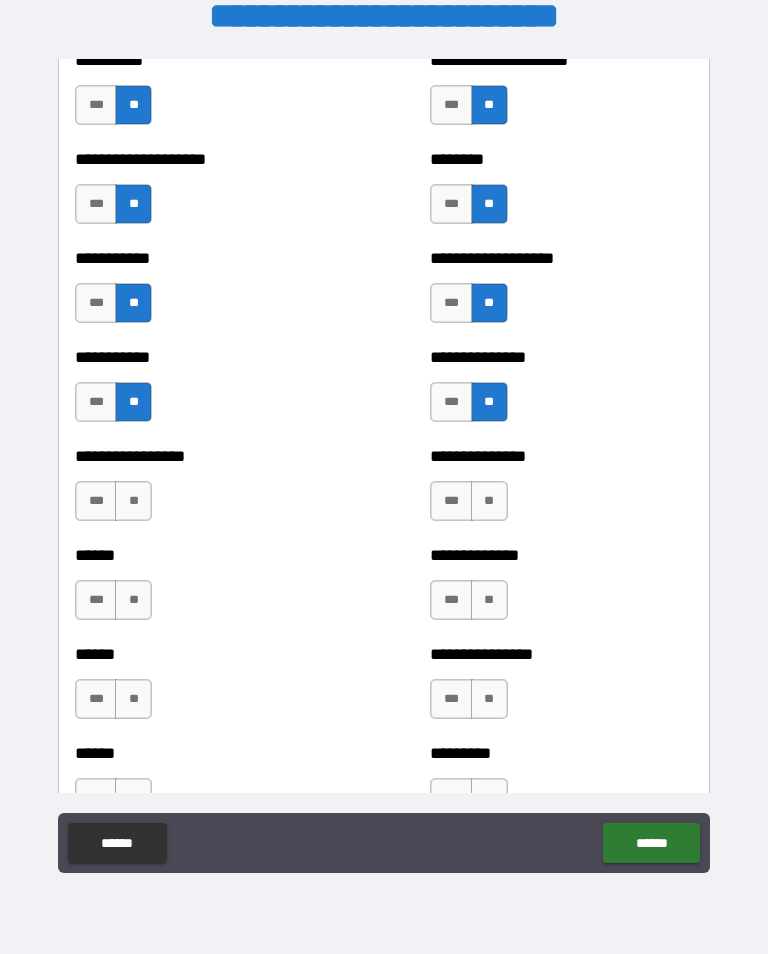 click on "**" at bounding box center (489, 501) 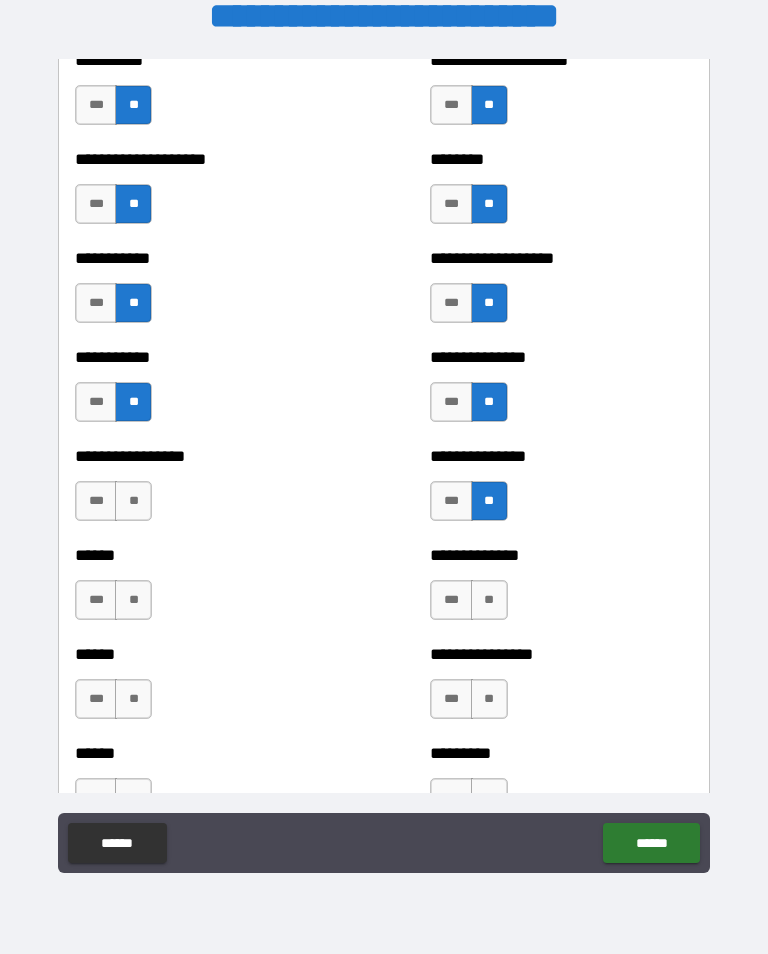 click on "**" at bounding box center (133, 501) 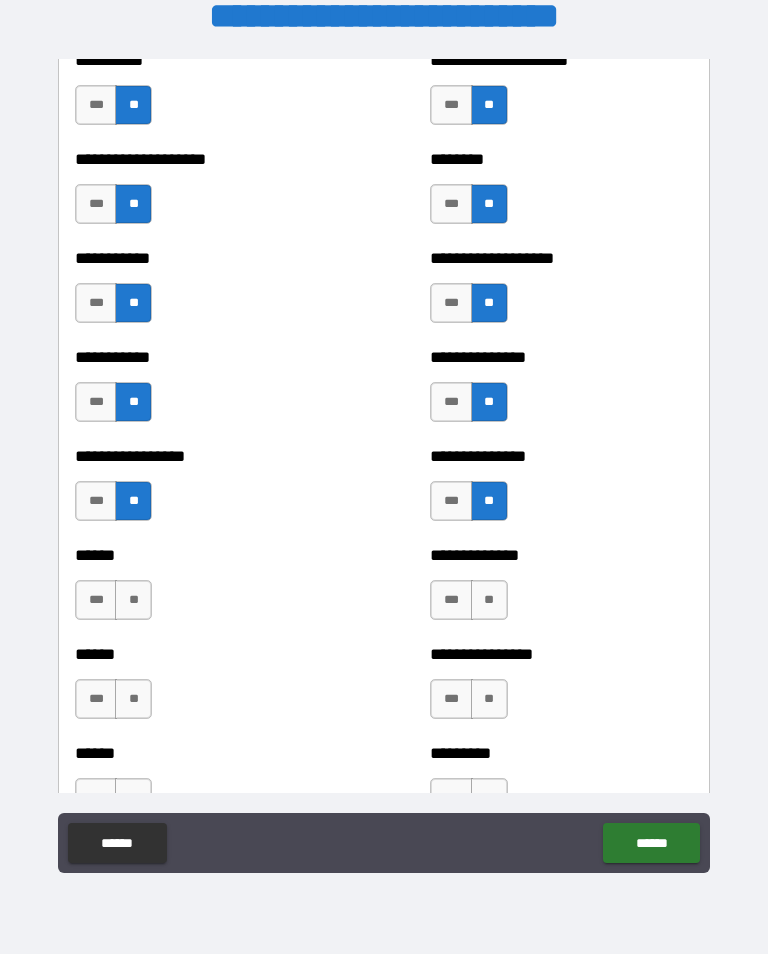 click on "**" at bounding box center [133, 600] 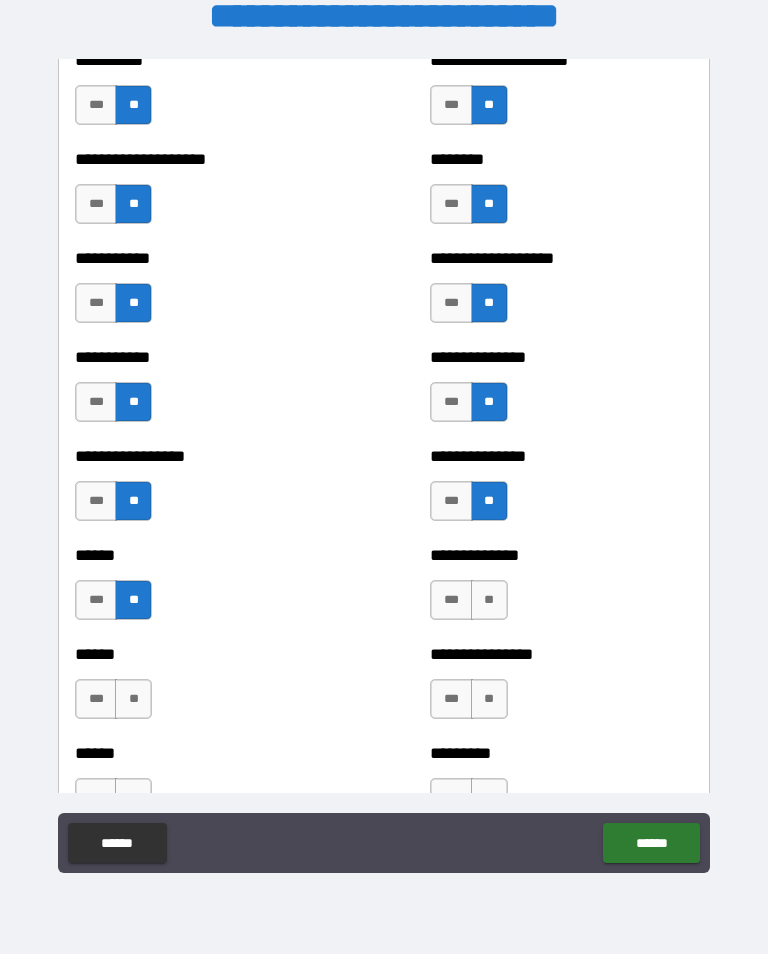 click on "**" at bounding box center [489, 600] 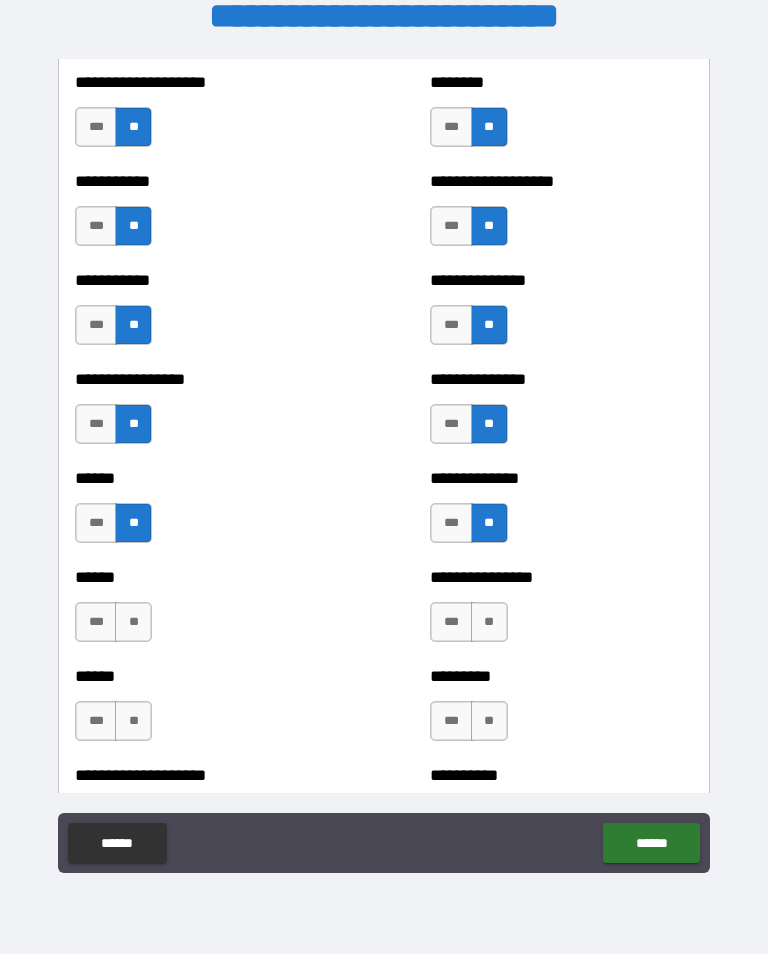 scroll, scrollTop: 2661, scrollLeft: 0, axis: vertical 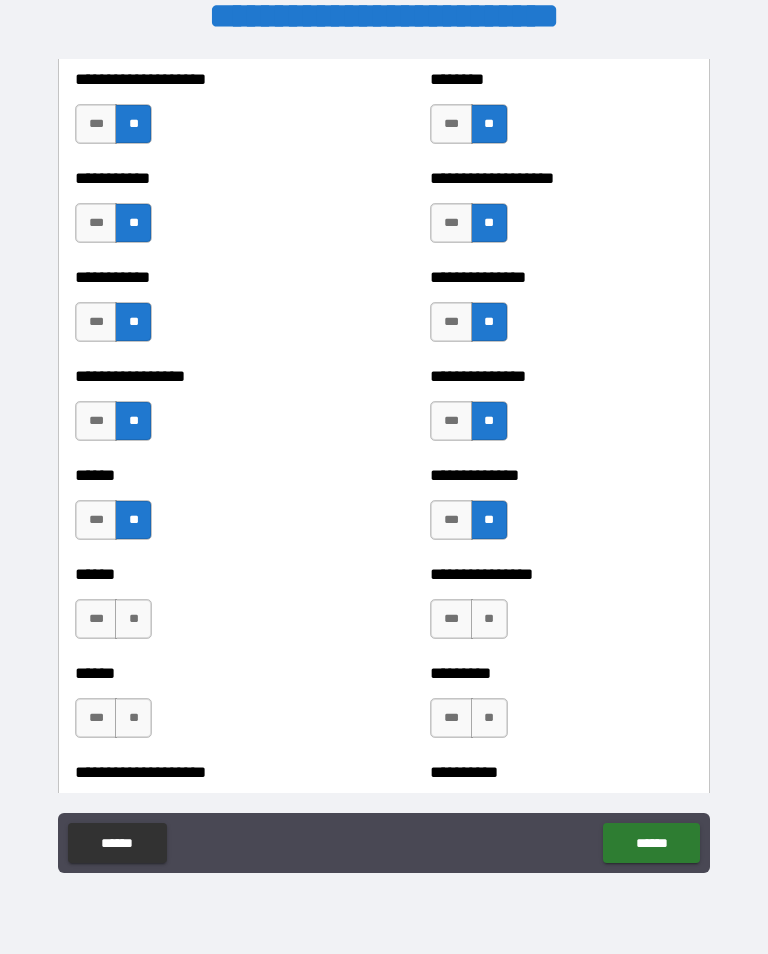 click on "**" at bounding box center [133, 619] 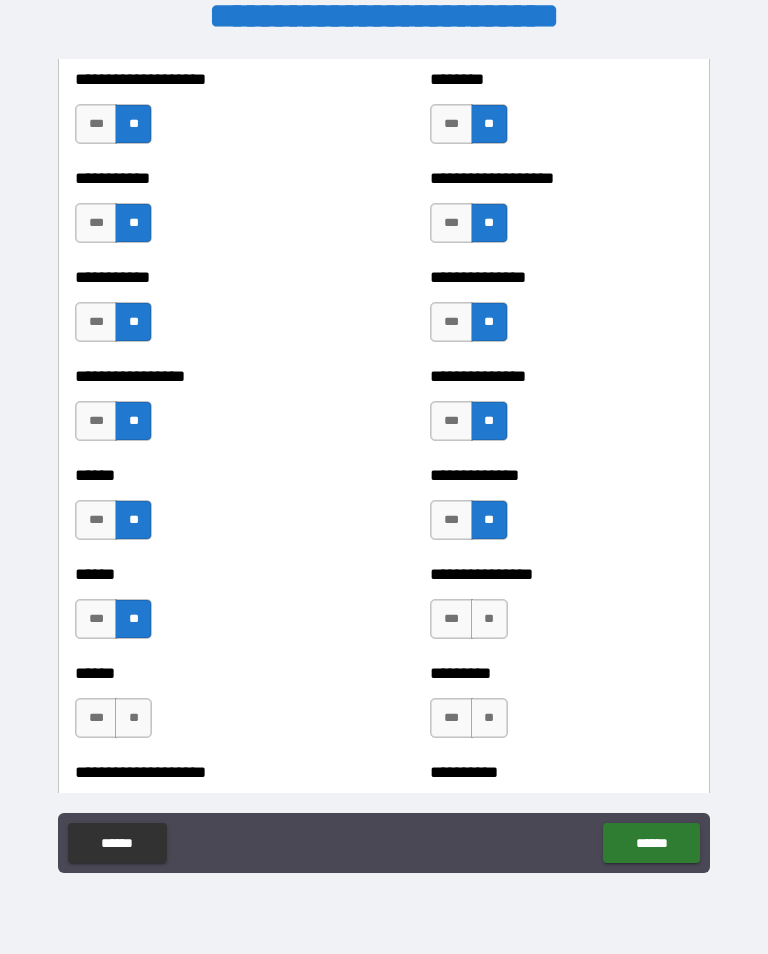 click on "**" at bounding box center (489, 619) 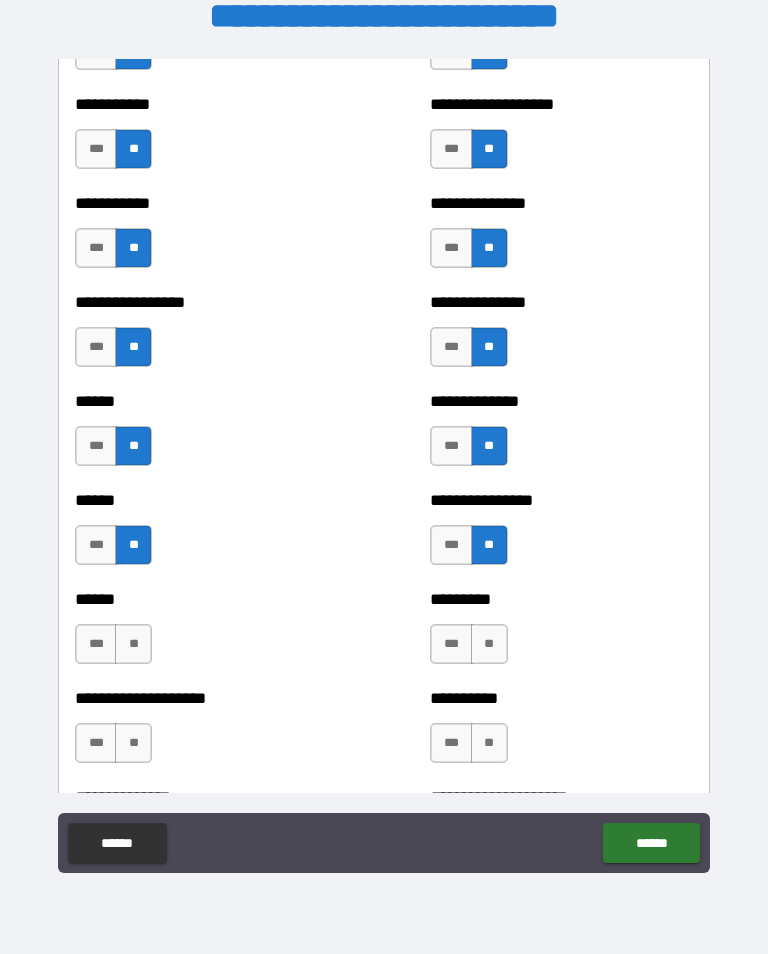 scroll, scrollTop: 2745, scrollLeft: 0, axis: vertical 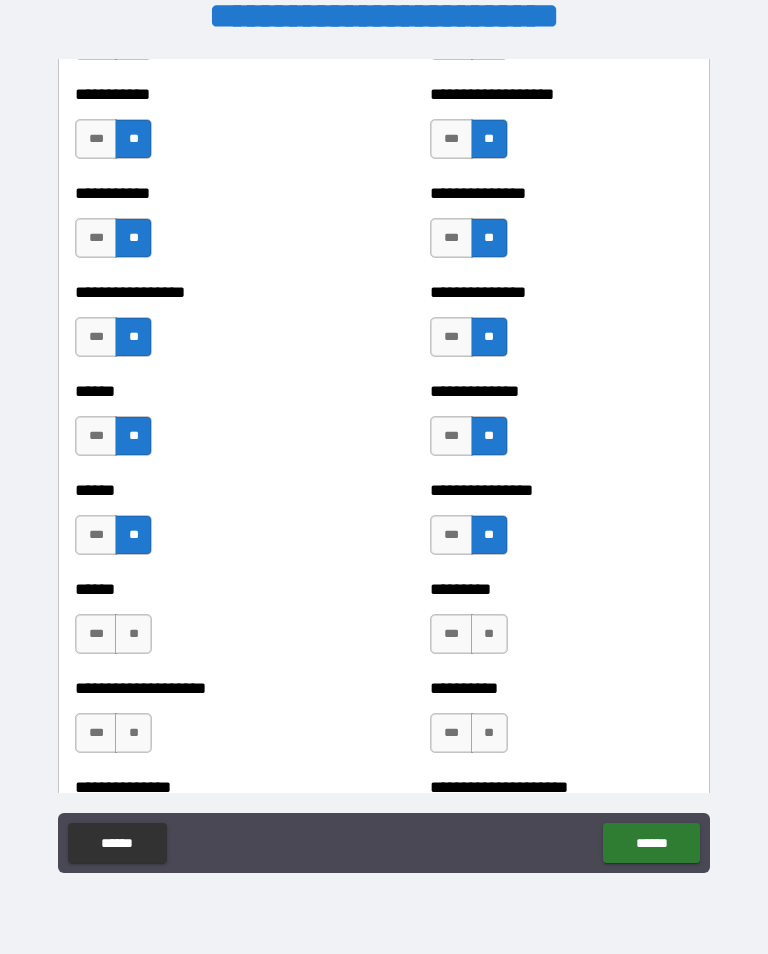 click on "**" at bounding box center (133, 634) 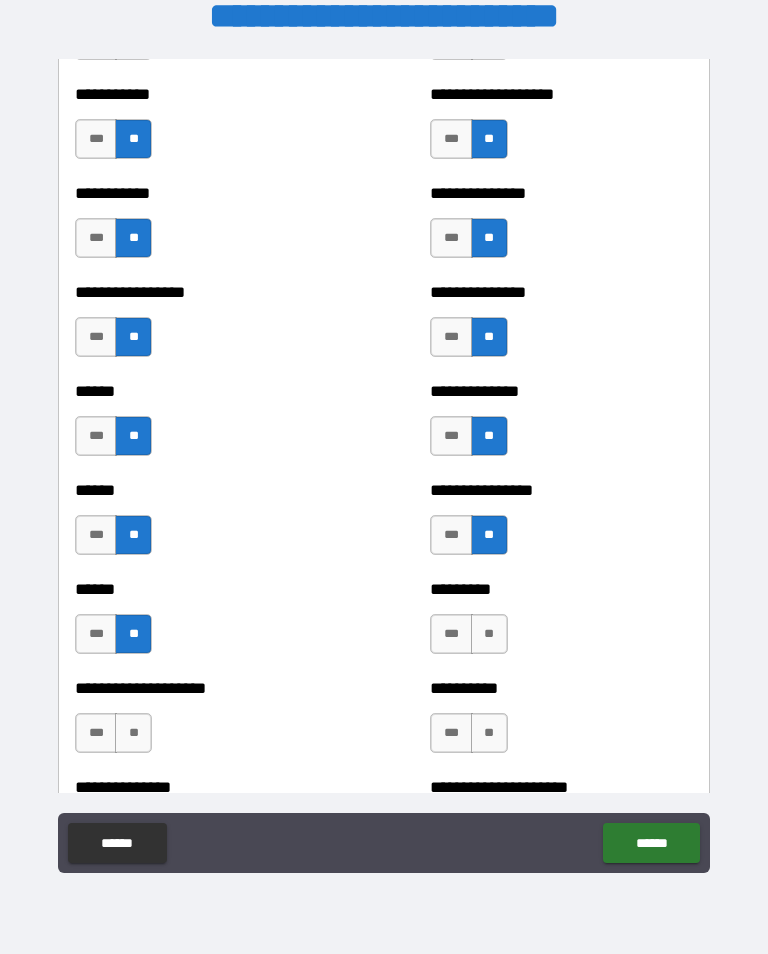 click on "**" at bounding box center (489, 634) 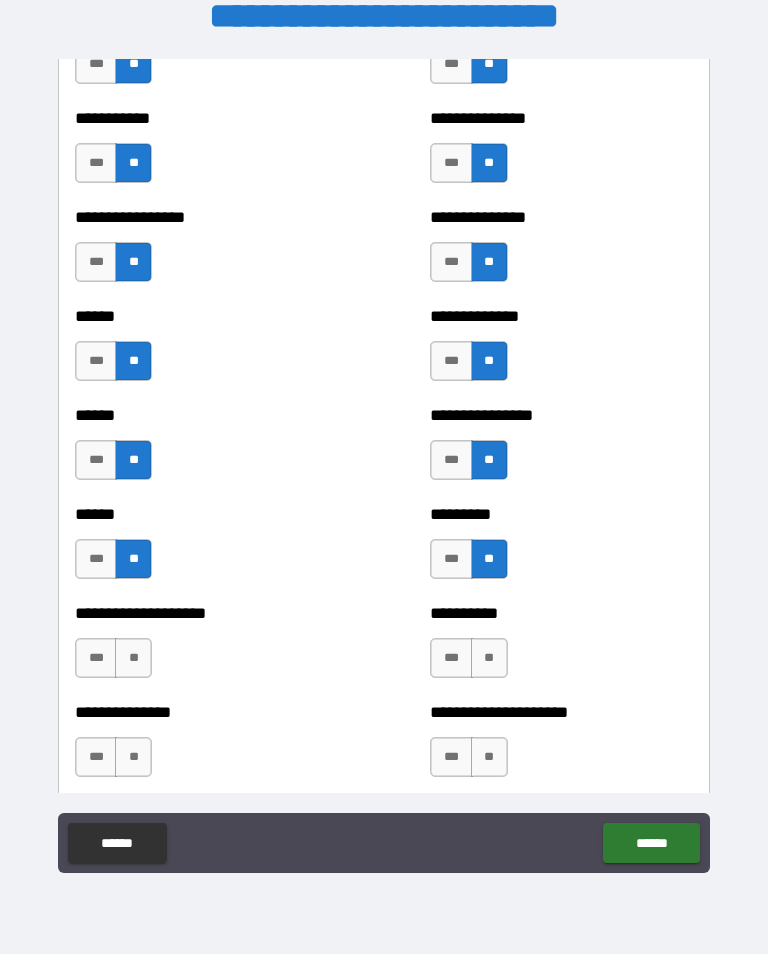 scroll, scrollTop: 2839, scrollLeft: 0, axis: vertical 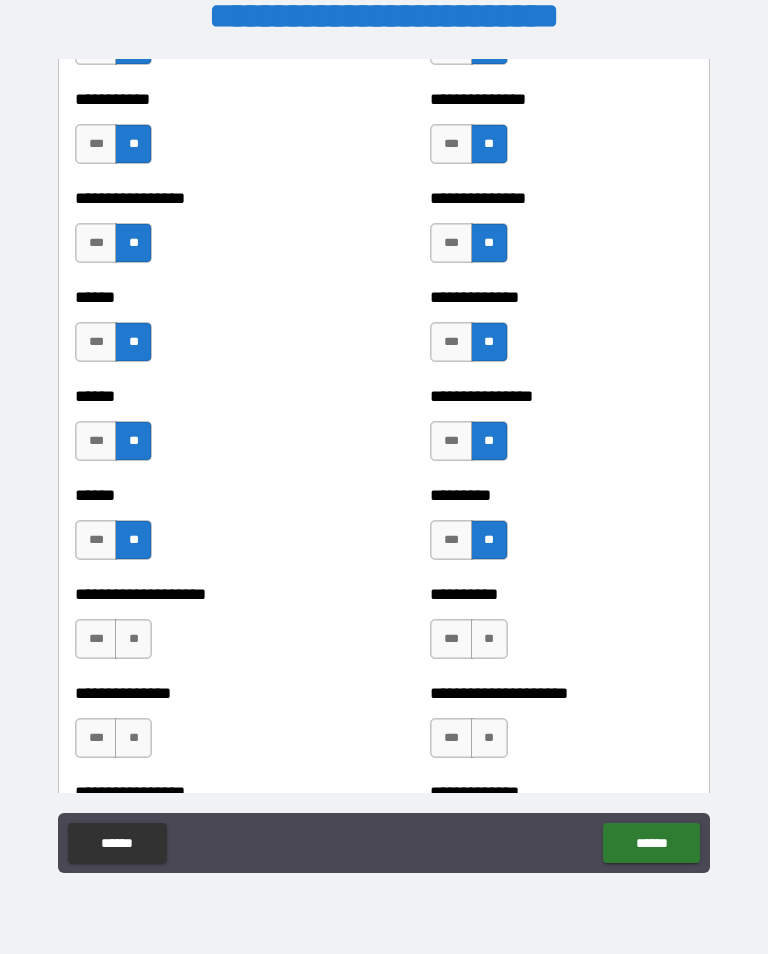 click on "**" at bounding box center (489, 639) 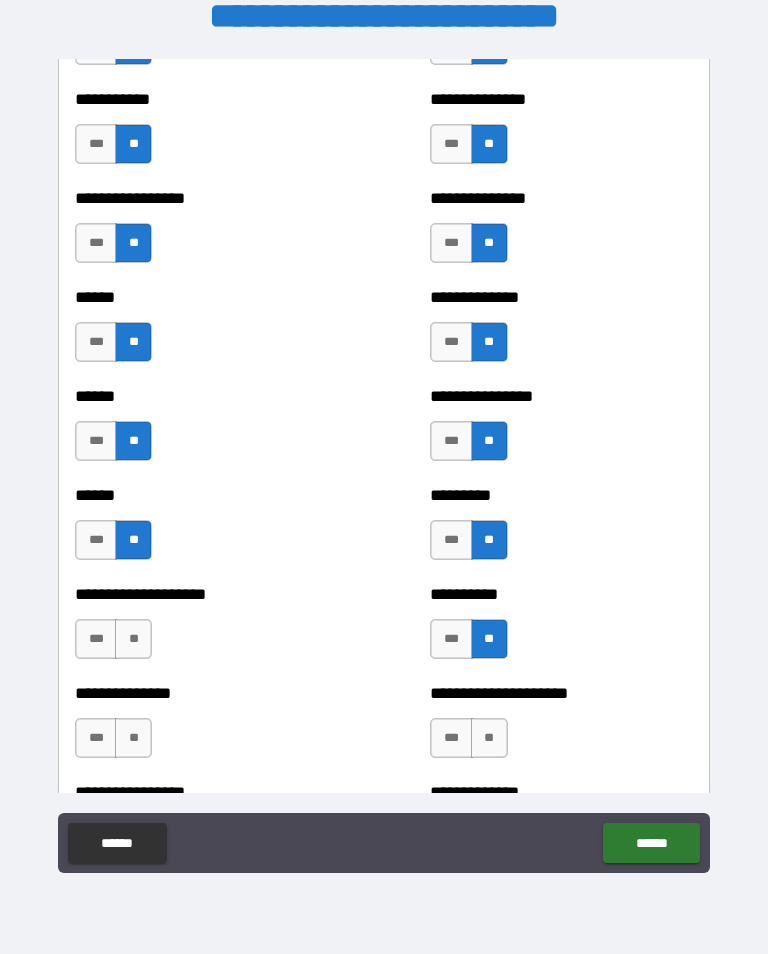 click on "**" at bounding box center (133, 639) 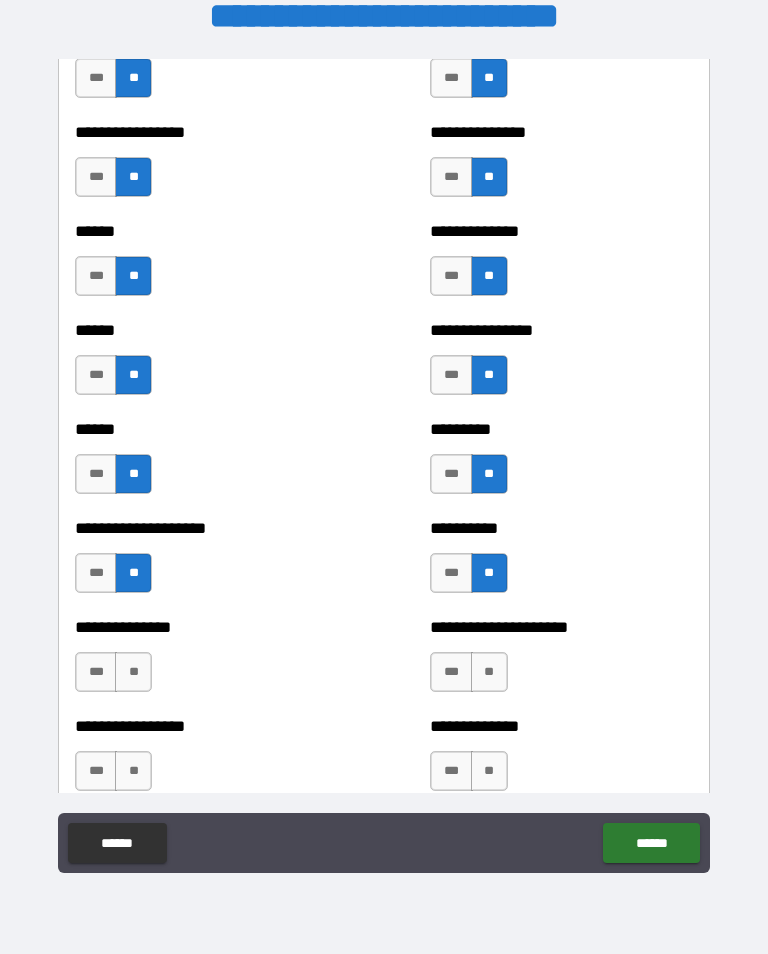 scroll, scrollTop: 2928, scrollLeft: 0, axis: vertical 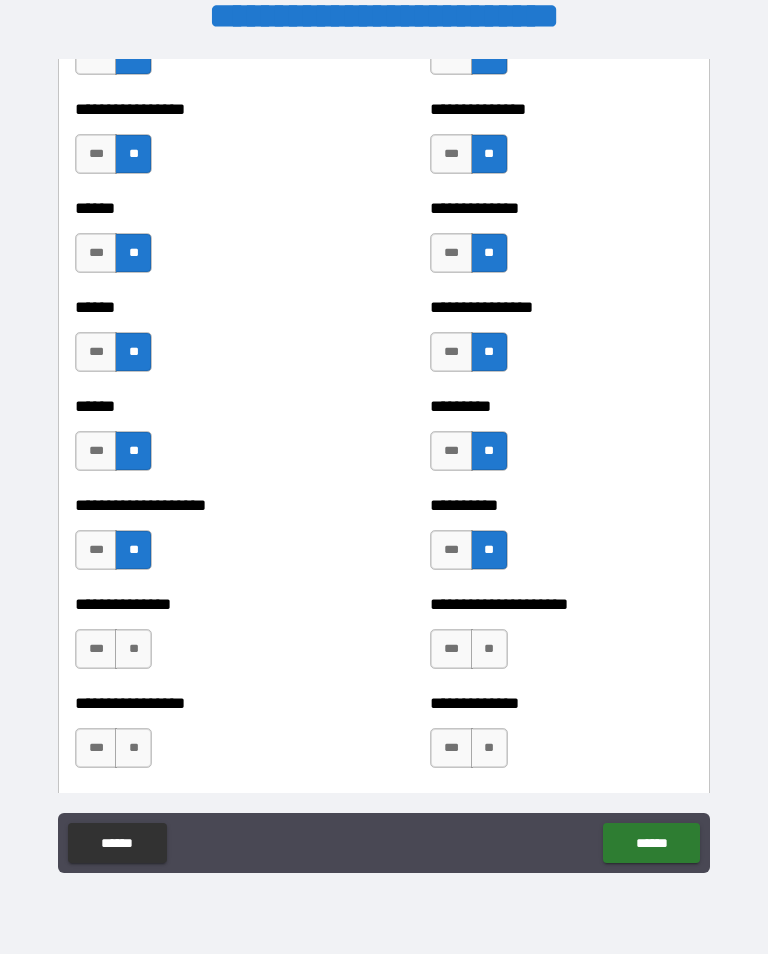 click on "**" at bounding box center [133, 649] 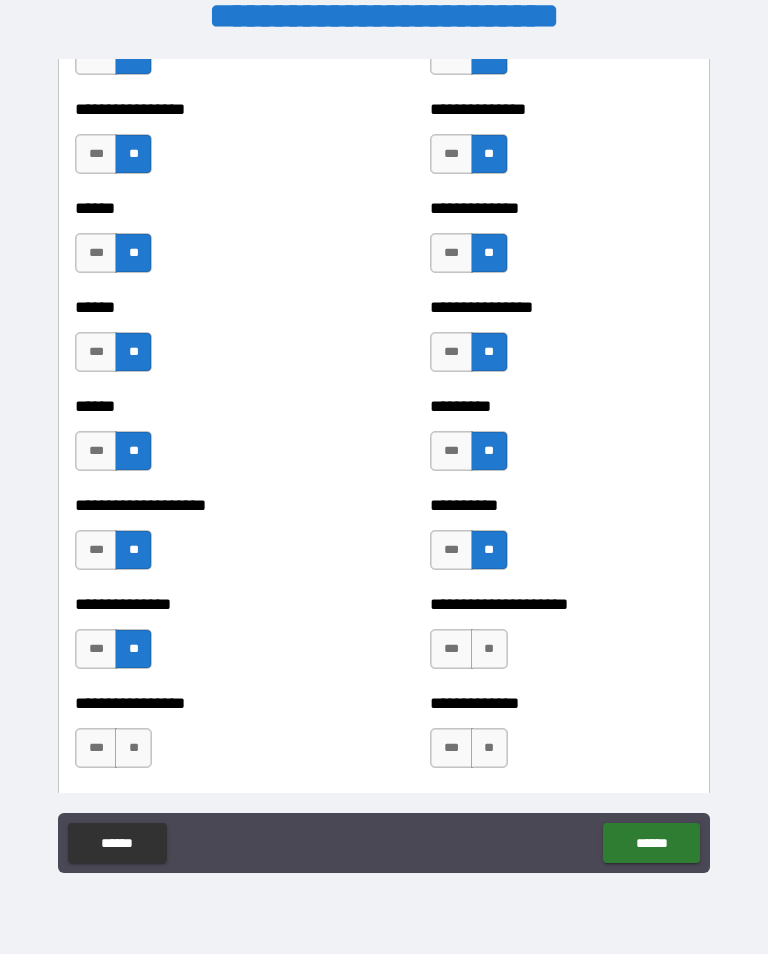 click on "**" at bounding box center (489, 649) 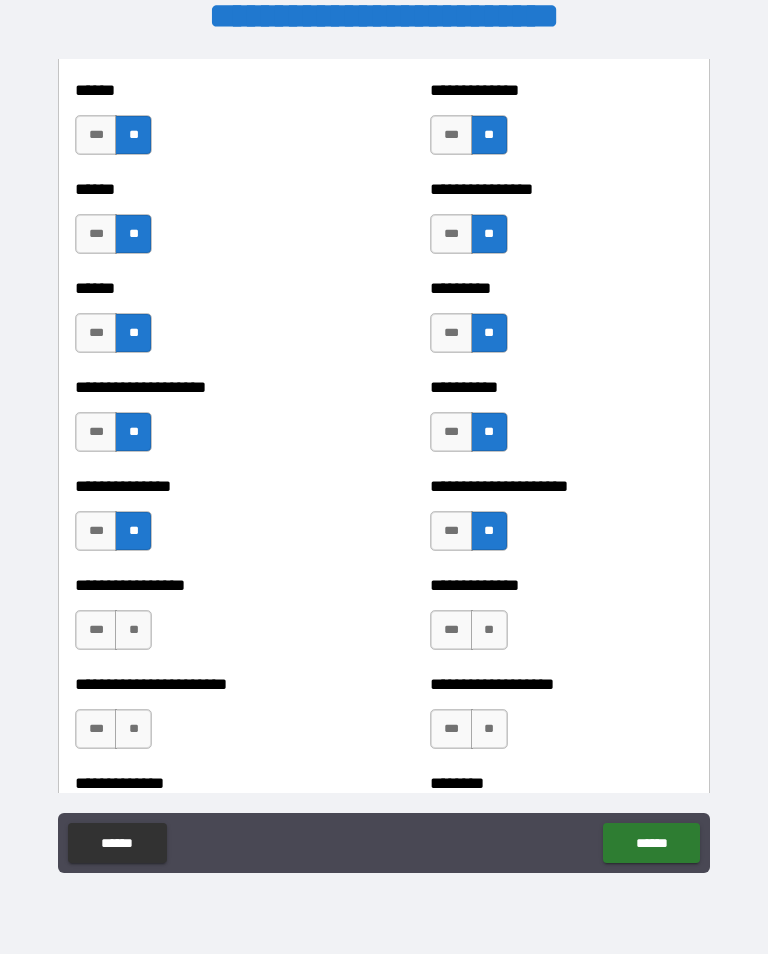 scroll, scrollTop: 3049, scrollLeft: 0, axis: vertical 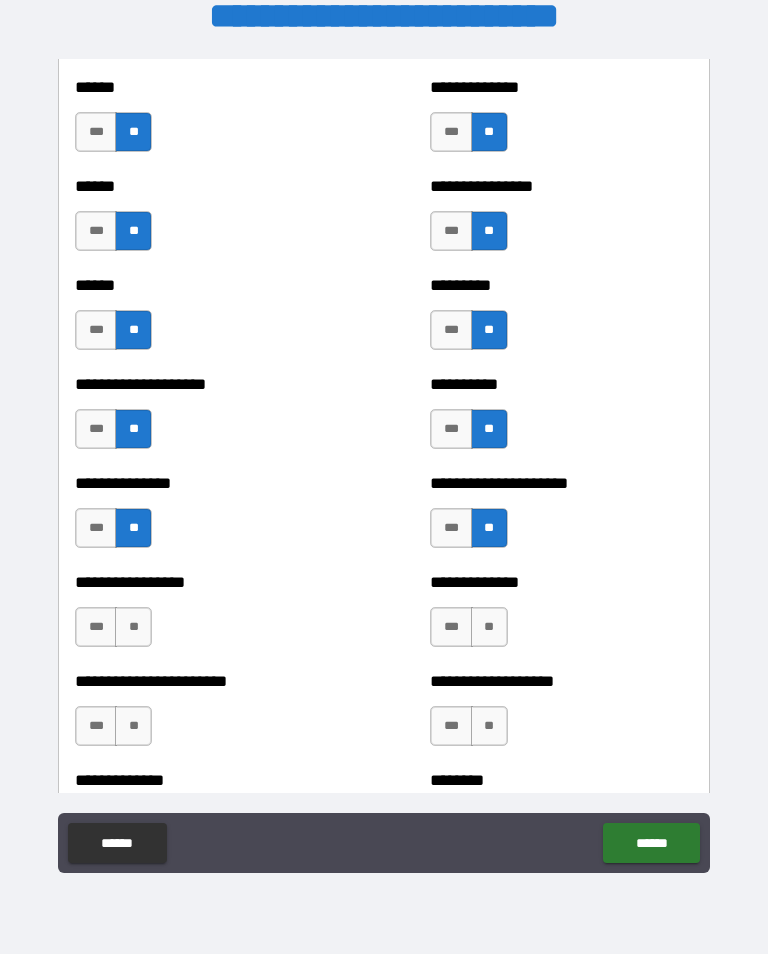 click on "***" at bounding box center (96, 627) 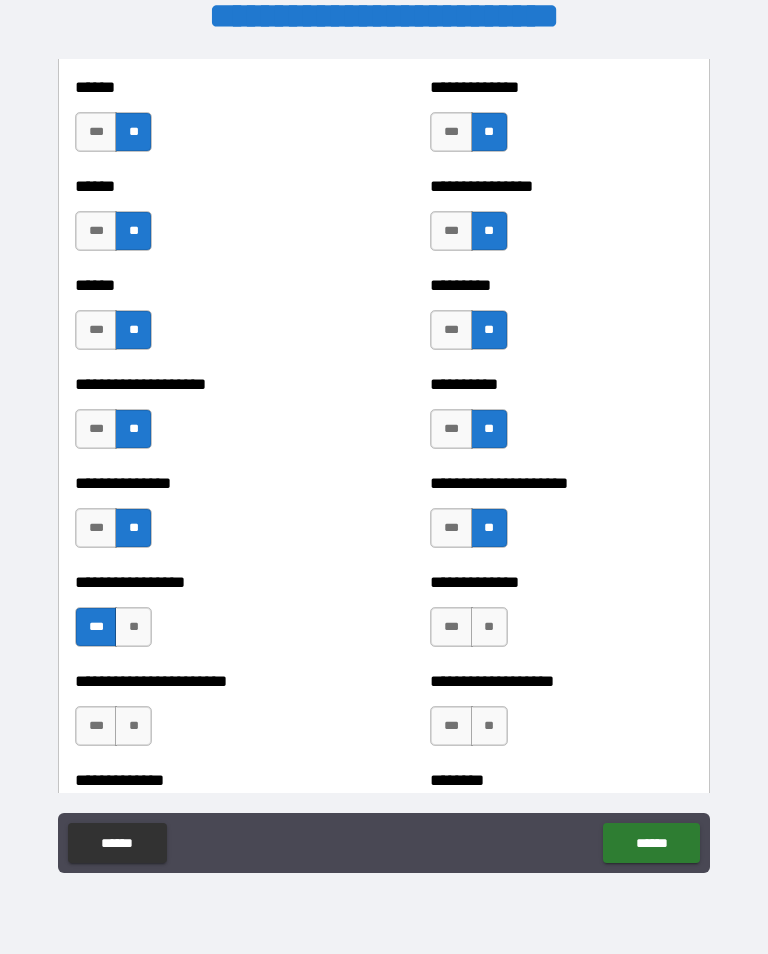 click on "**" at bounding box center (489, 627) 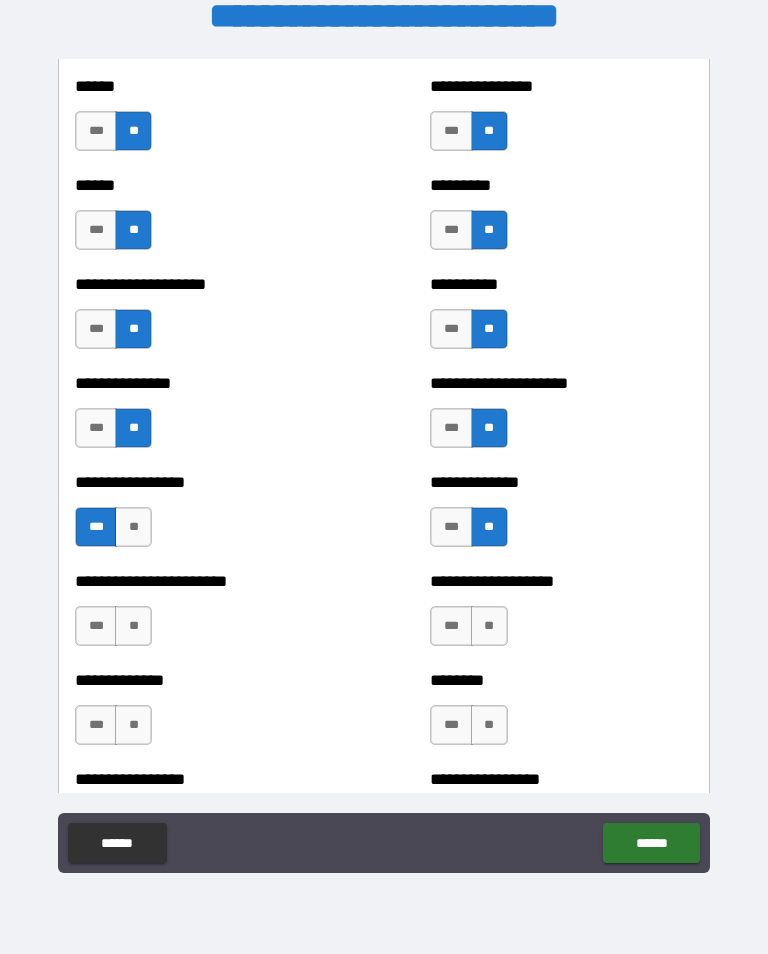 scroll, scrollTop: 3152, scrollLeft: 0, axis: vertical 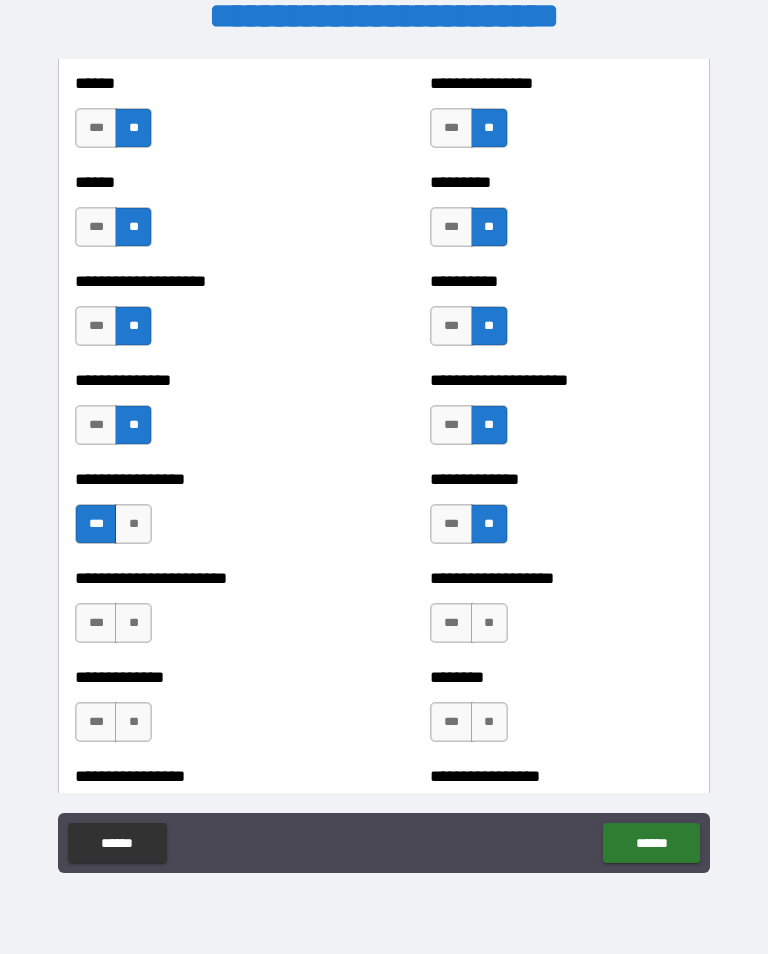click on "**" at bounding box center [133, 623] 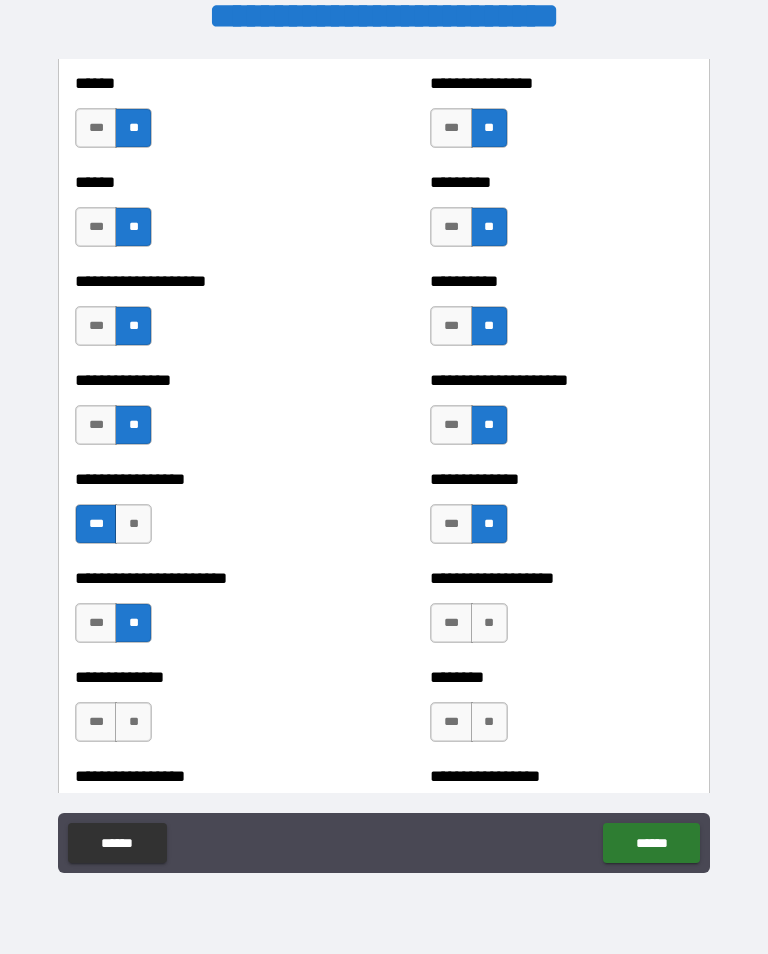 click on "**" at bounding box center [489, 623] 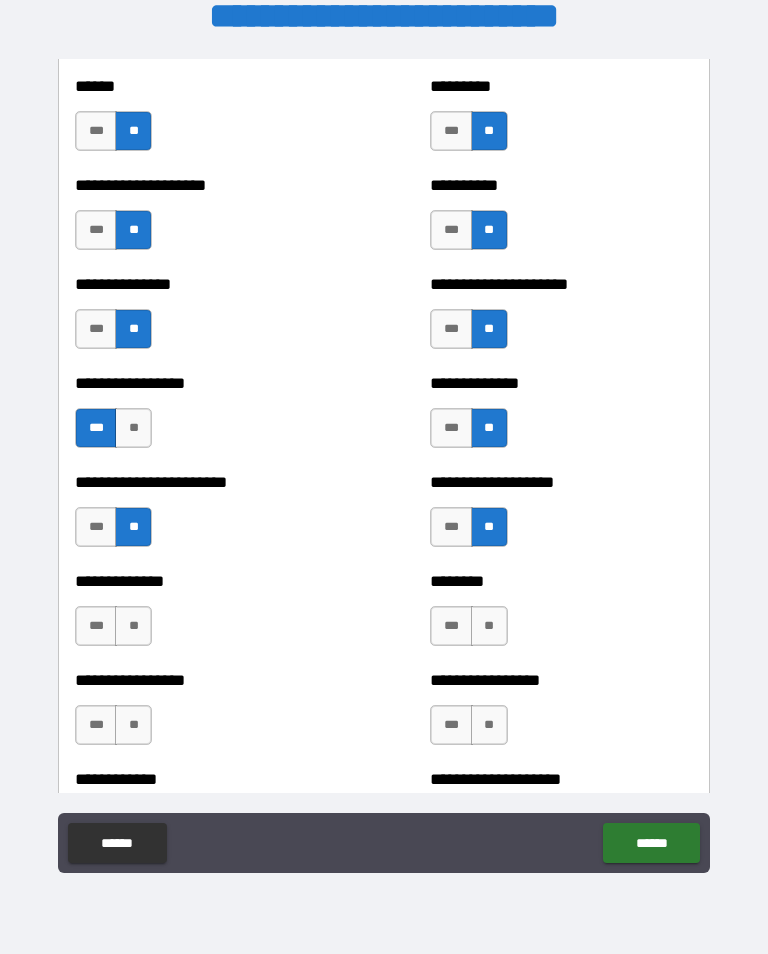 scroll, scrollTop: 3249, scrollLeft: 0, axis: vertical 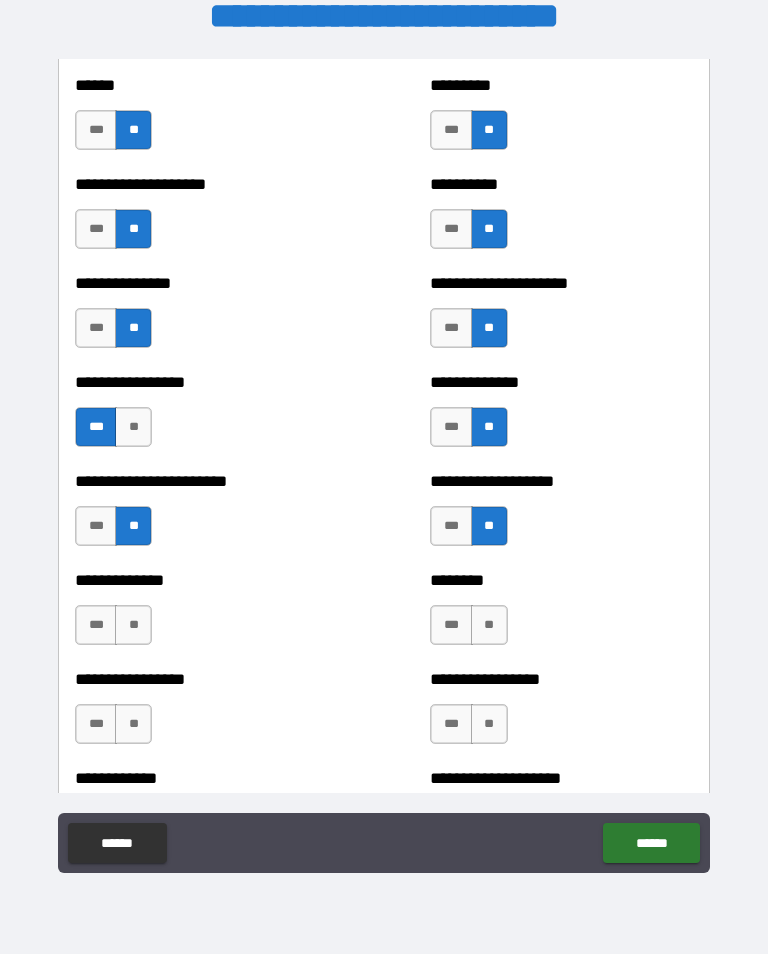 click on "**" at bounding box center [489, 625] 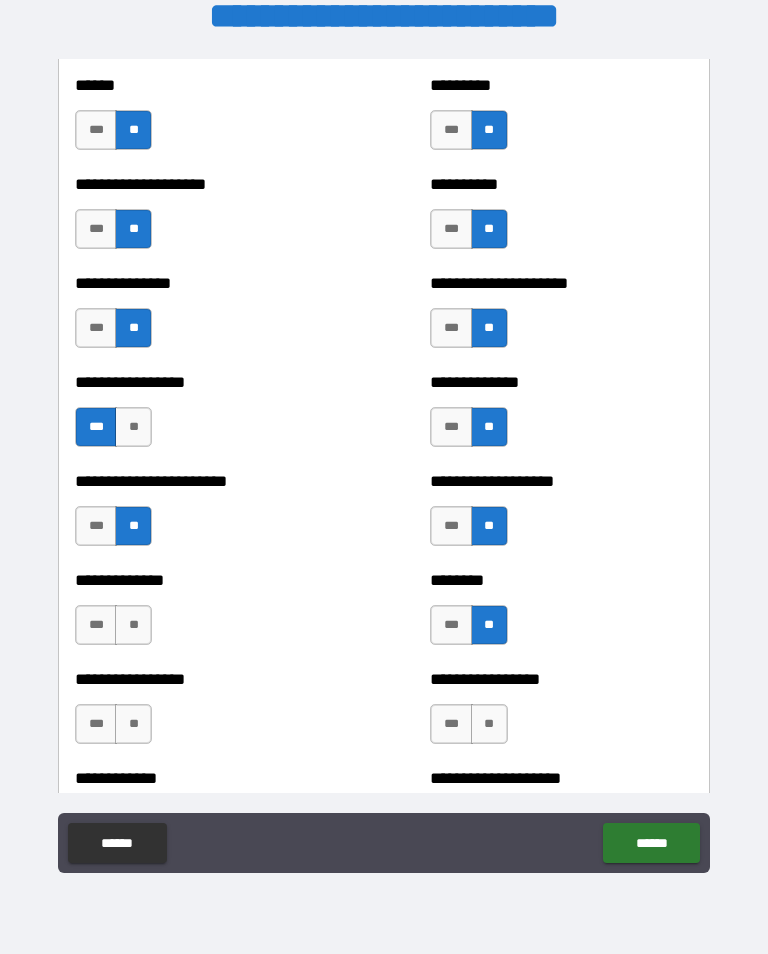 click on "**" at bounding box center (133, 625) 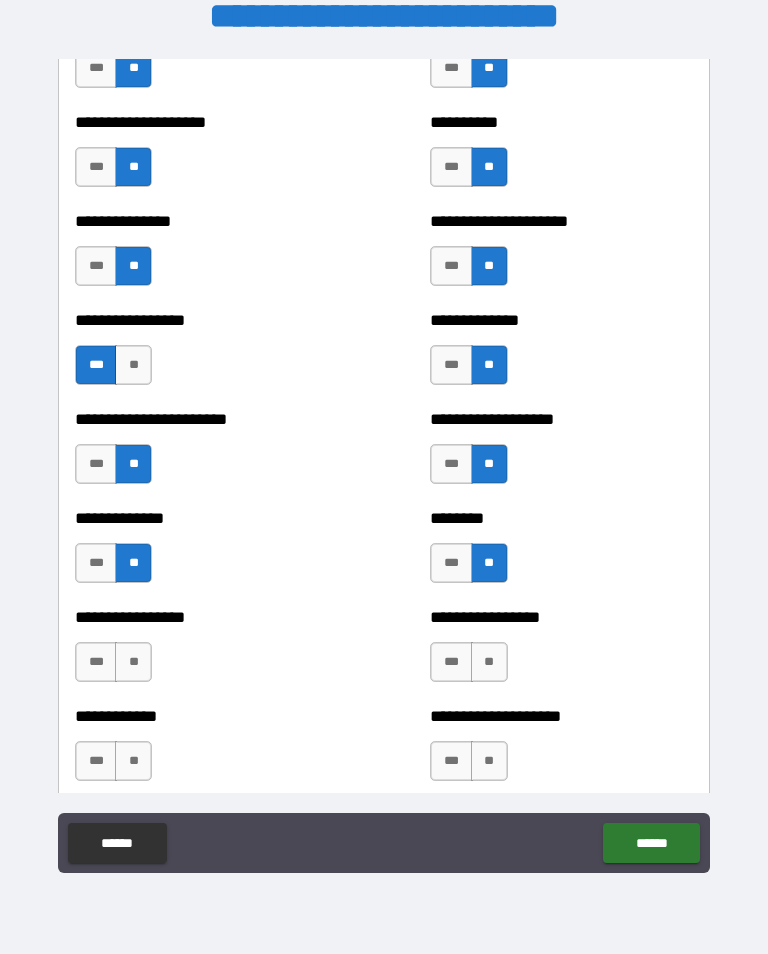 scroll, scrollTop: 3338, scrollLeft: 0, axis: vertical 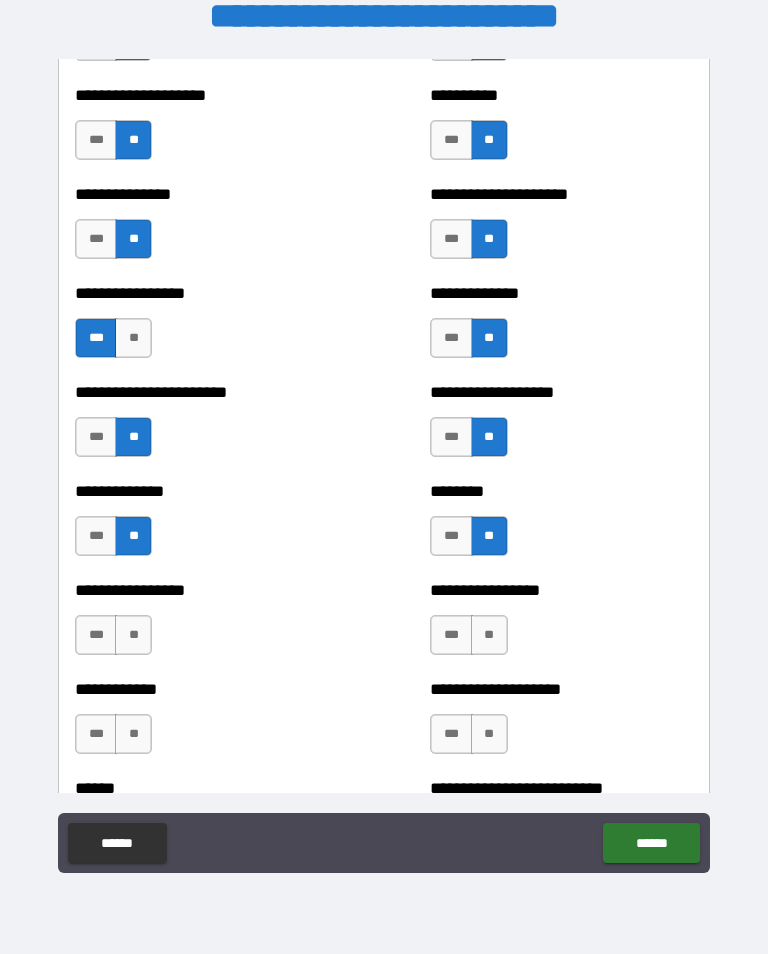 click on "**" at bounding box center (133, 635) 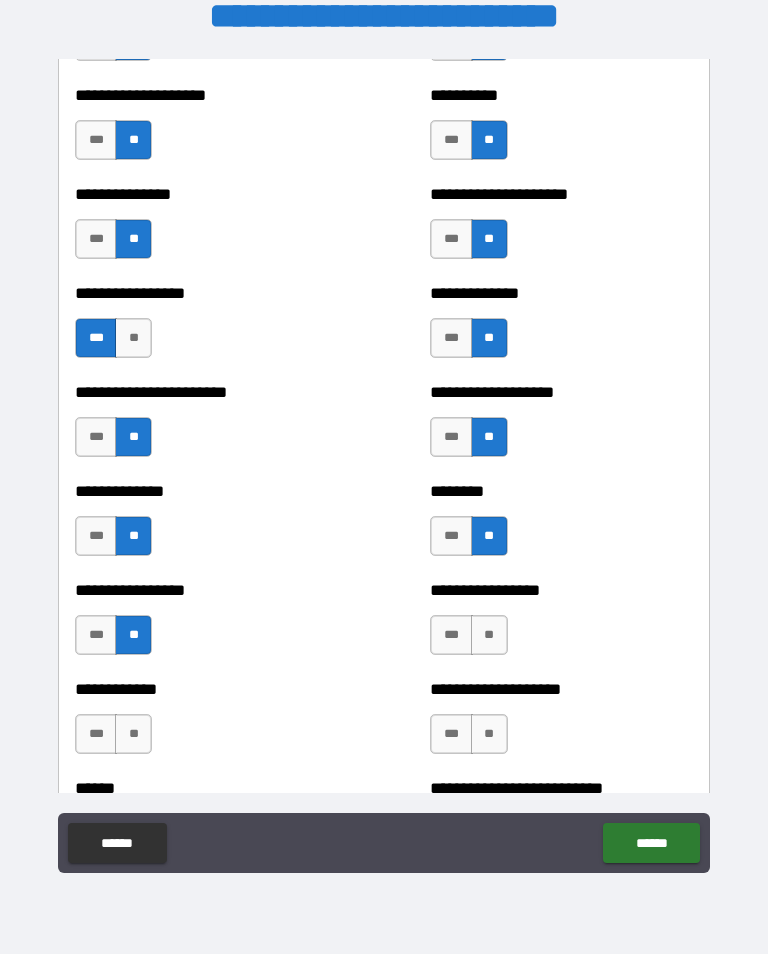 click on "**" at bounding box center [489, 635] 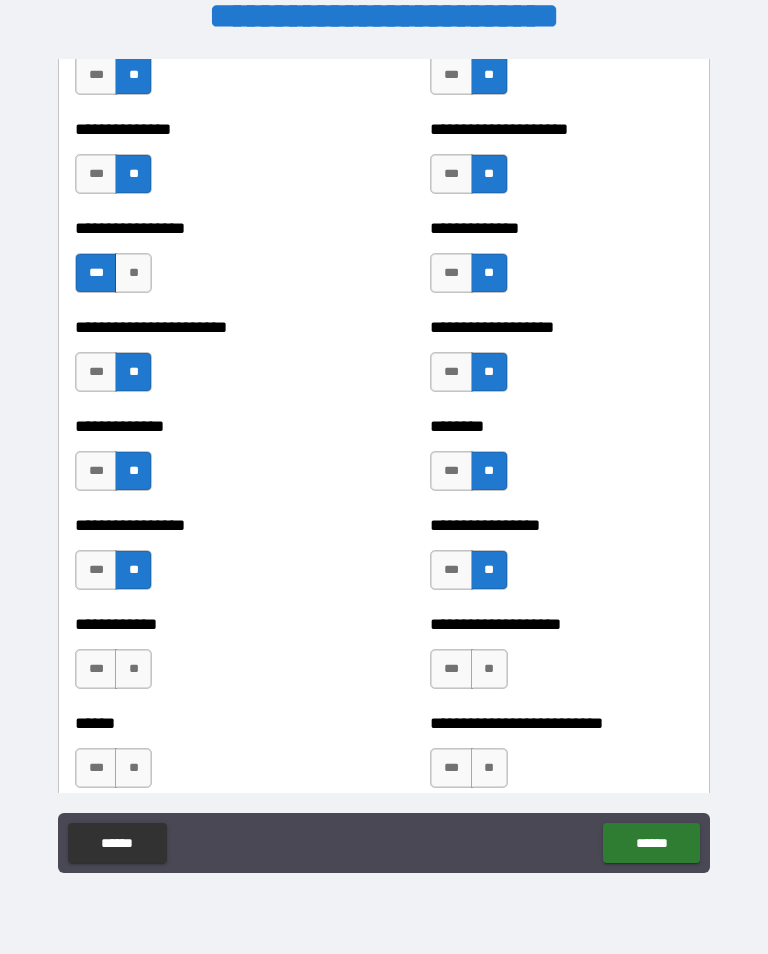 scroll, scrollTop: 3418, scrollLeft: 0, axis: vertical 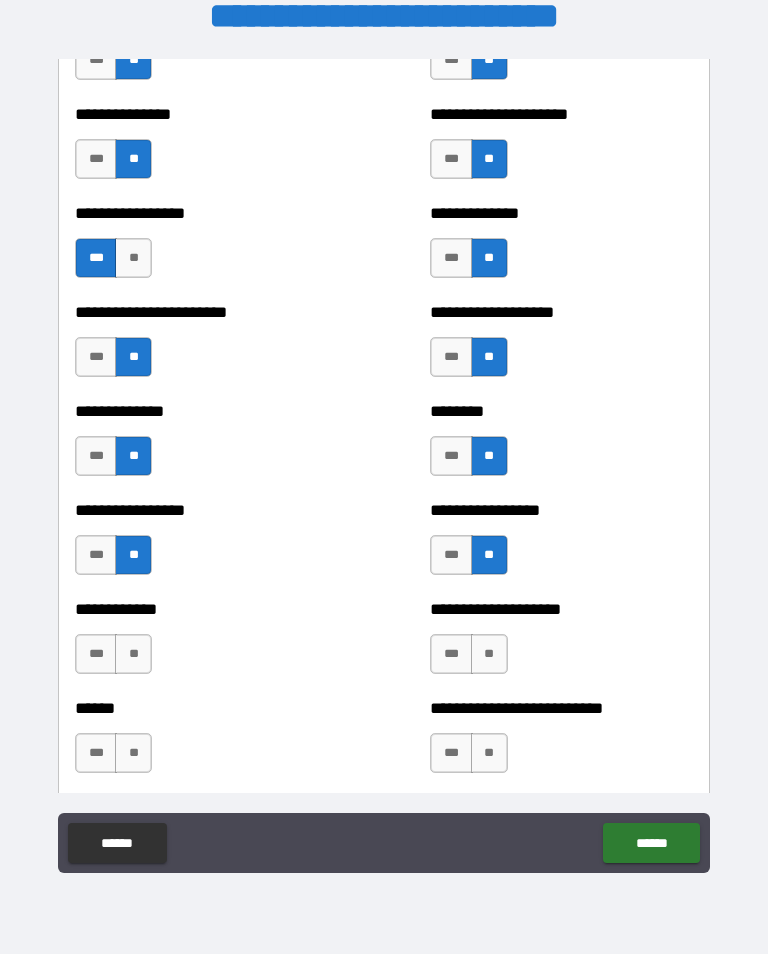 click on "**" at bounding box center [133, 654] 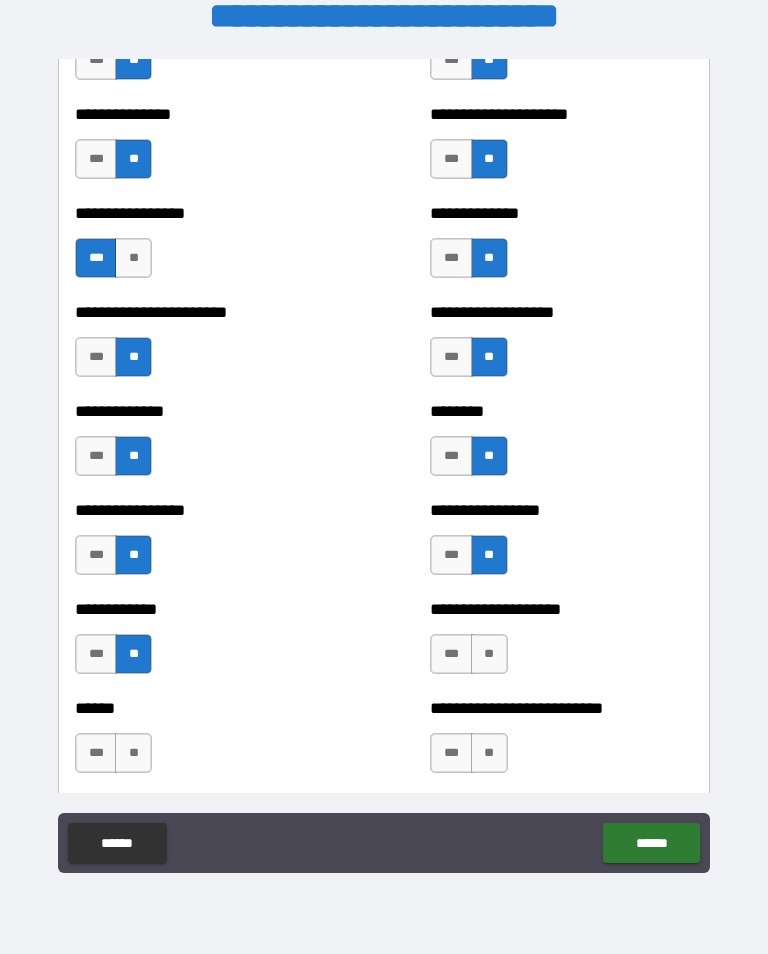 click on "**" at bounding box center [489, 654] 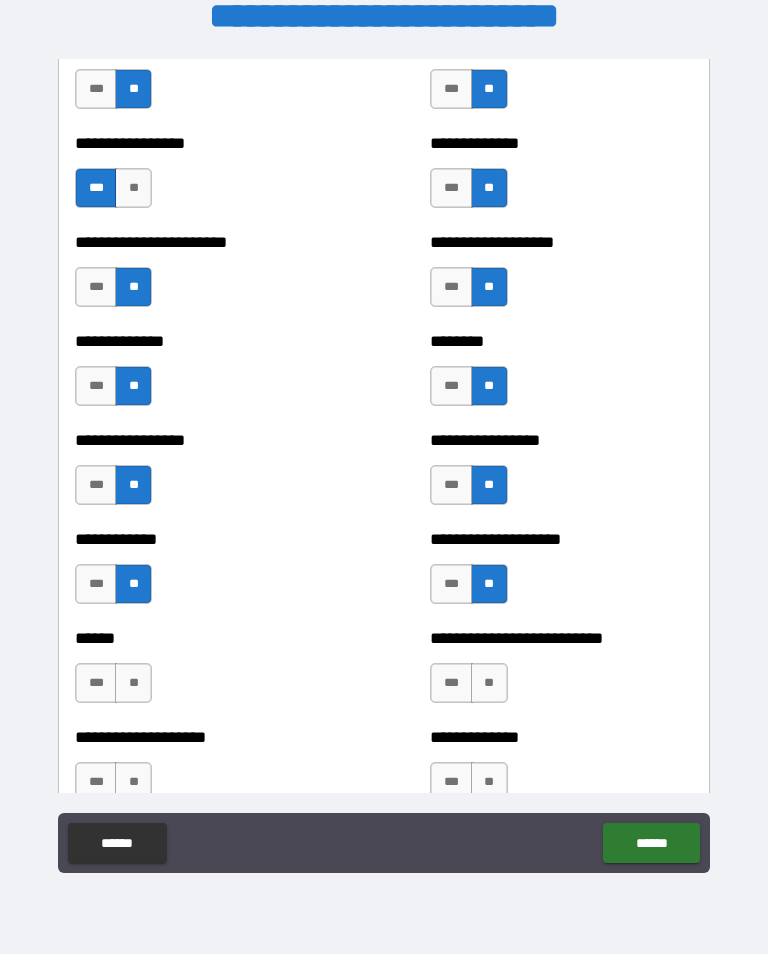 scroll, scrollTop: 3509, scrollLeft: 0, axis: vertical 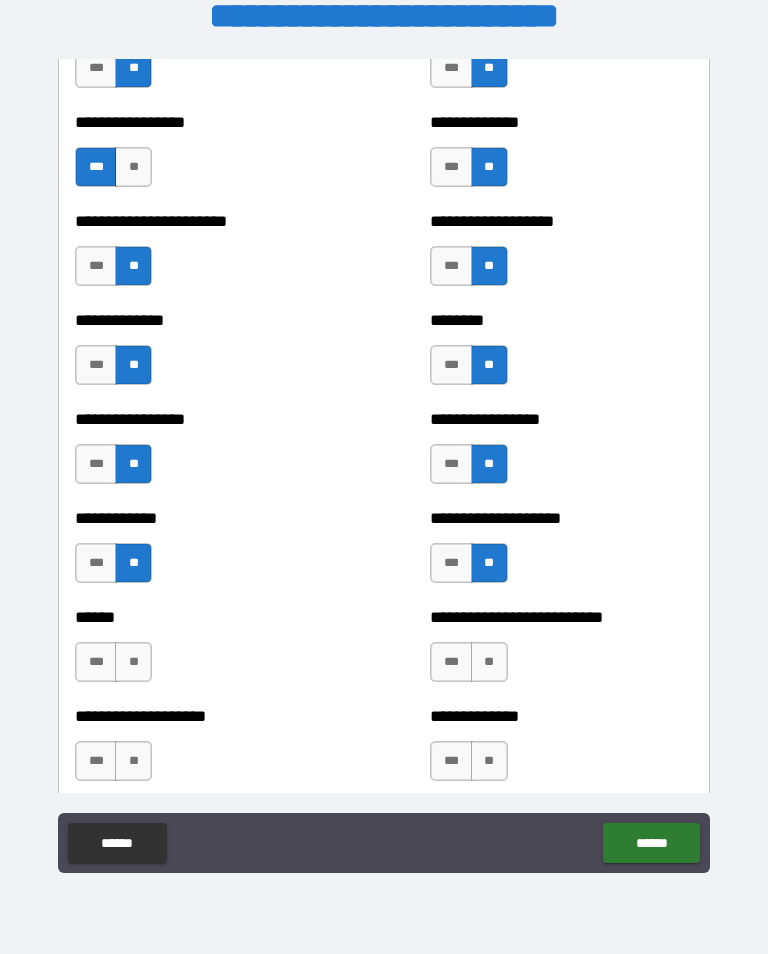 click on "**" at bounding box center (133, 662) 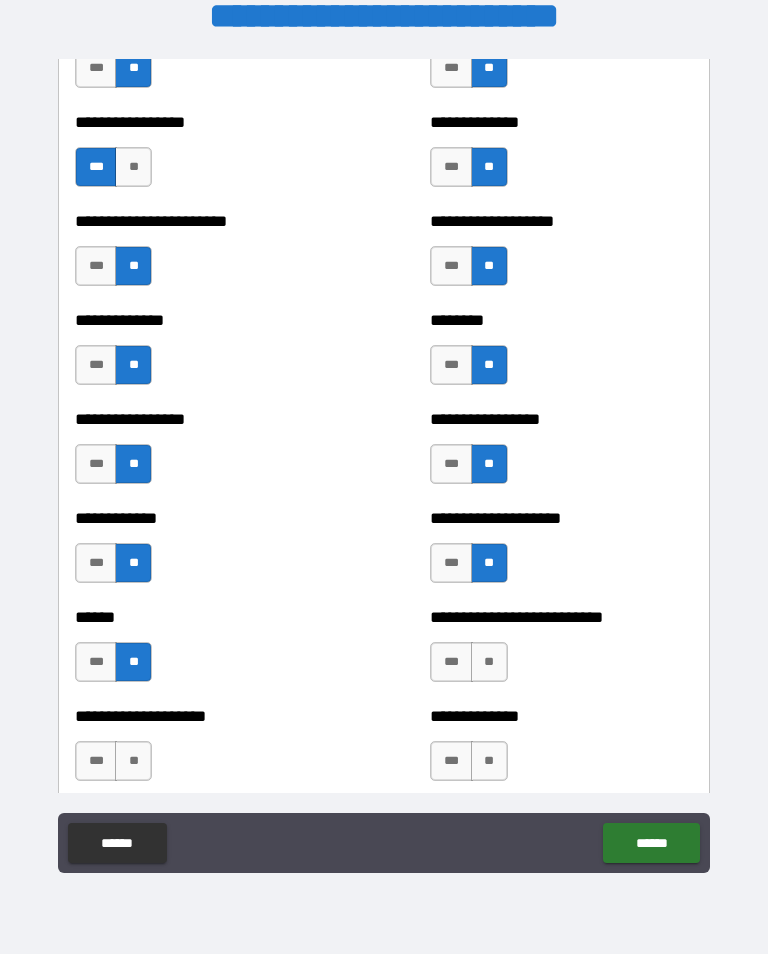 click on "**" at bounding box center (489, 662) 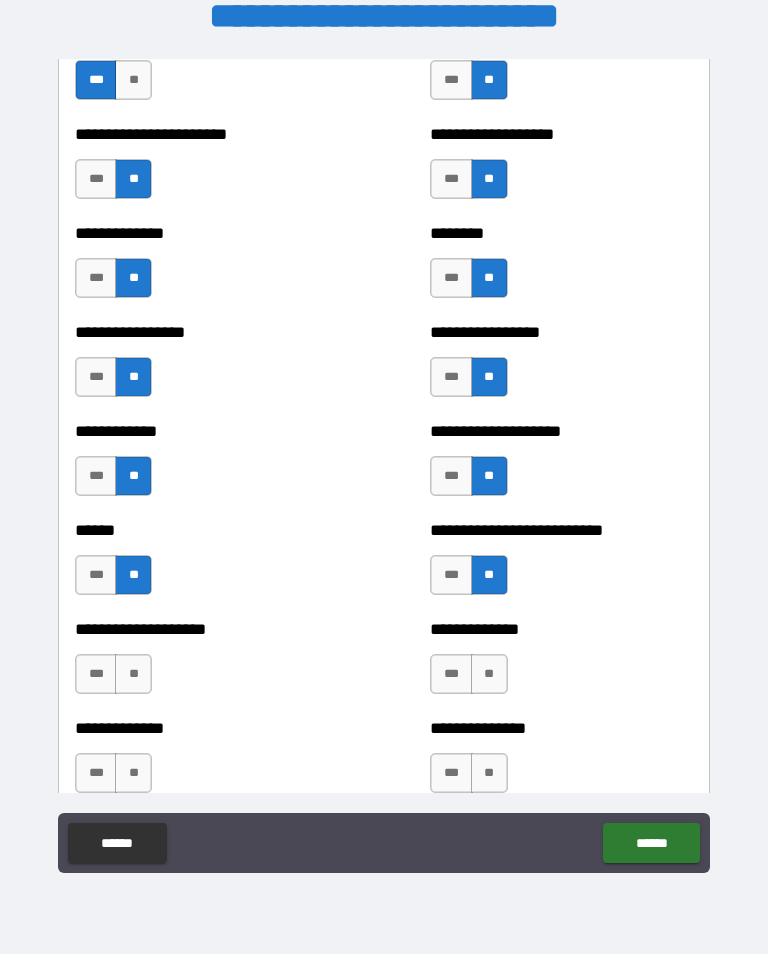 scroll, scrollTop: 3598, scrollLeft: 0, axis: vertical 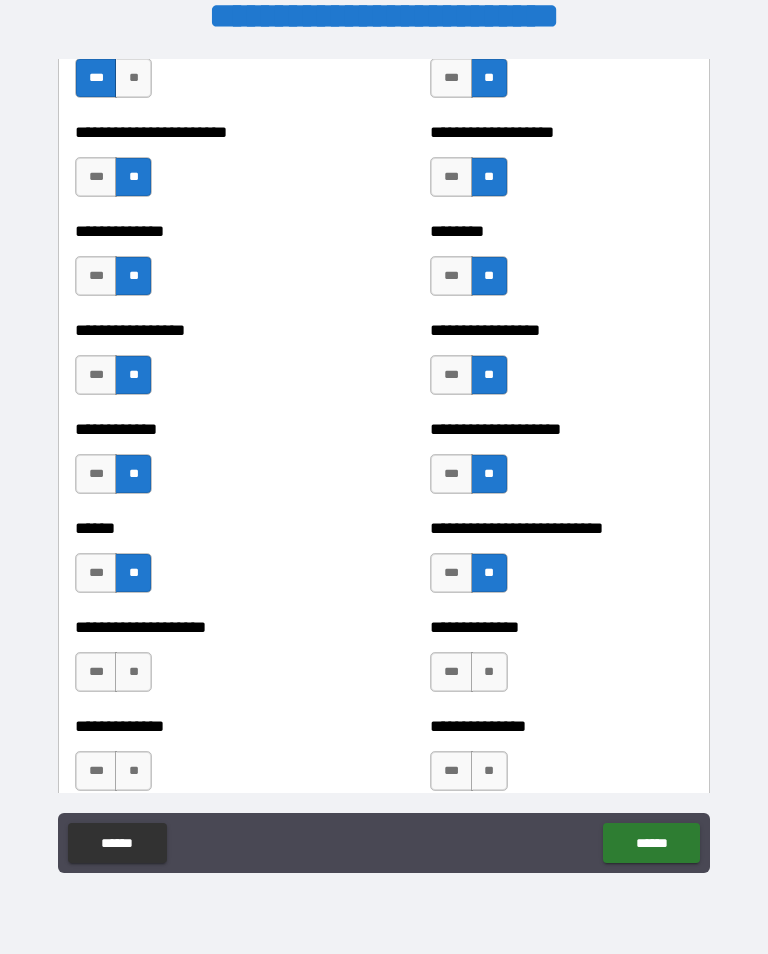 click on "***" at bounding box center [96, 672] 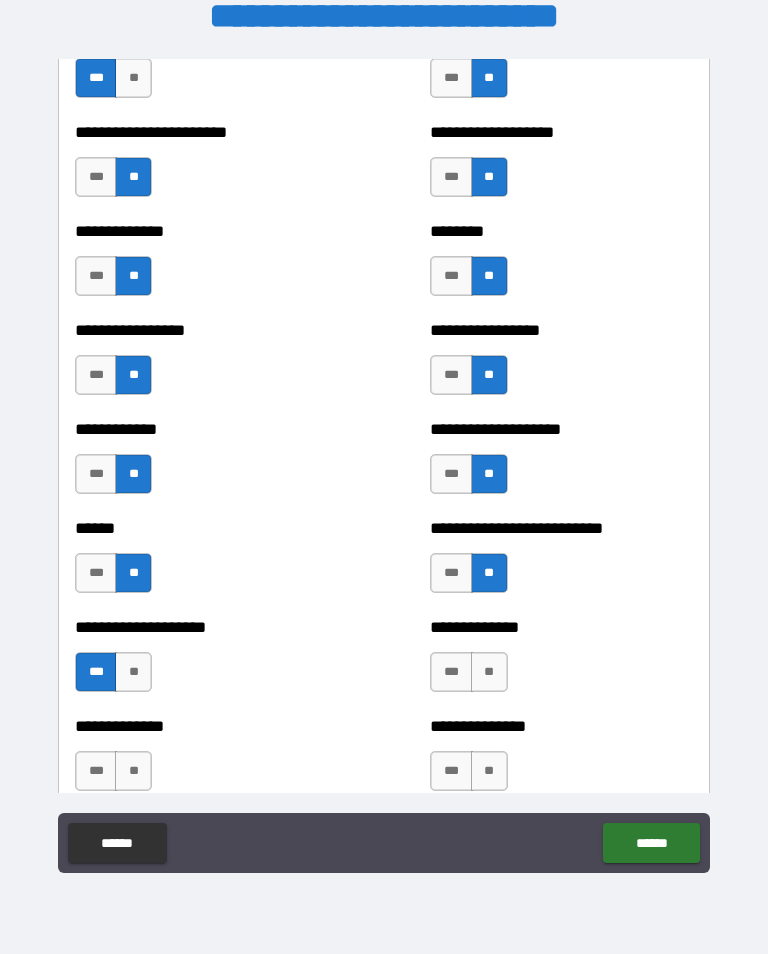 click on "**" at bounding box center (489, 672) 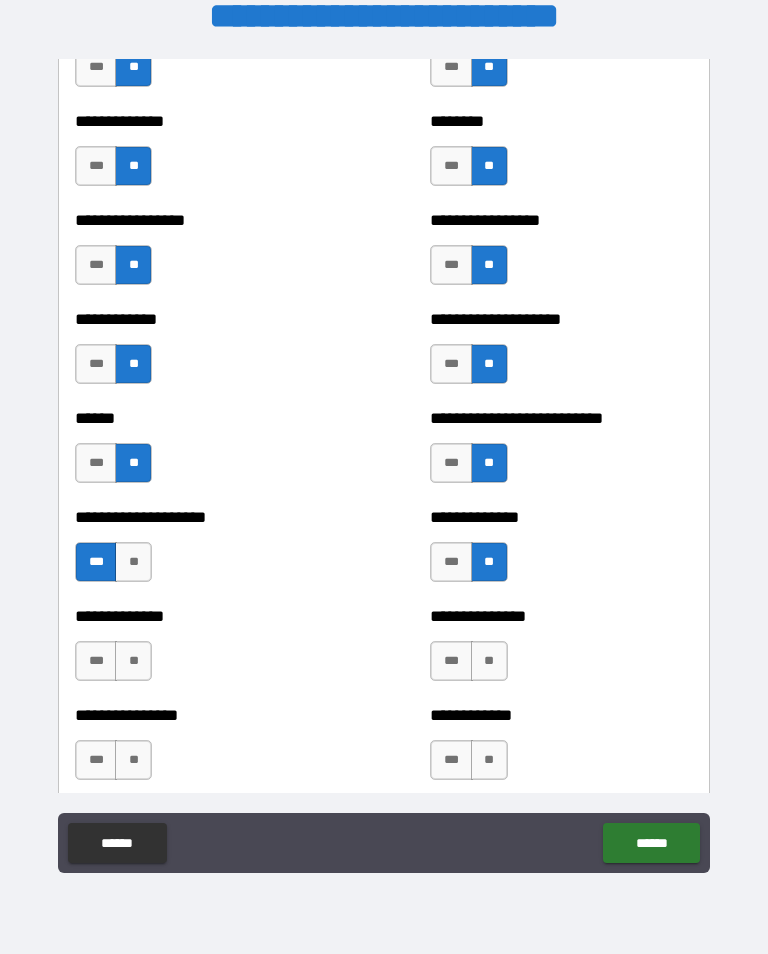 scroll, scrollTop: 3709, scrollLeft: 0, axis: vertical 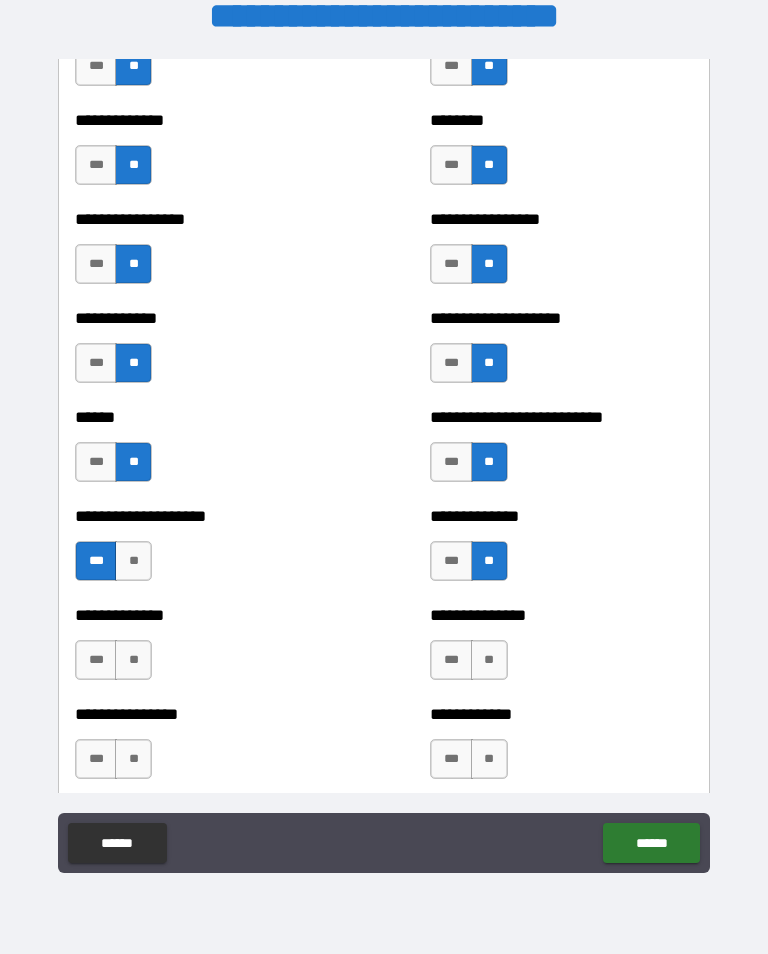 click on "**" at bounding box center (133, 660) 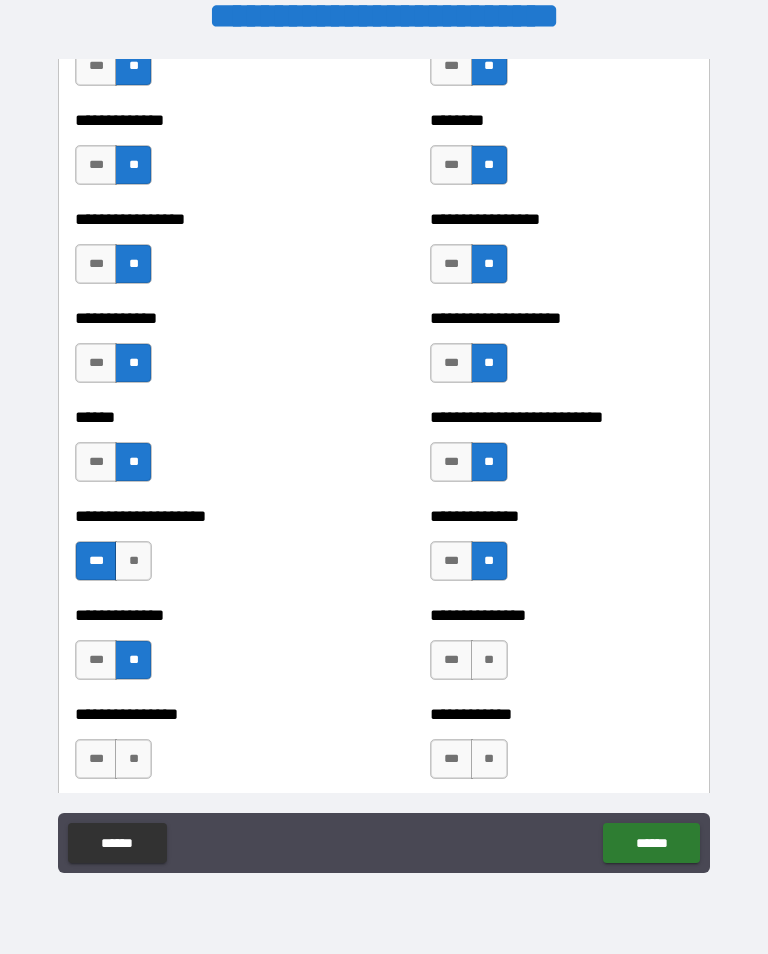 click on "**" at bounding box center [489, 660] 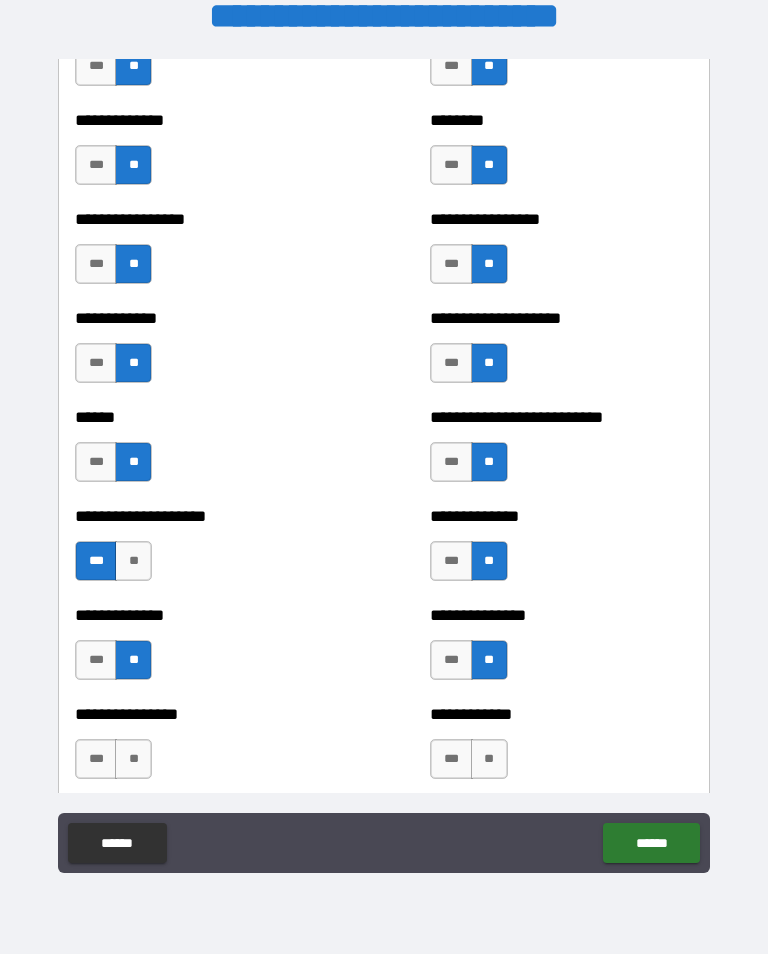 scroll, scrollTop: 3797, scrollLeft: 0, axis: vertical 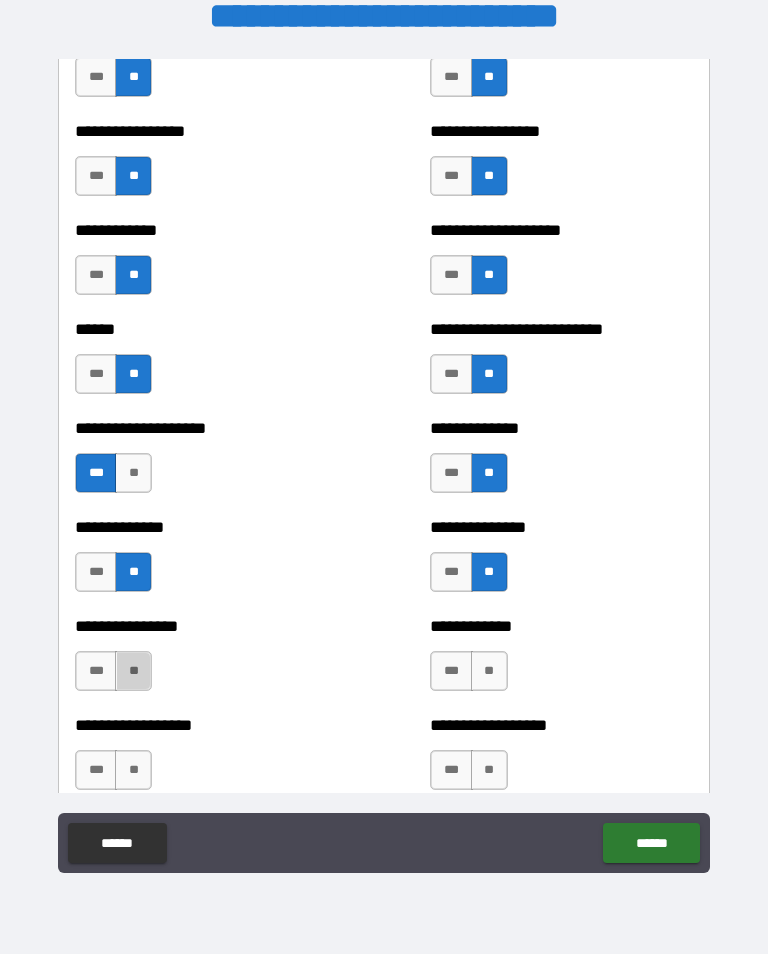 click on "**" at bounding box center [133, 671] 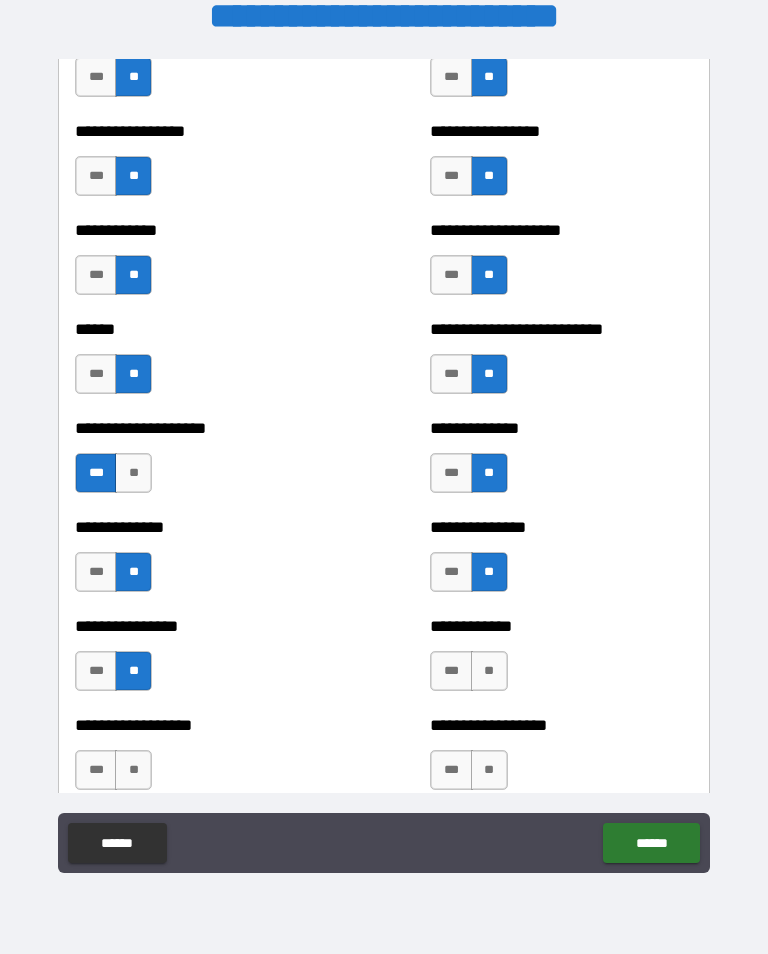 click on "**" at bounding box center [489, 671] 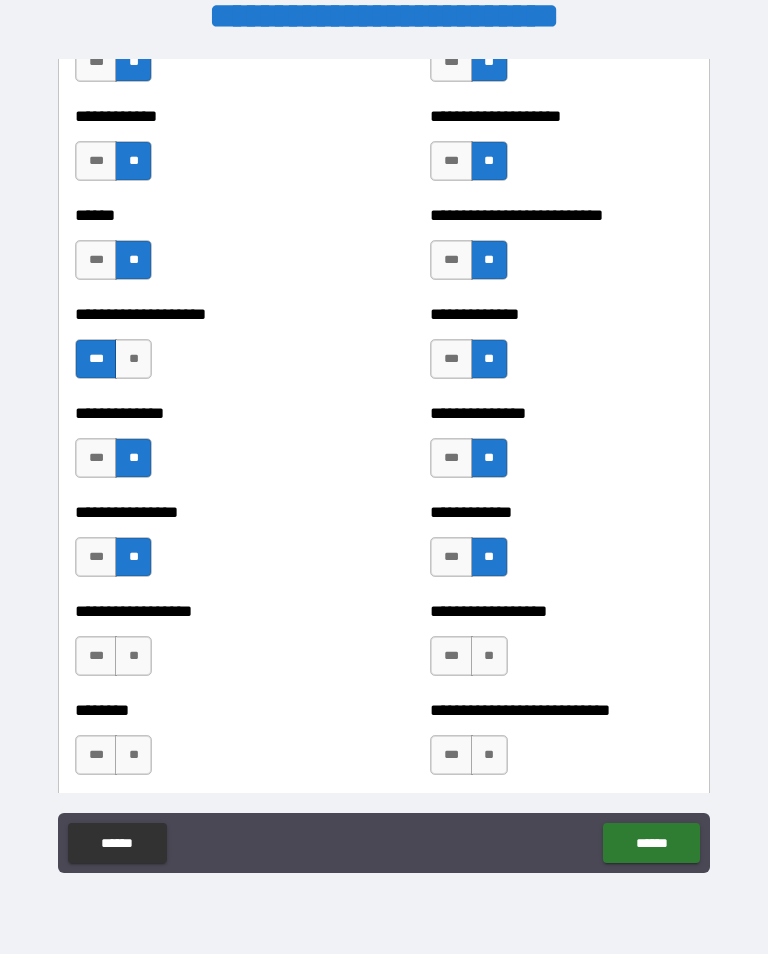 scroll, scrollTop: 3916, scrollLeft: 0, axis: vertical 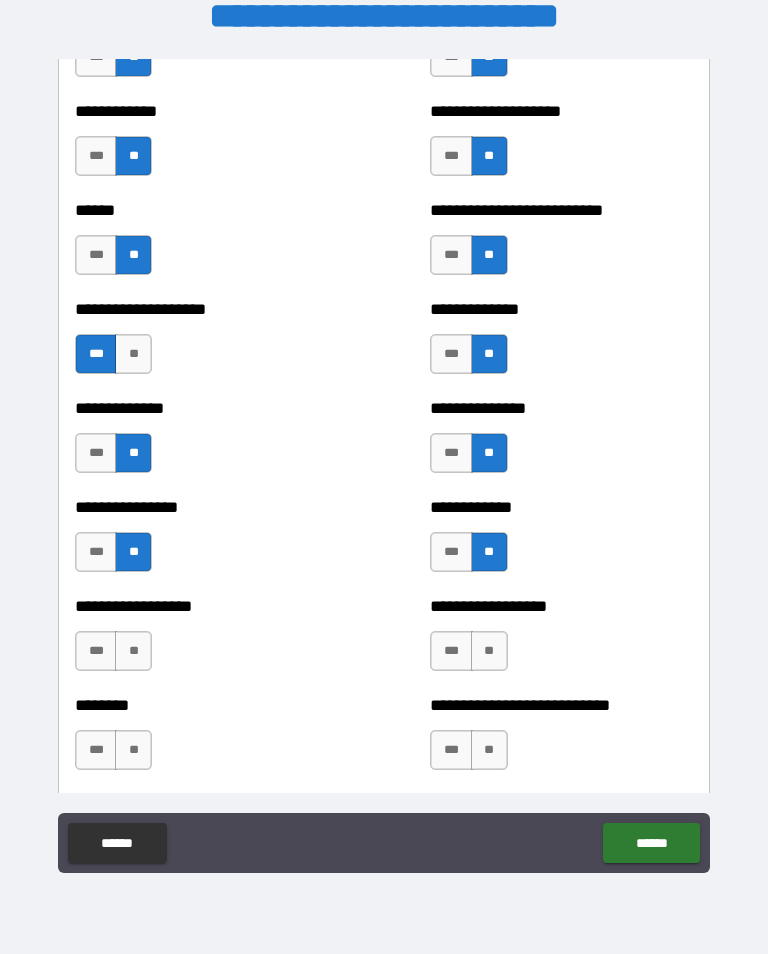 click on "**" at bounding box center (133, 651) 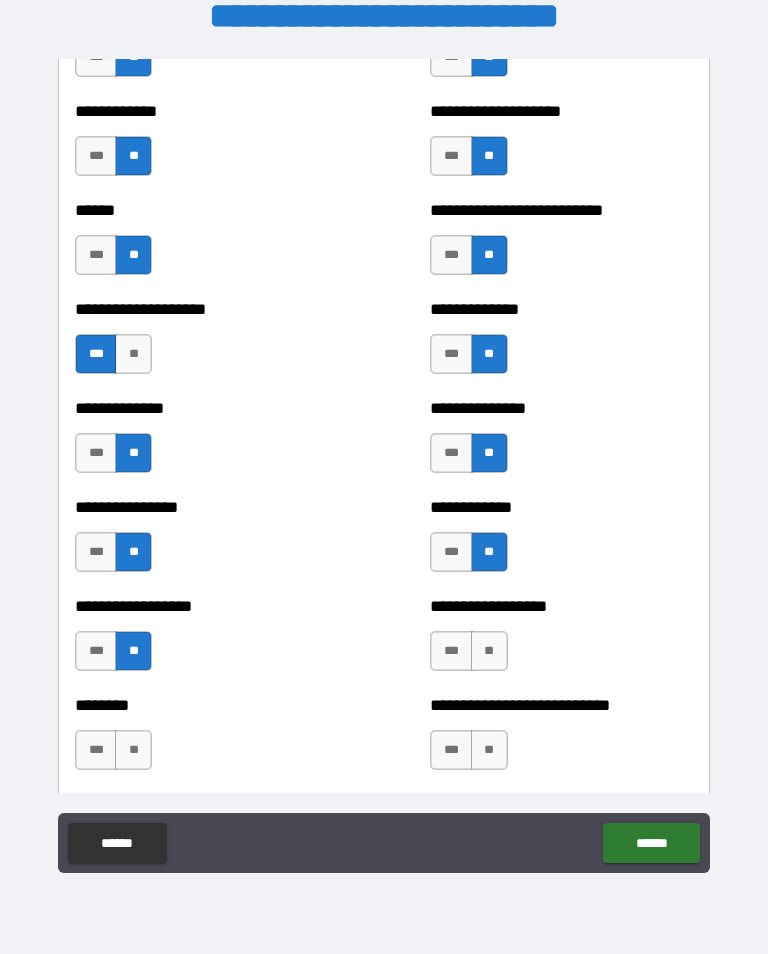 click on "**" at bounding box center (489, 651) 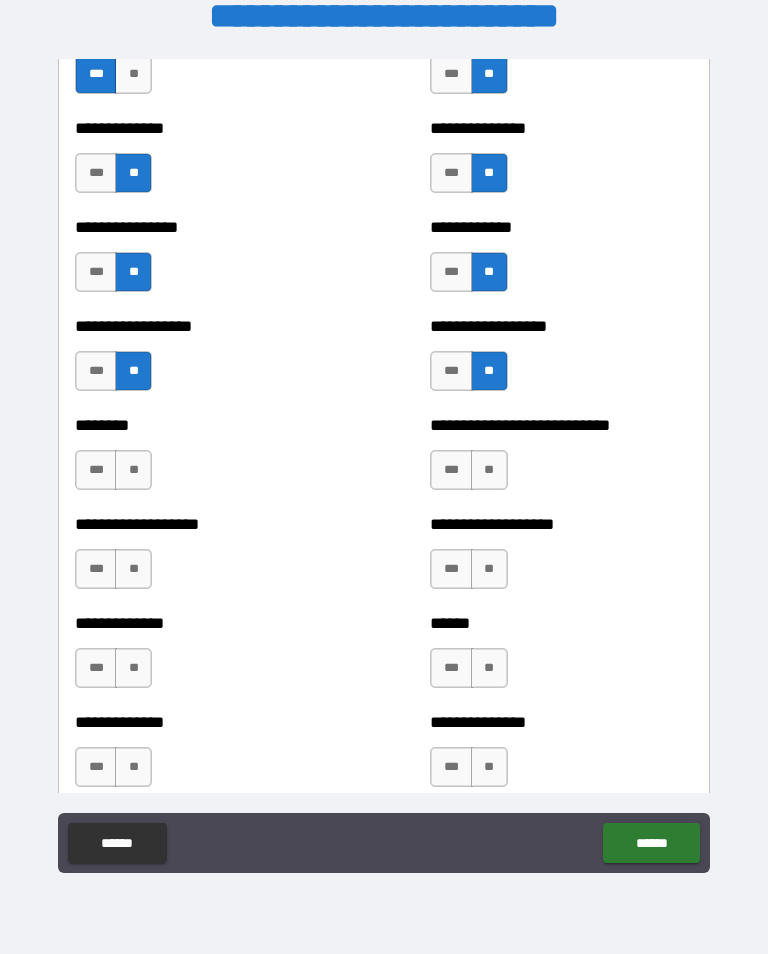 scroll, scrollTop: 4200, scrollLeft: 0, axis: vertical 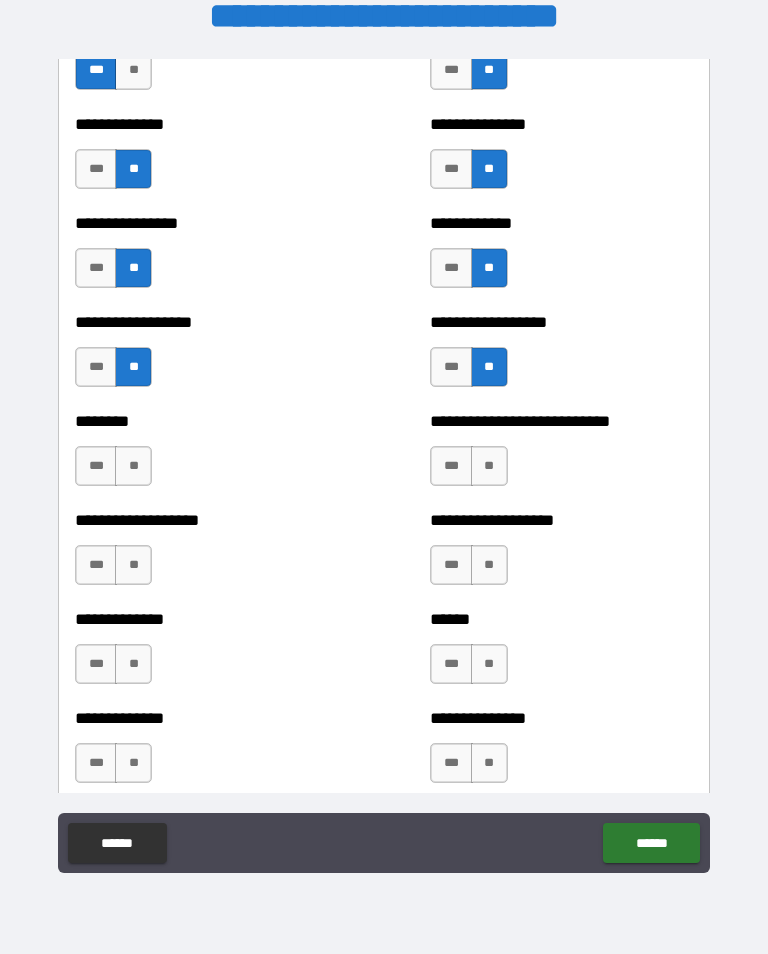 click on "**" at bounding box center [489, 466] 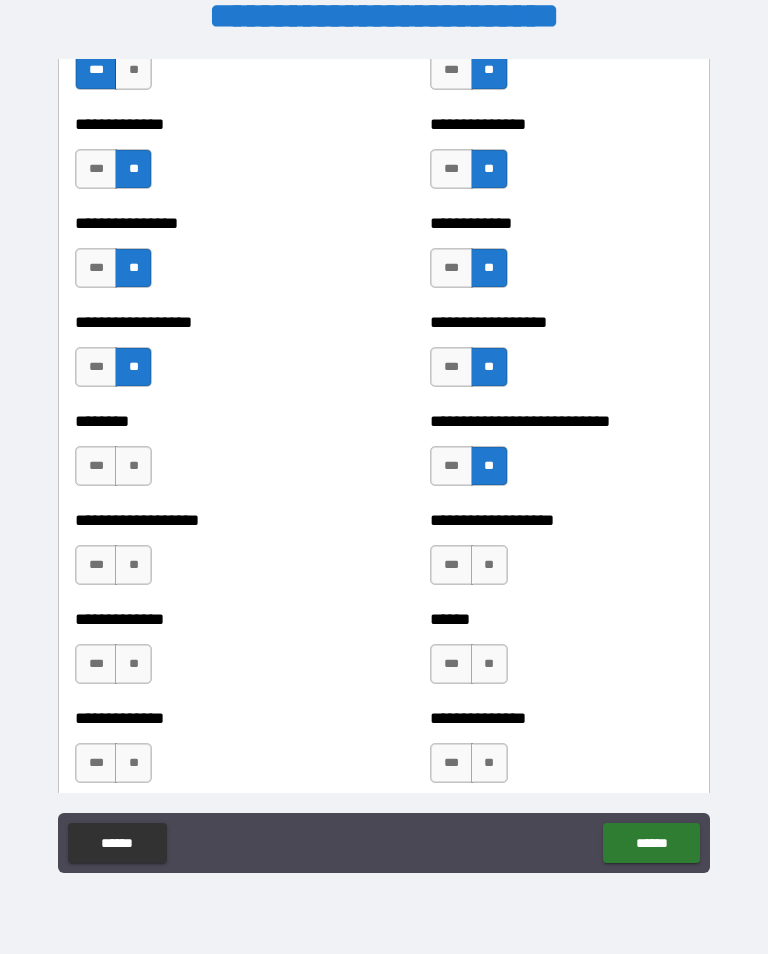 click on "**" at bounding box center [133, 466] 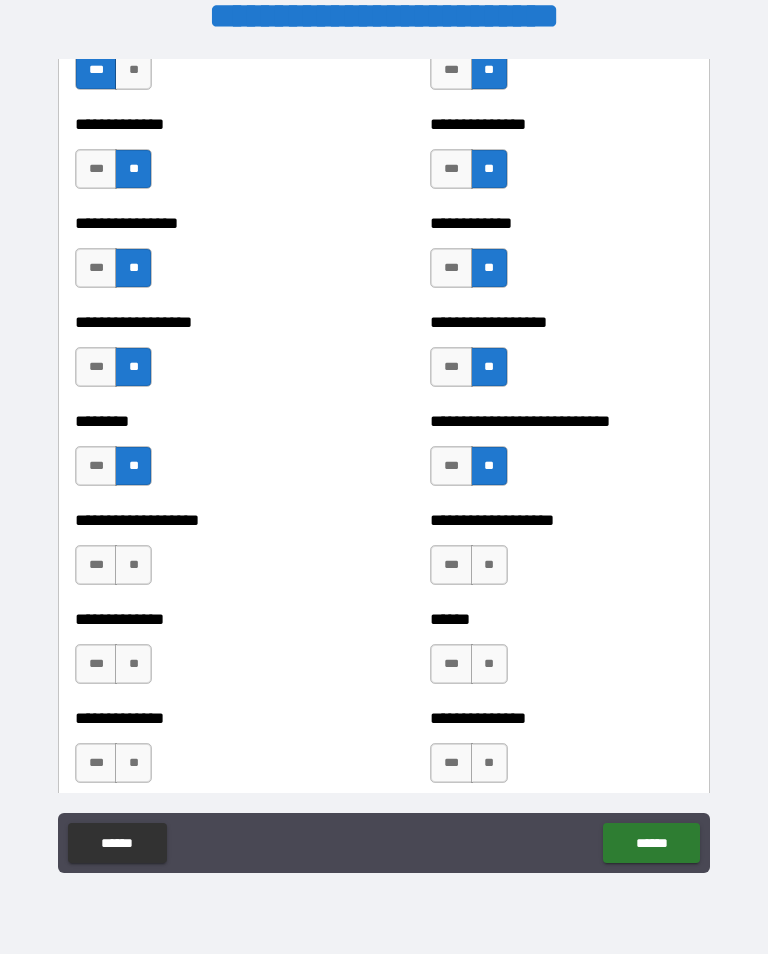 click on "**" at bounding box center [489, 565] 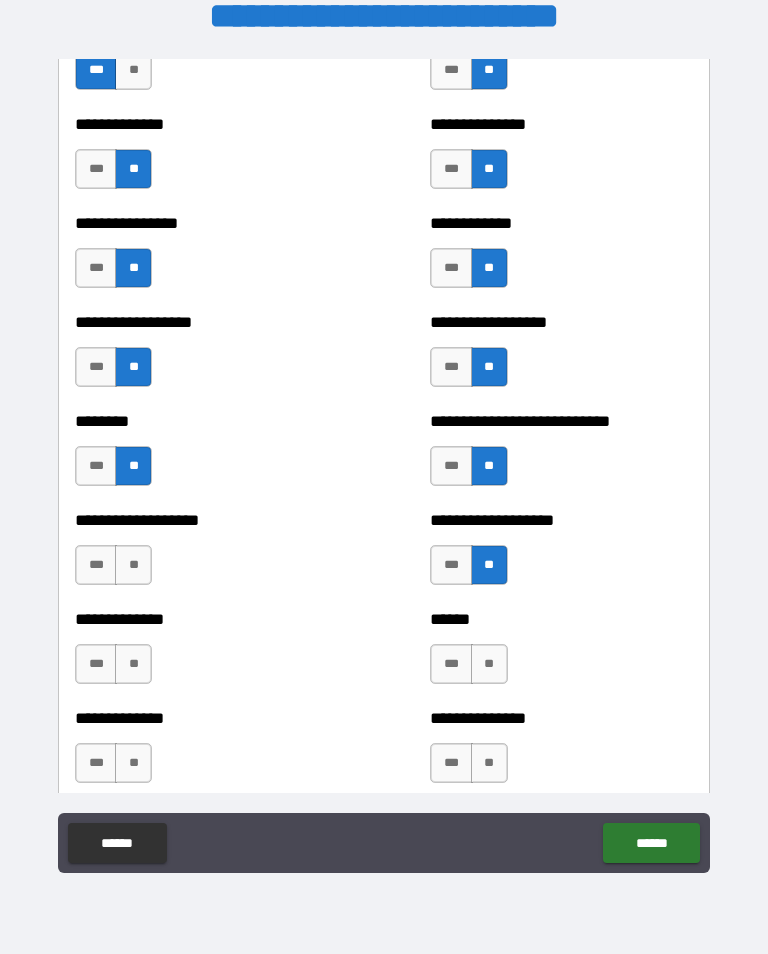 click on "**" at bounding box center (133, 565) 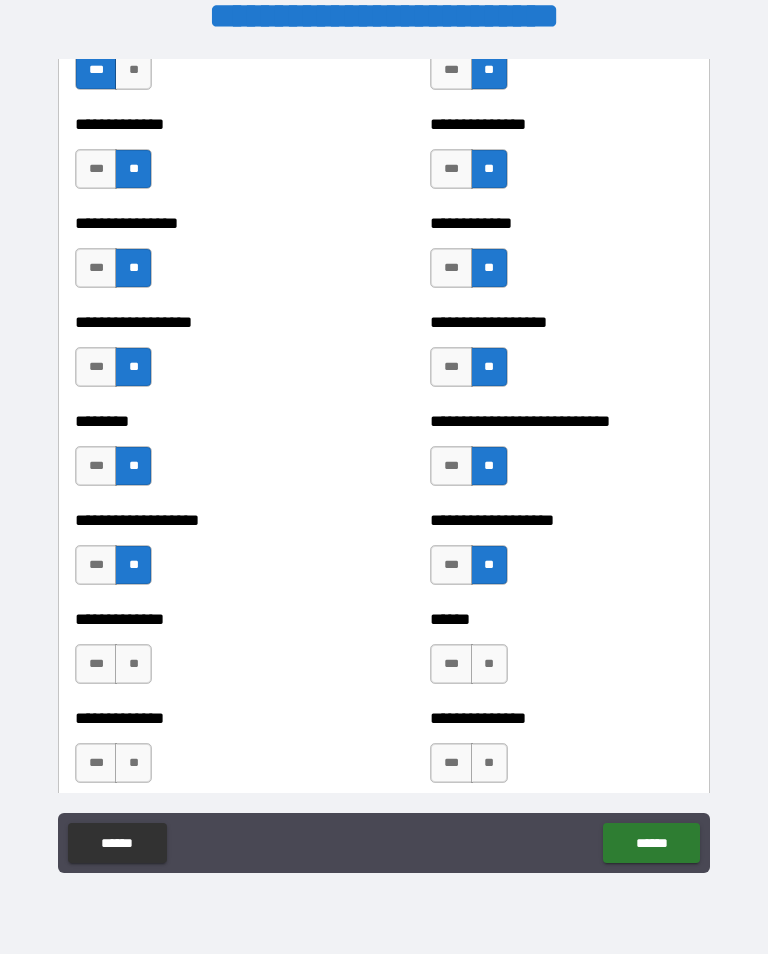 click on "**" at bounding box center [133, 664] 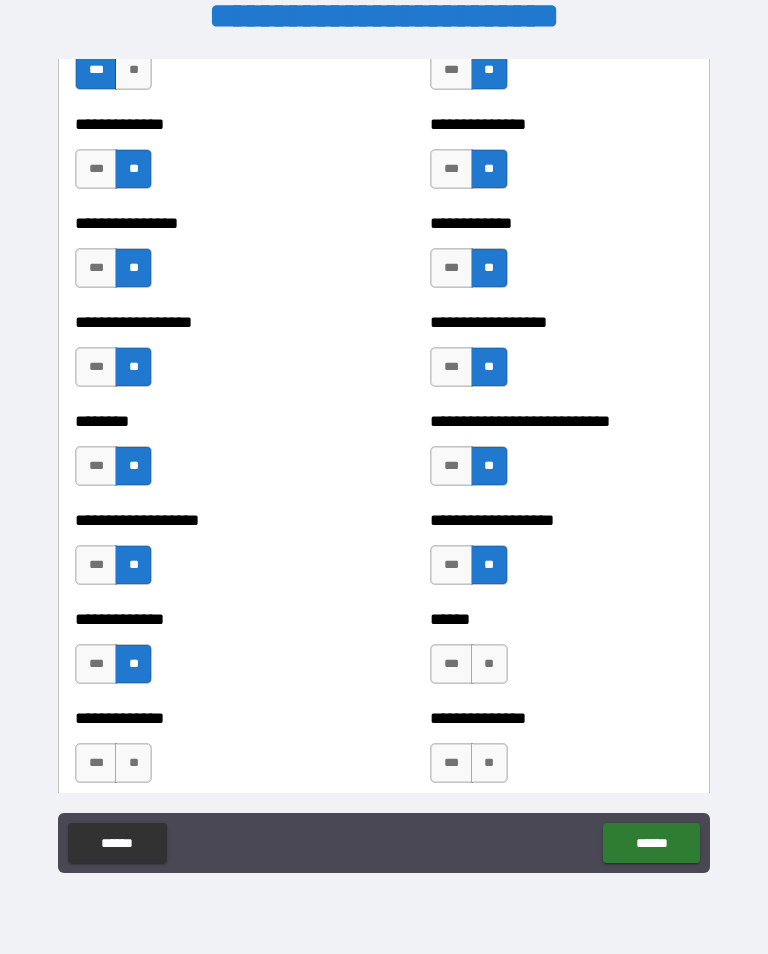 click on "**" at bounding box center (489, 664) 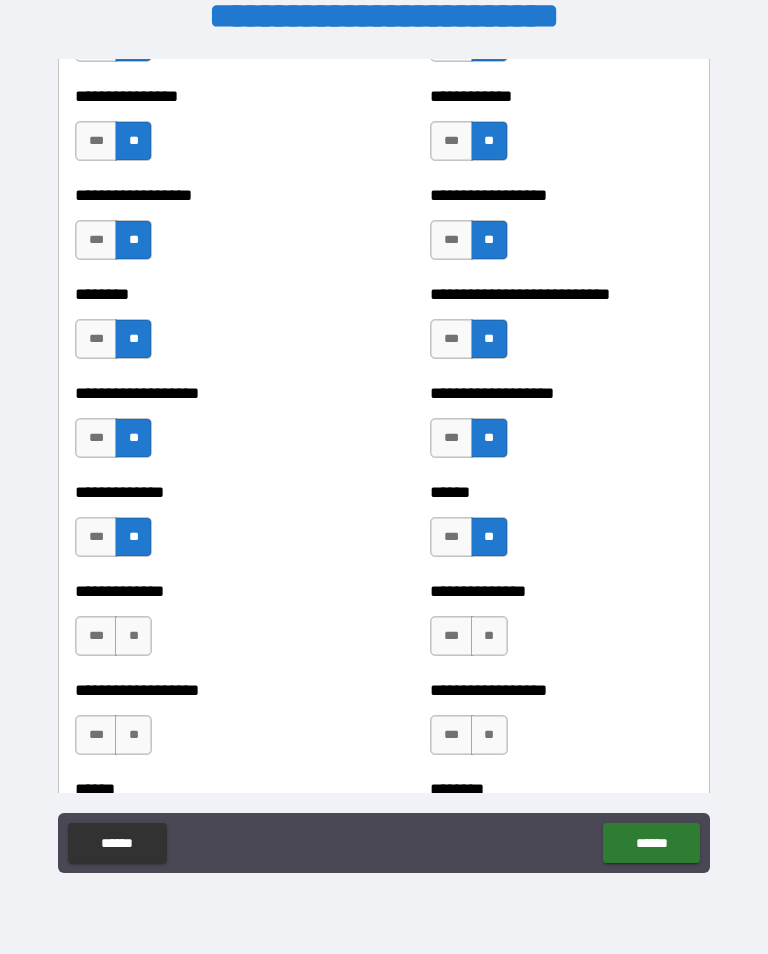 scroll, scrollTop: 4326, scrollLeft: 0, axis: vertical 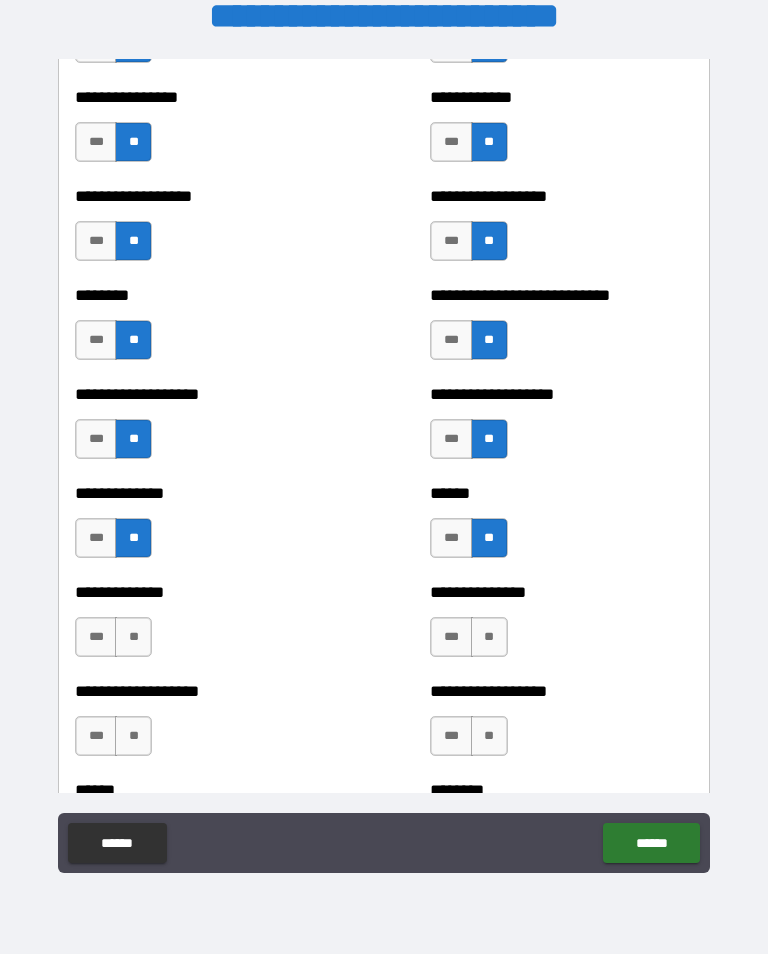 click on "**" at bounding box center [133, 637] 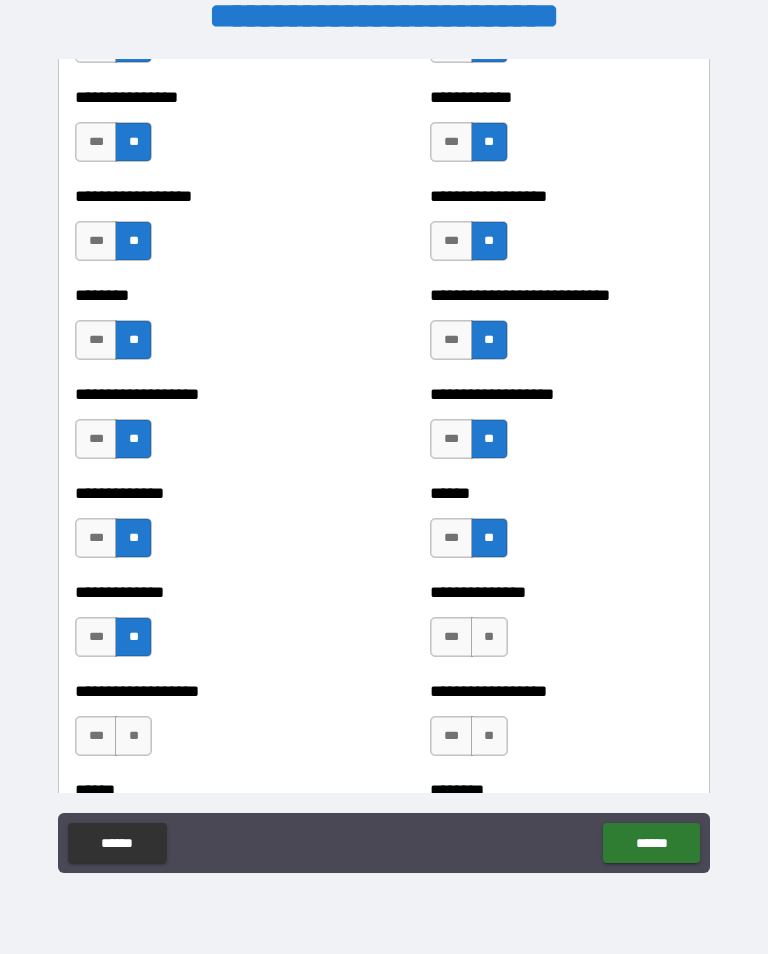 click on "**" at bounding box center [489, 637] 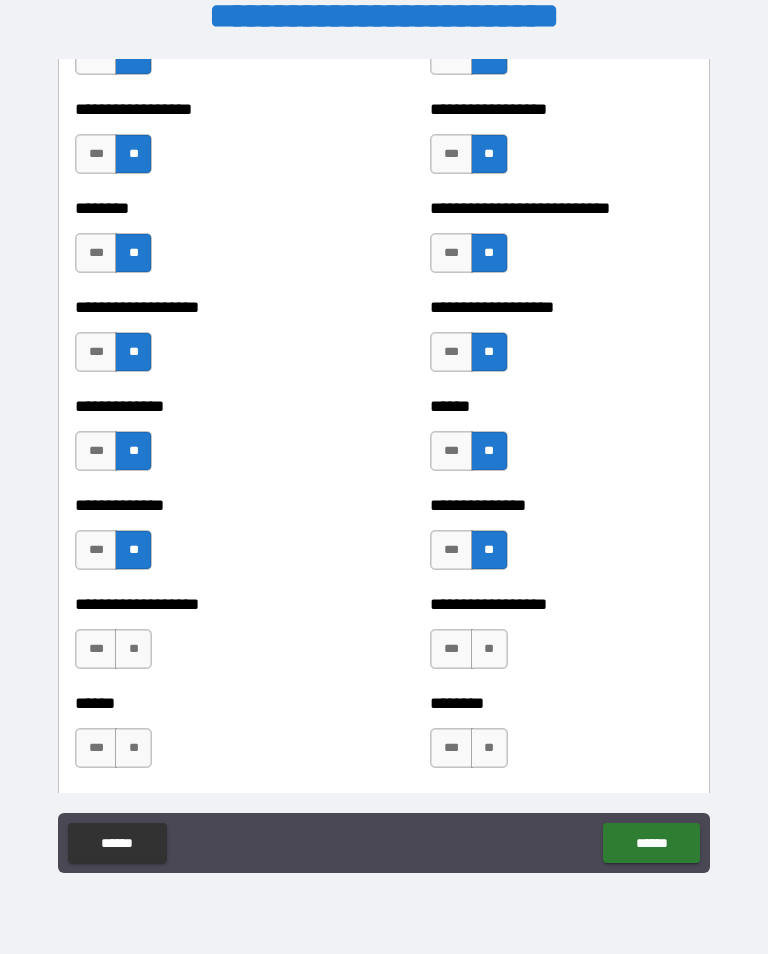 scroll, scrollTop: 4432, scrollLeft: 0, axis: vertical 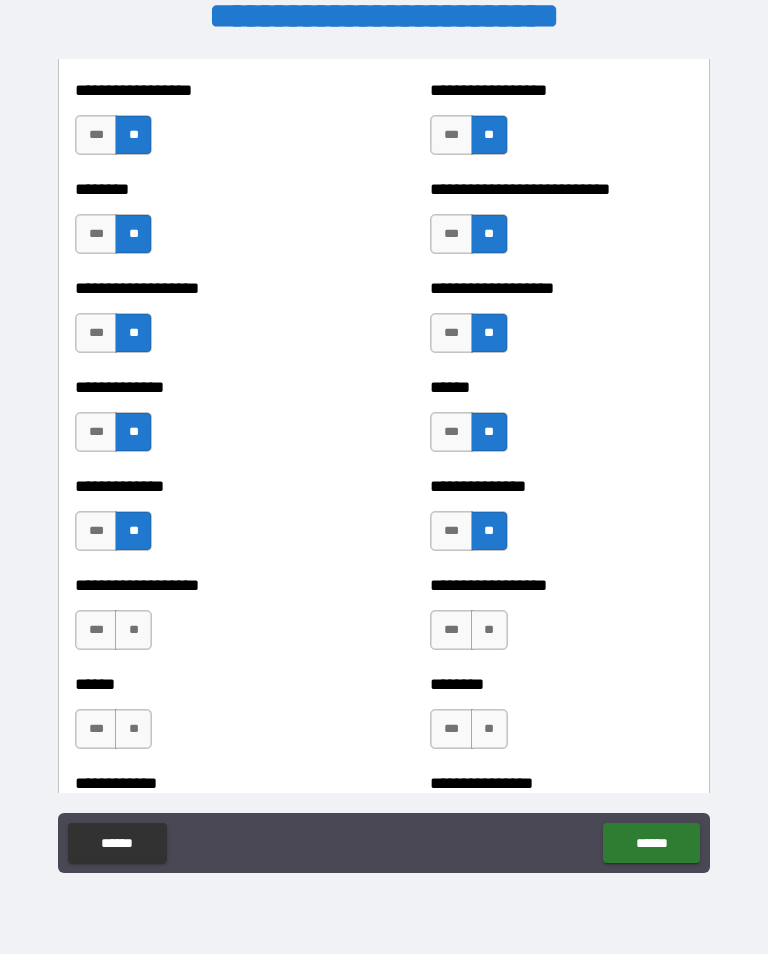 click on "**" at bounding box center [489, 630] 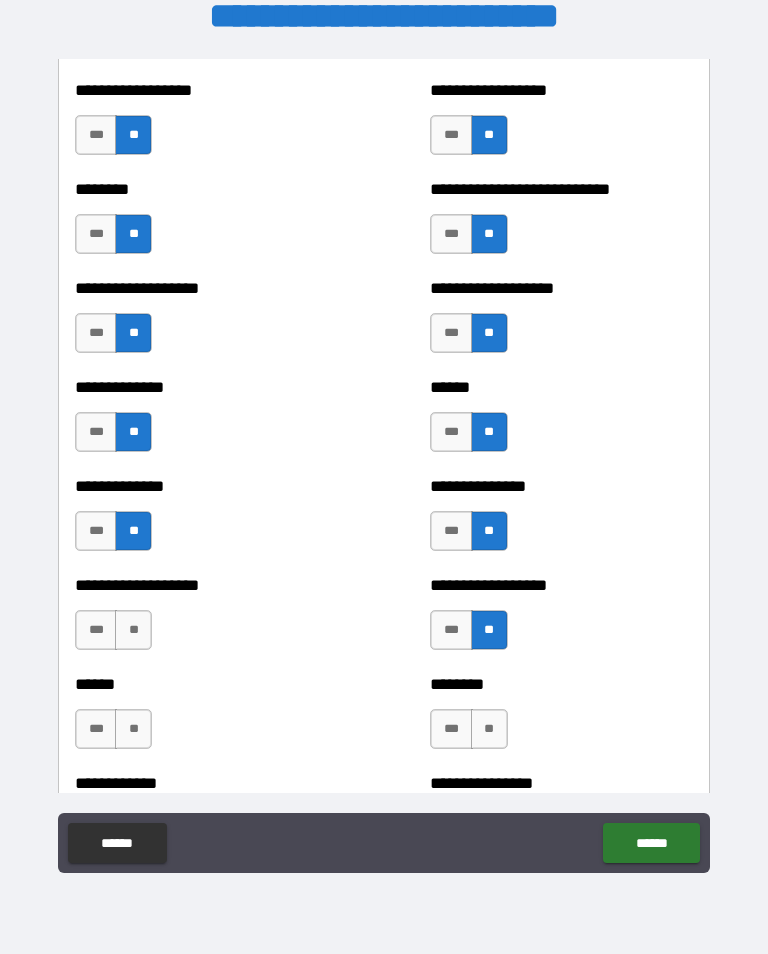 click on "**" at bounding box center [133, 630] 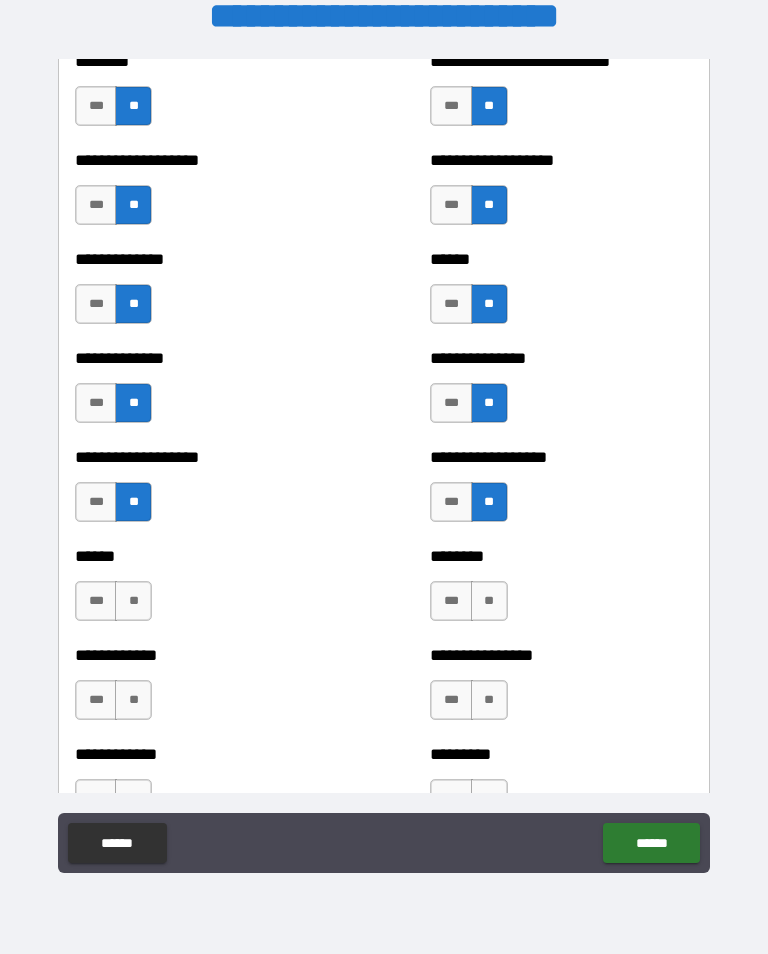 click on "**" at bounding box center (489, 601) 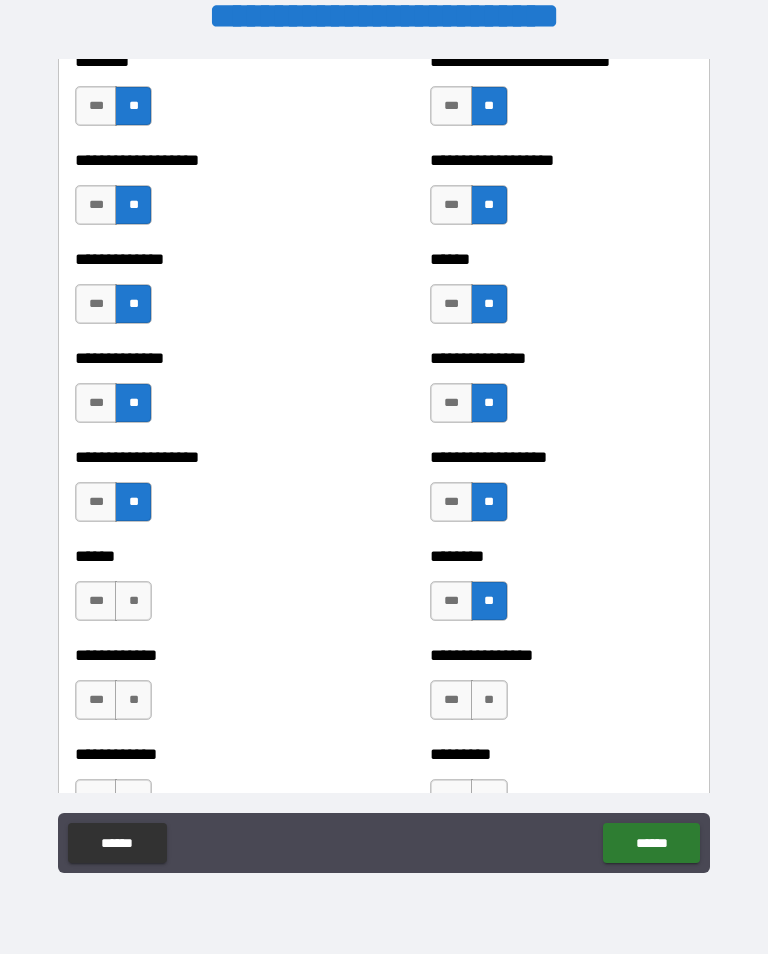 scroll, scrollTop: 4560, scrollLeft: 0, axis: vertical 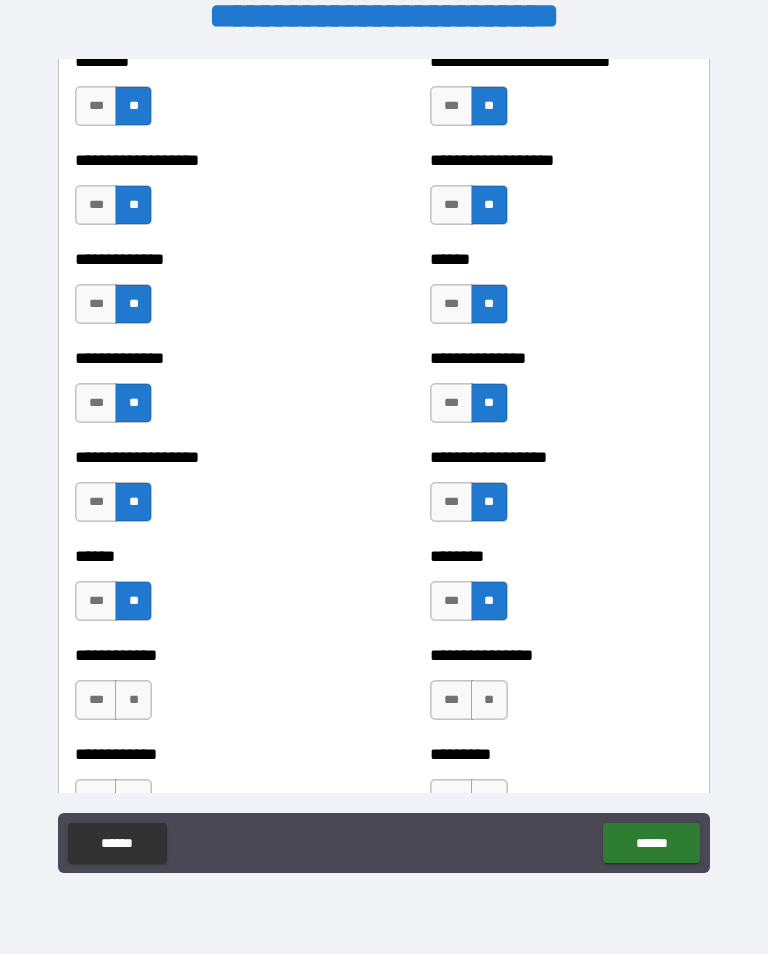 click on "**" at bounding box center [489, 700] 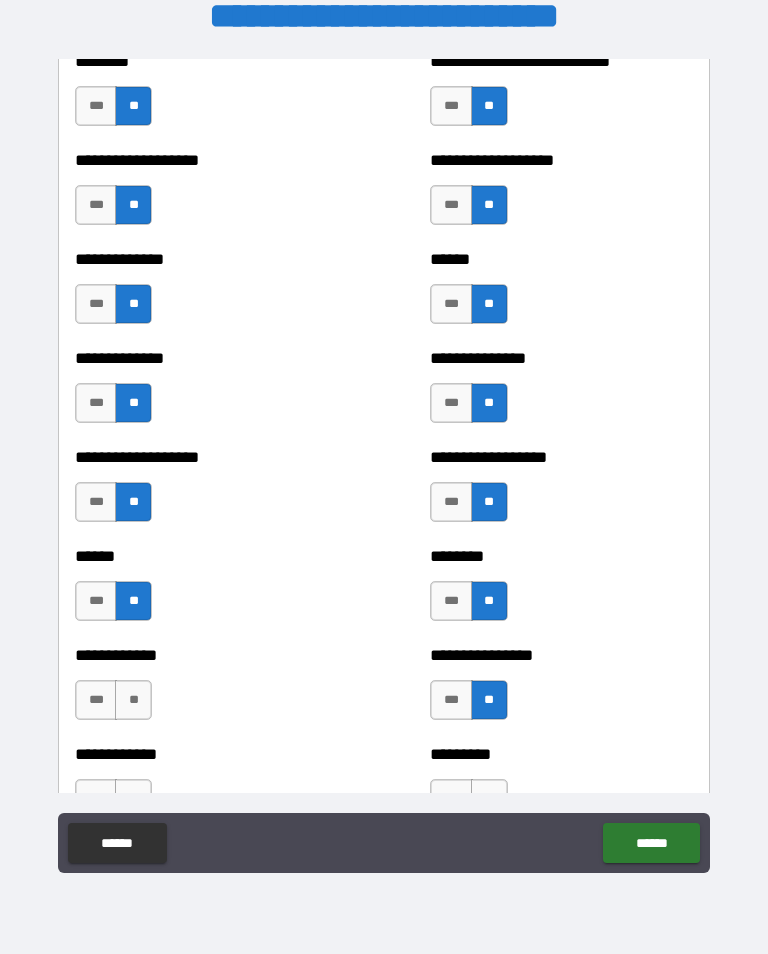 click on "**" at bounding box center (133, 700) 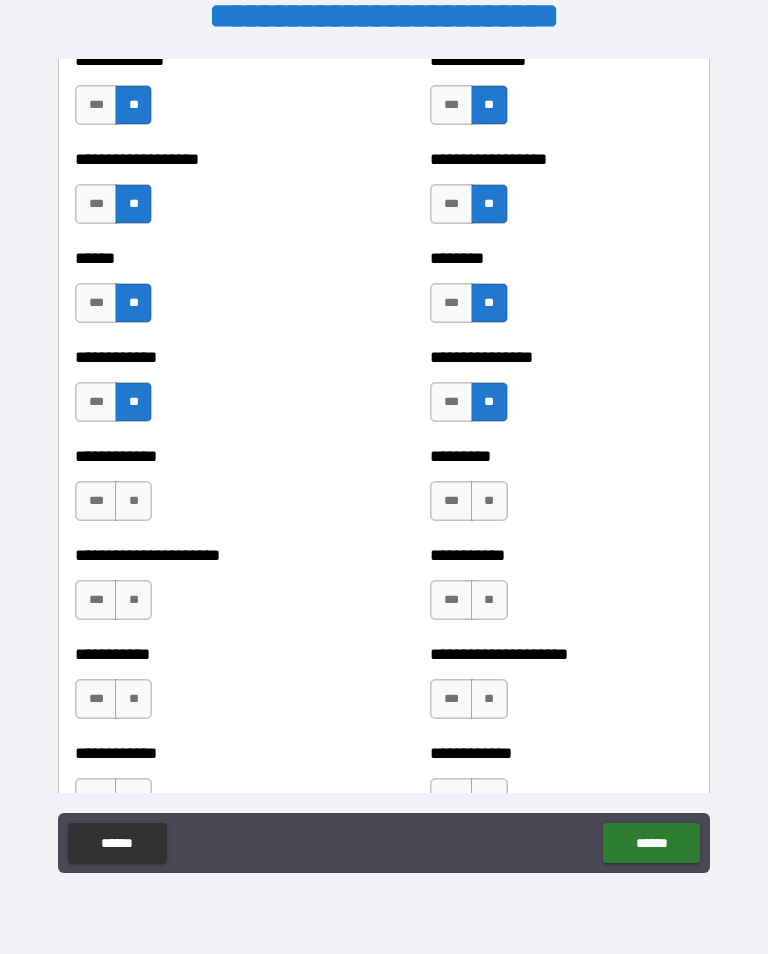 scroll, scrollTop: 4858, scrollLeft: 0, axis: vertical 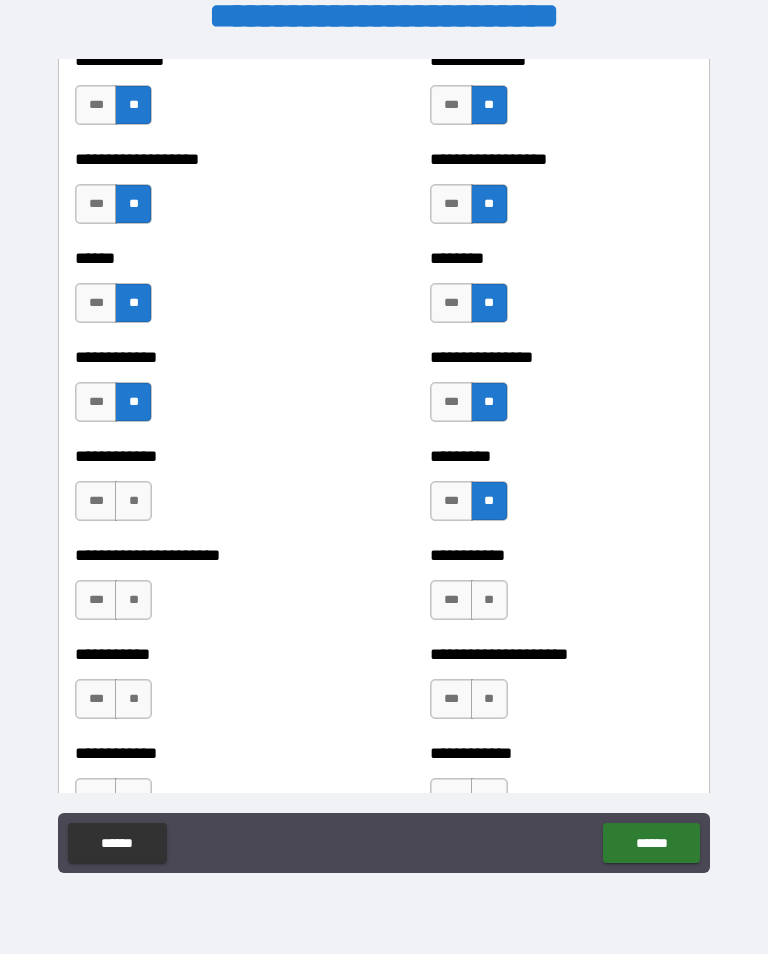 click on "**" at bounding box center (133, 501) 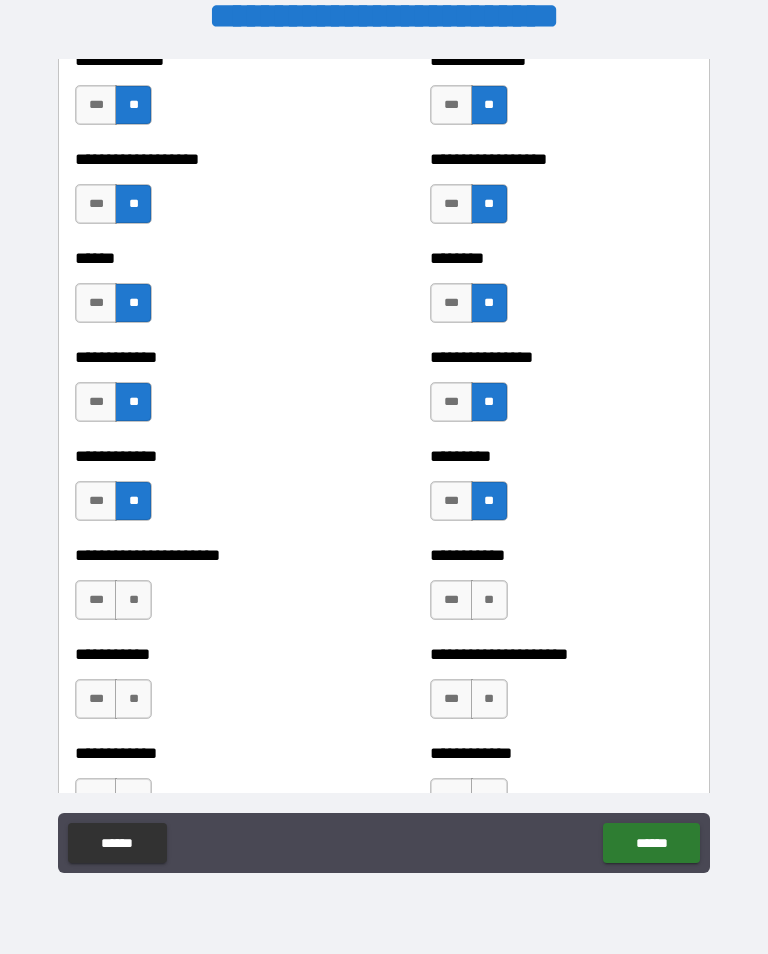 click on "**" at bounding box center (489, 600) 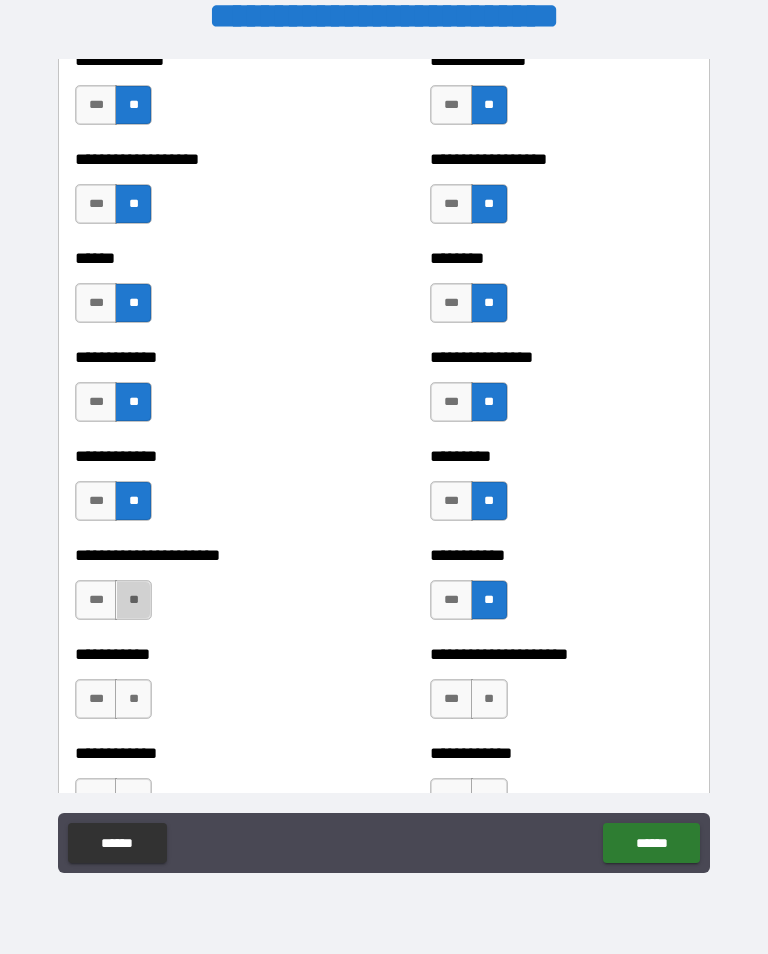 click on "**" at bounding box center (133, 600) 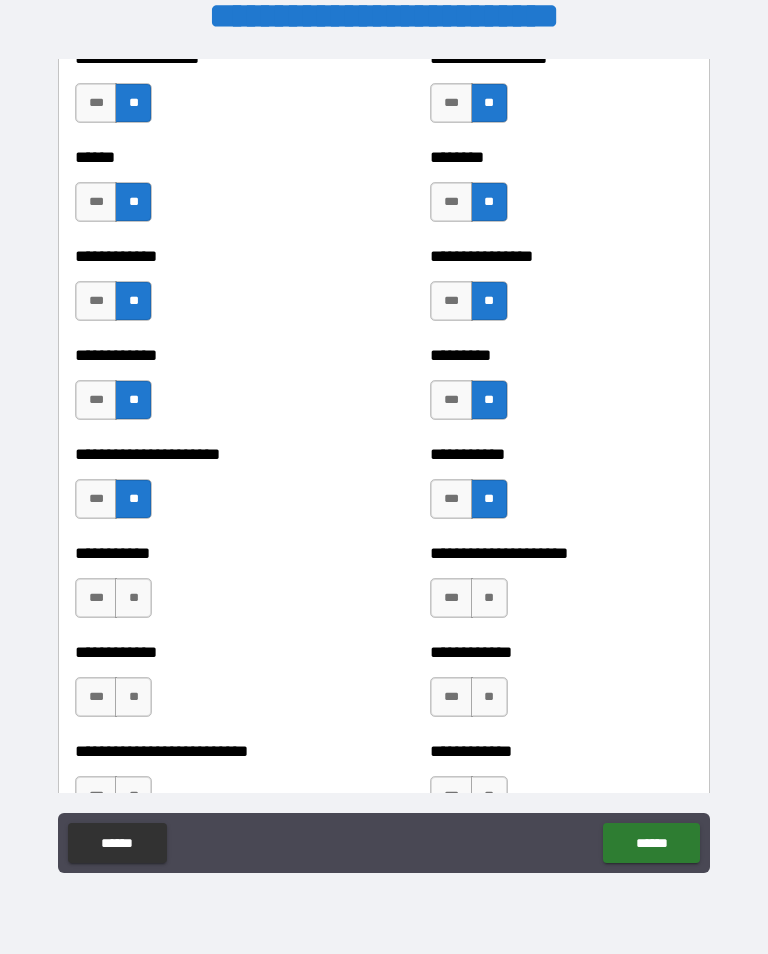 scroll, scrollTop: 4995, scrollLeft: 0, axis: vertical 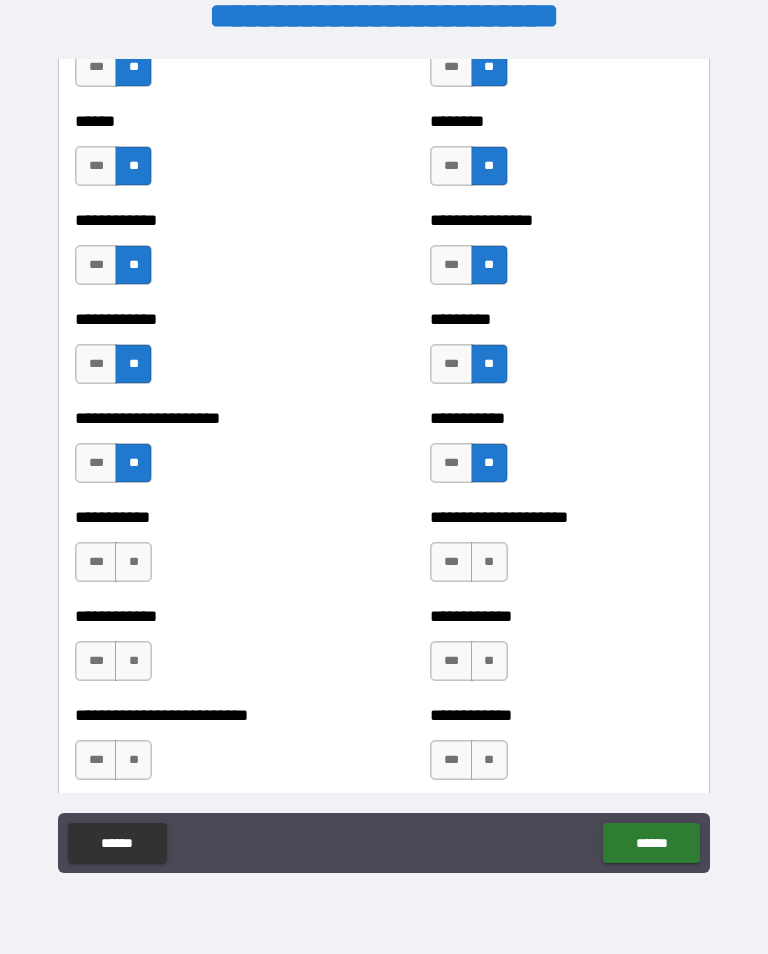 click on "**" at bounding box center [133, 562] 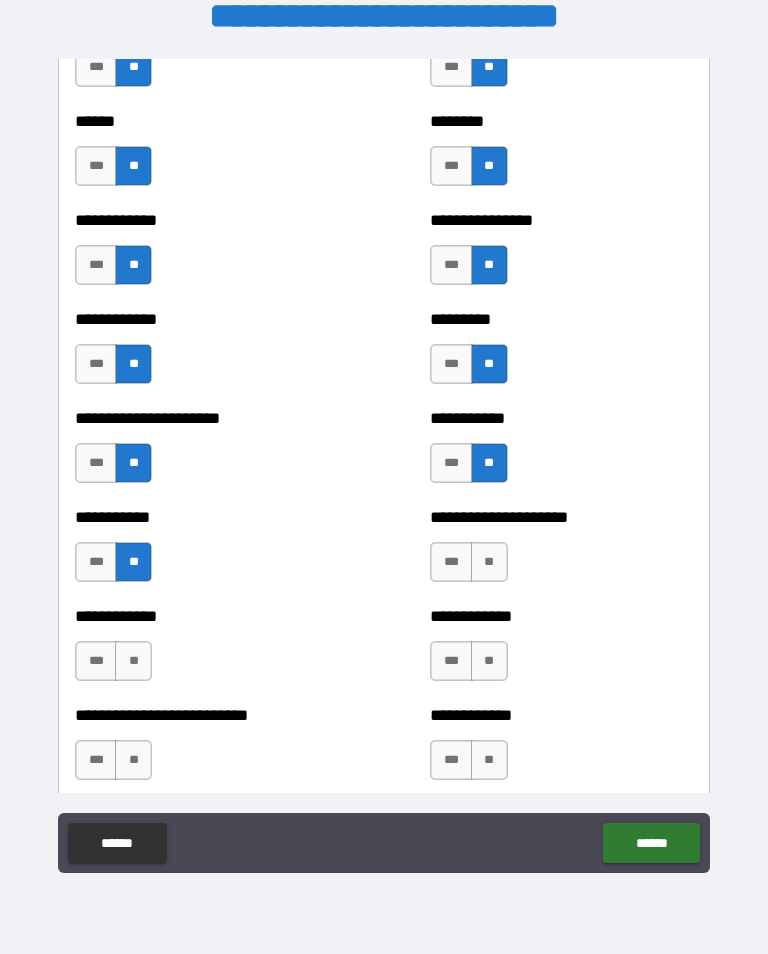 click on "**" at bounding box center [489, 562] 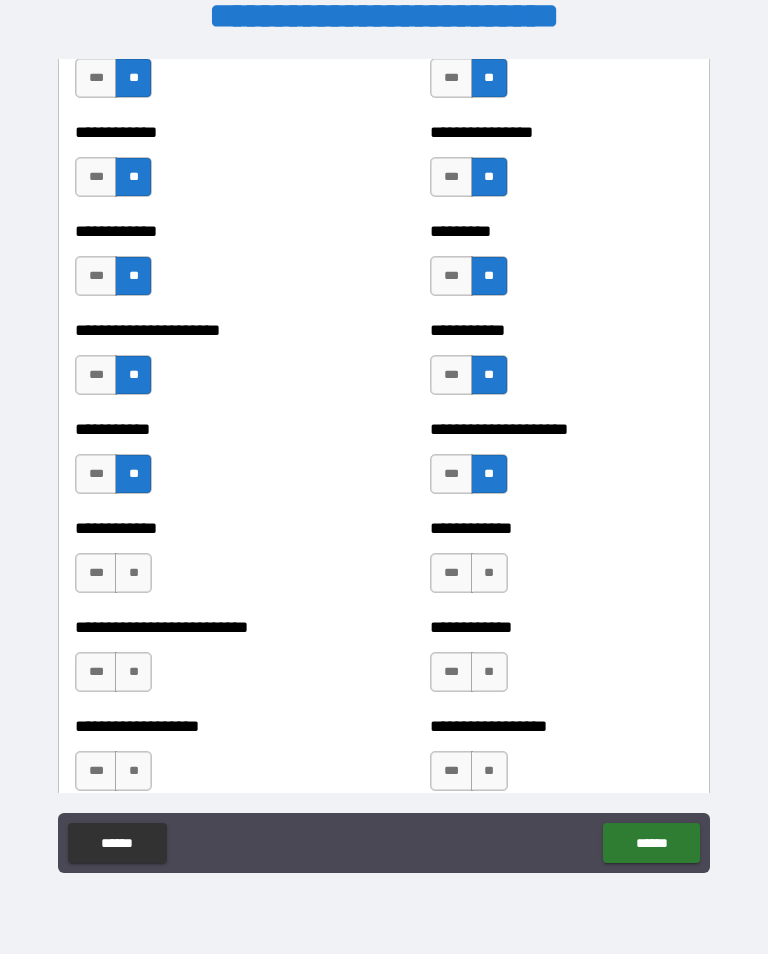 scroll, scrollTop: 5109, scrollLeft: 0, axis: vertical 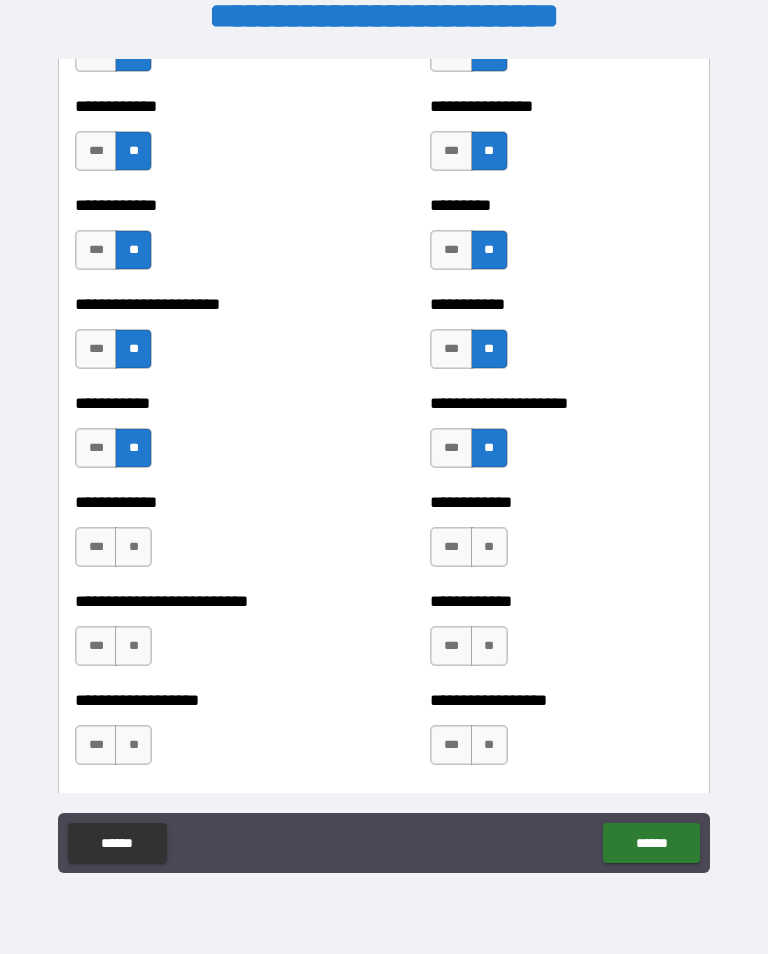click on "**" at bounding box center [133, 547] 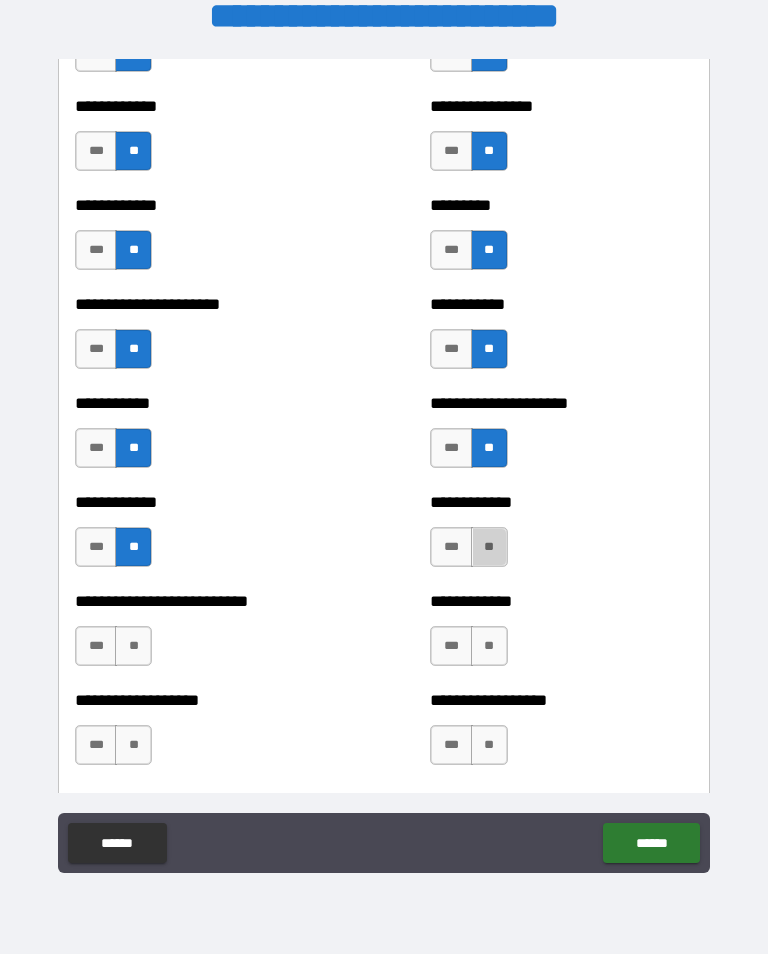 click on "**" at bounding box center [489, 547] 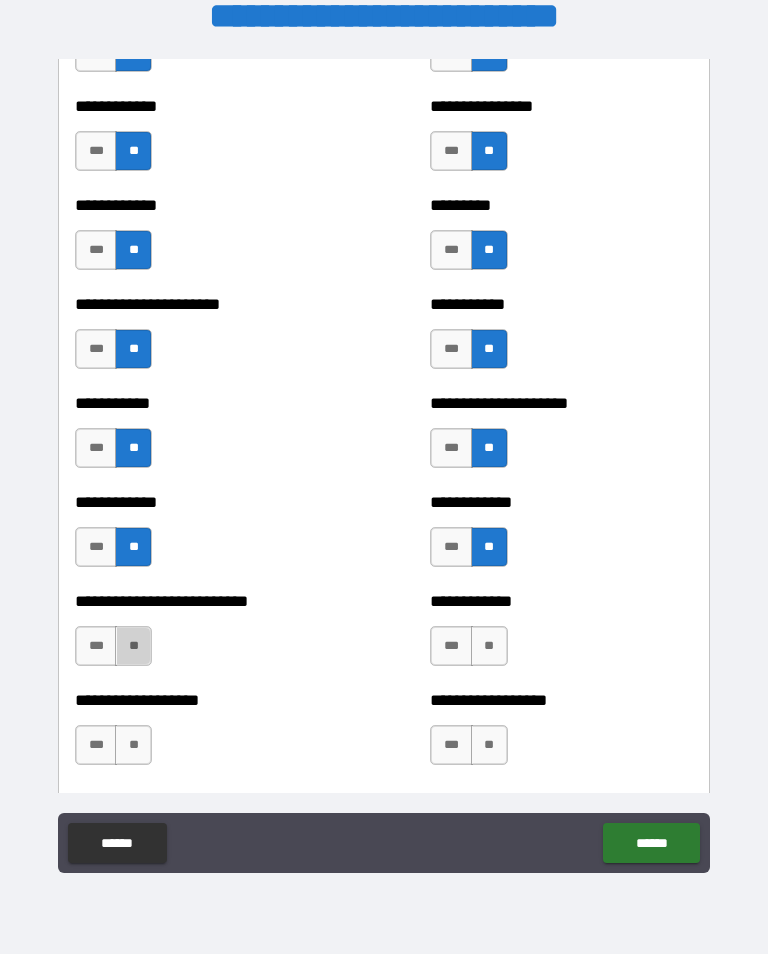 click on "**" at bounding box center [133, 646] 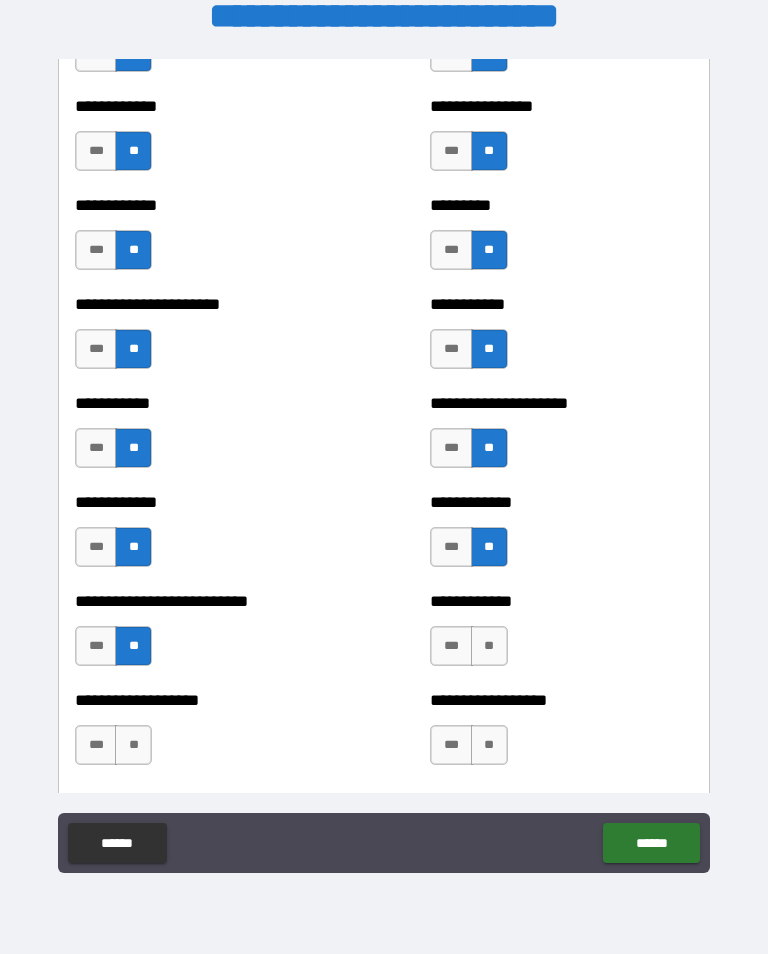 click on "**" at bounding box center [489, 646] 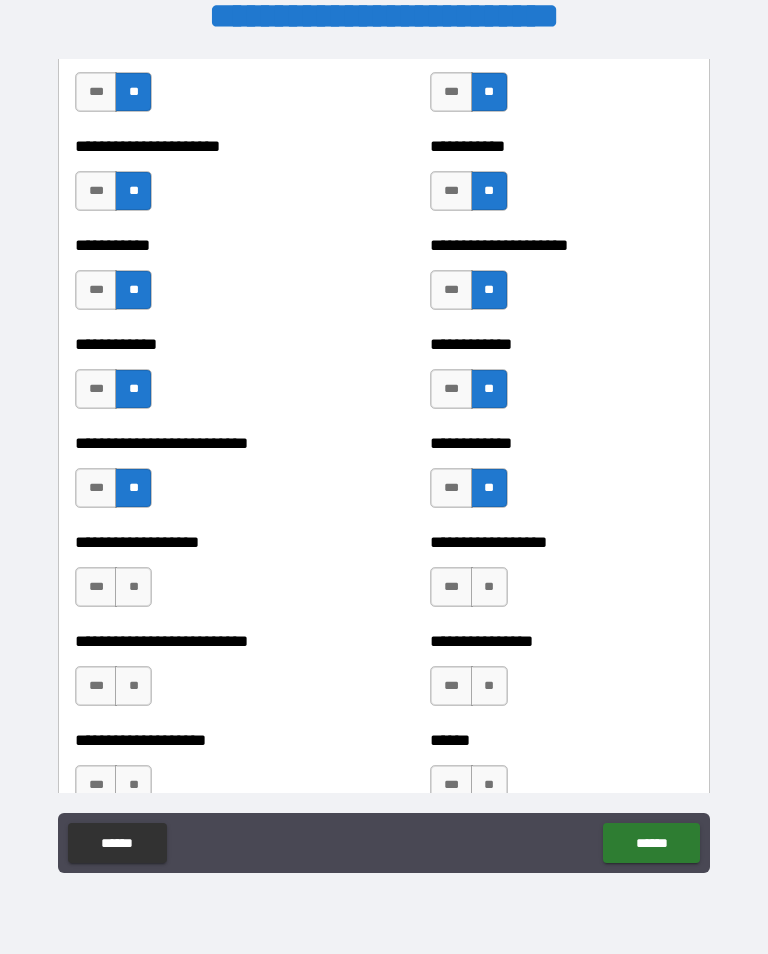 scroll, scrollTop: 5268, scrollLeft: 0, axis: vertical 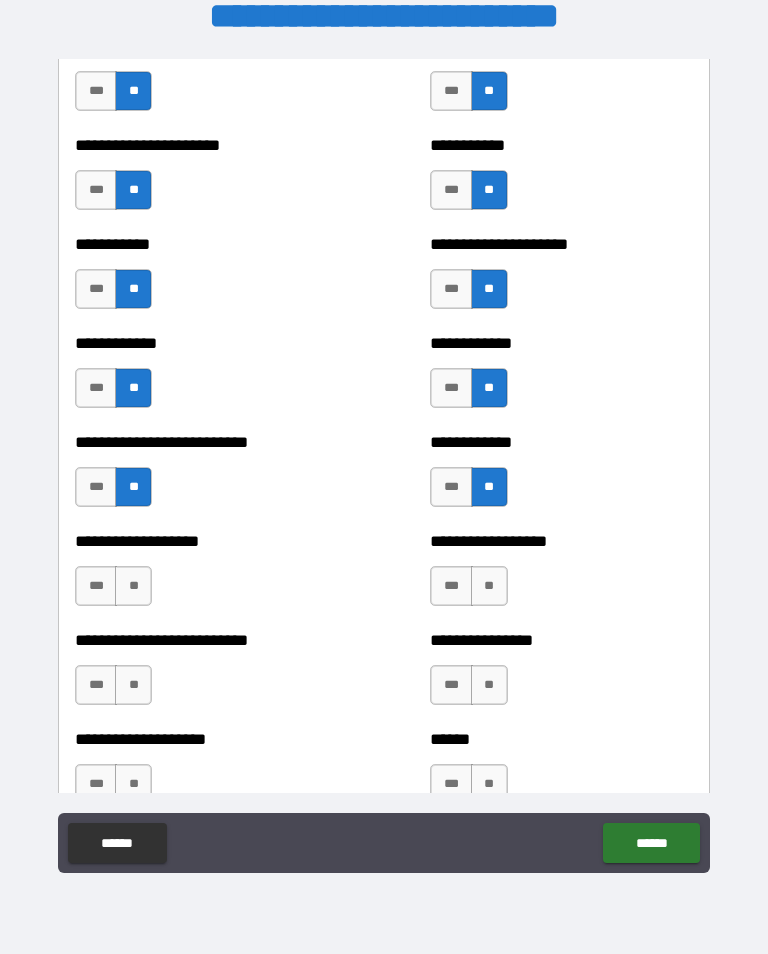 click on "***" at bounding box center (451, 487) 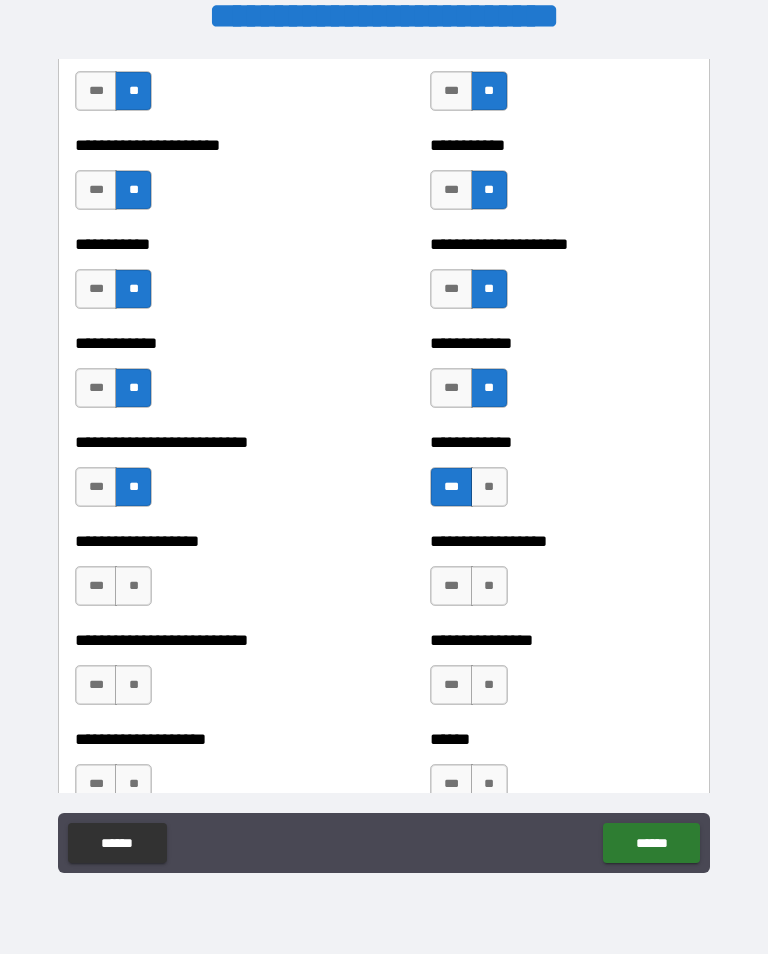 click on "**" at bounding box center [133, 586] 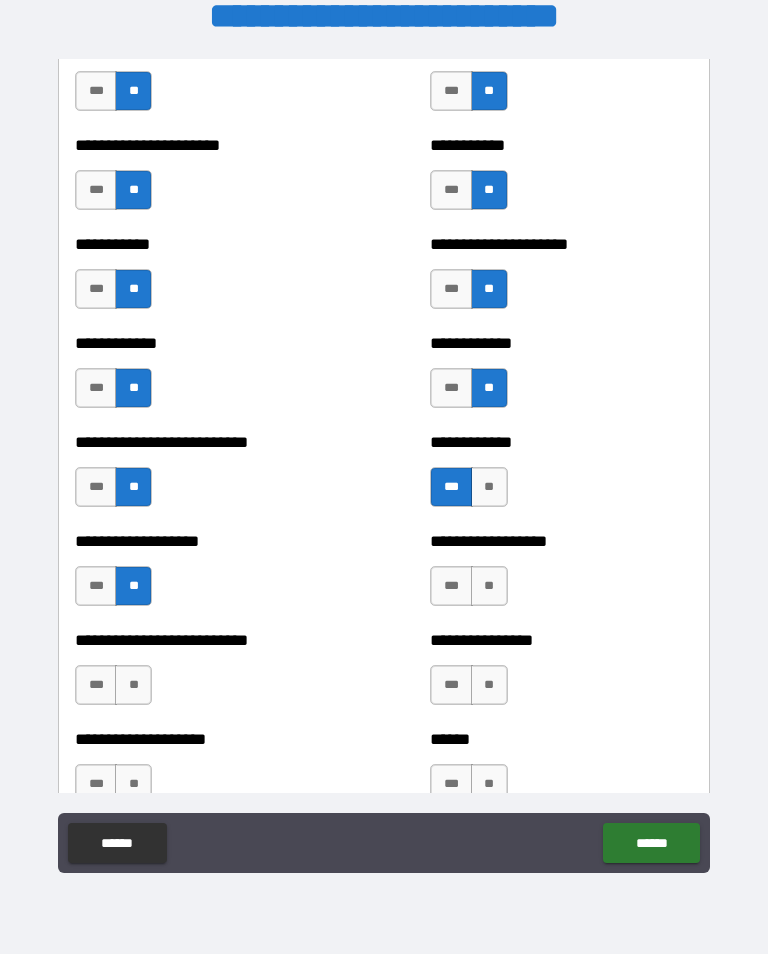 click on "**" at bounding box center [489, 586] 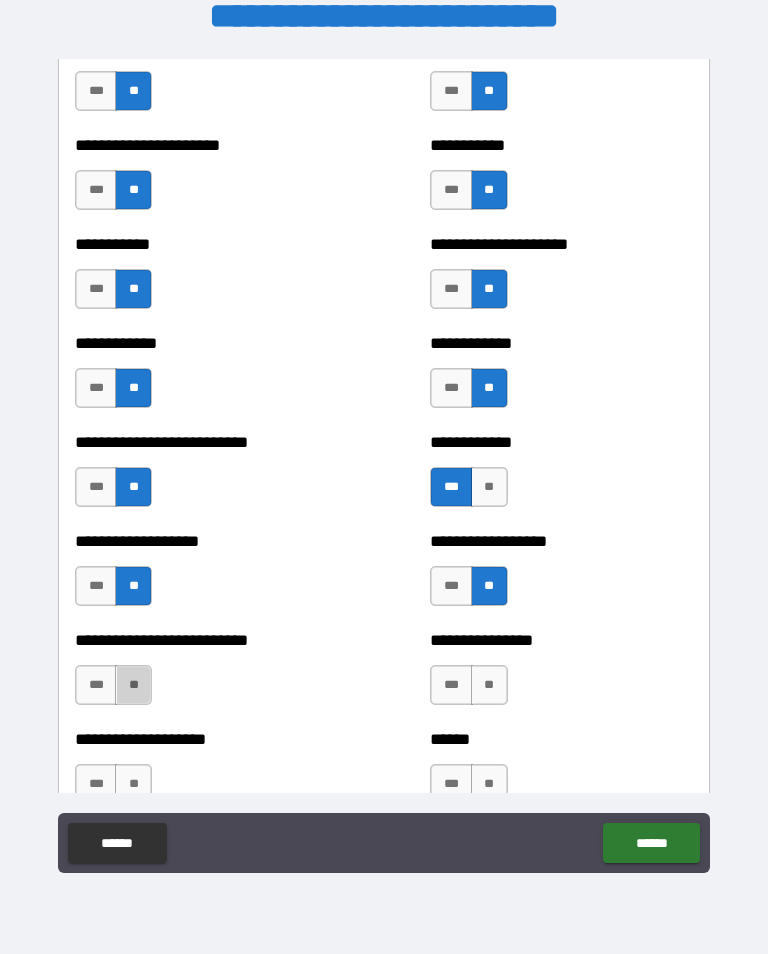 click on "**" at bounding box center [133, 685] 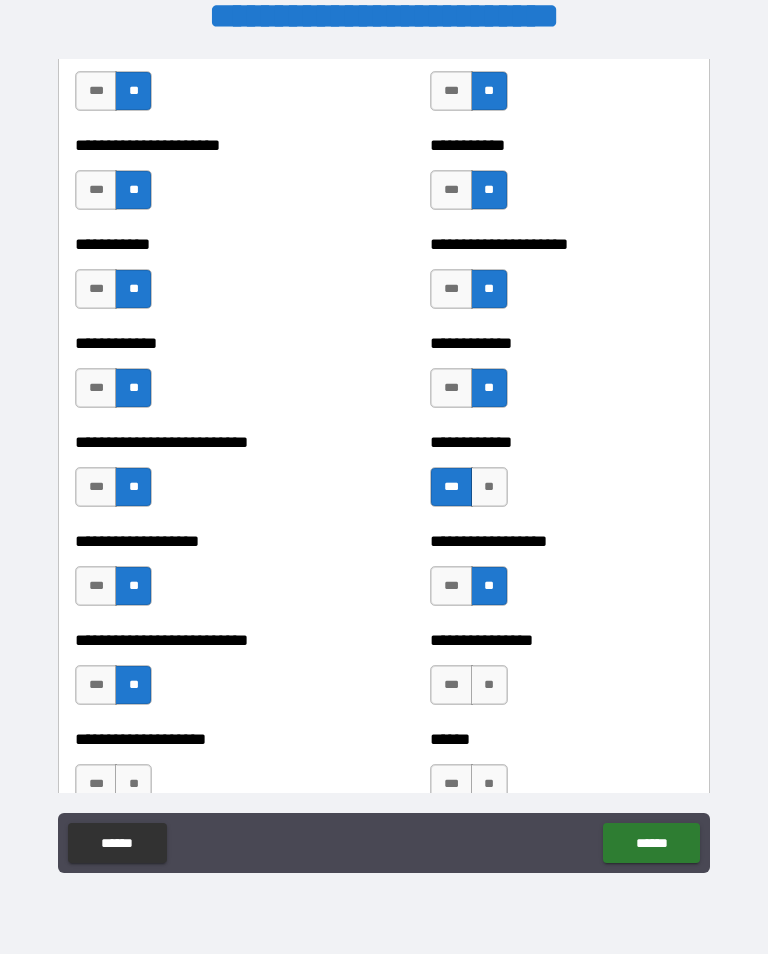 click on "**" at bounding box center (489, 685) 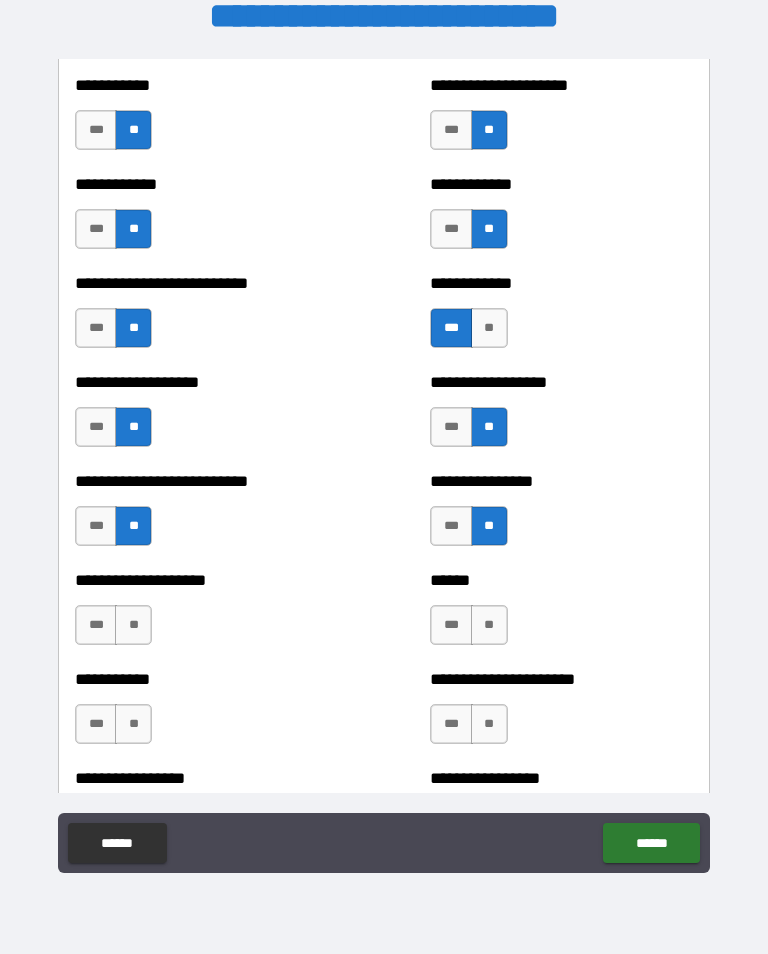 scroll, scrollTop: 5428, scrollLeft: 0, axis: vertical 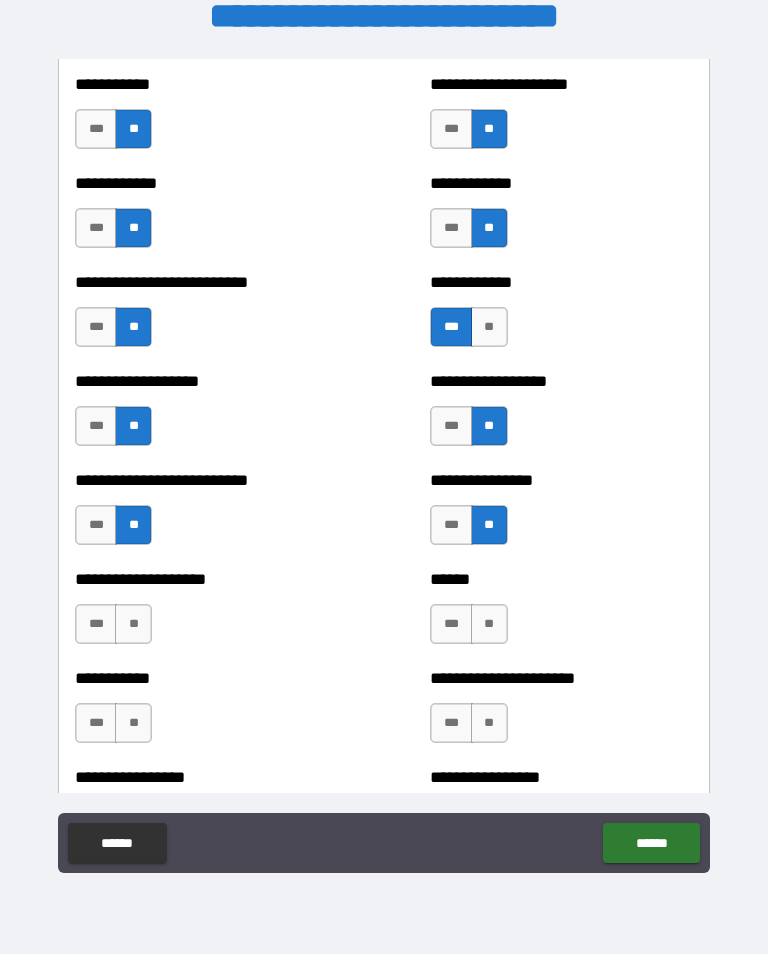 click on "**" at bounding box center (133, 624) 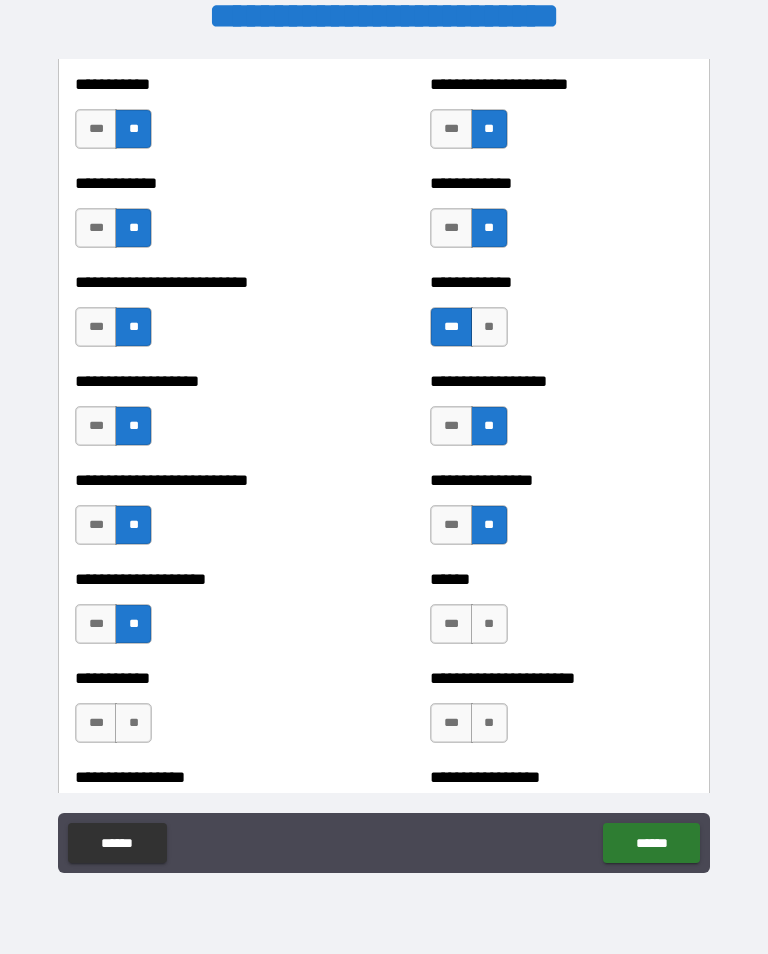 click on "**" at bounding box center [489, 624] 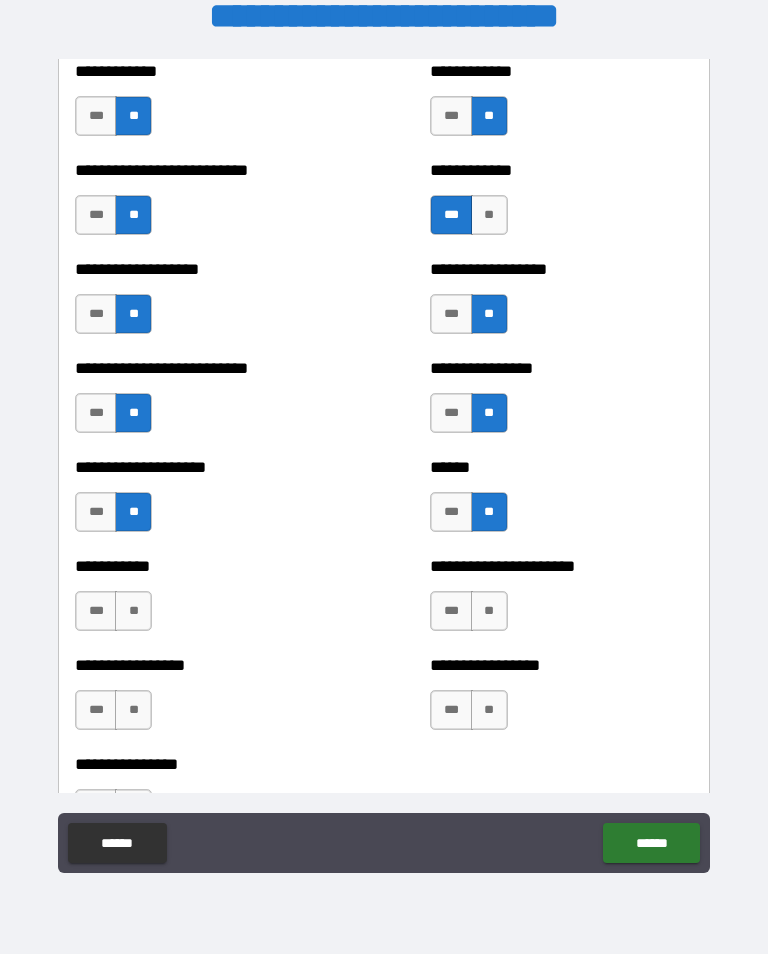 scroll, scrollTop: 5547, scrollLeft: 0, axis: vertical 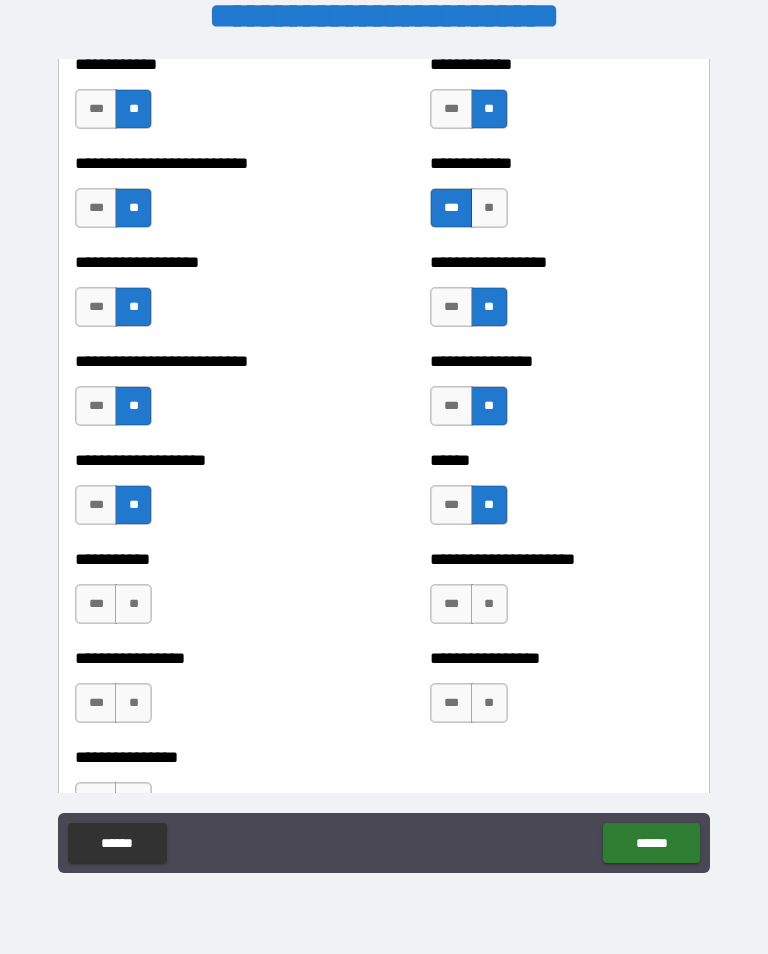 click on "**" at bounding box center (133, 604) 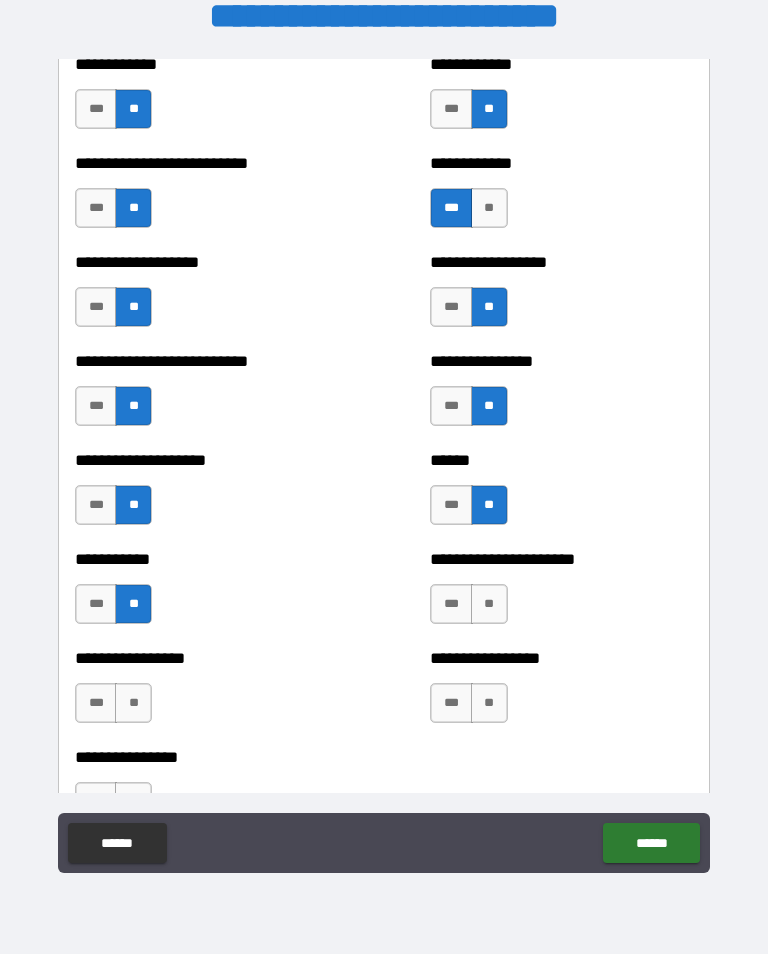 click on "**" at bounding box center [489, 604] 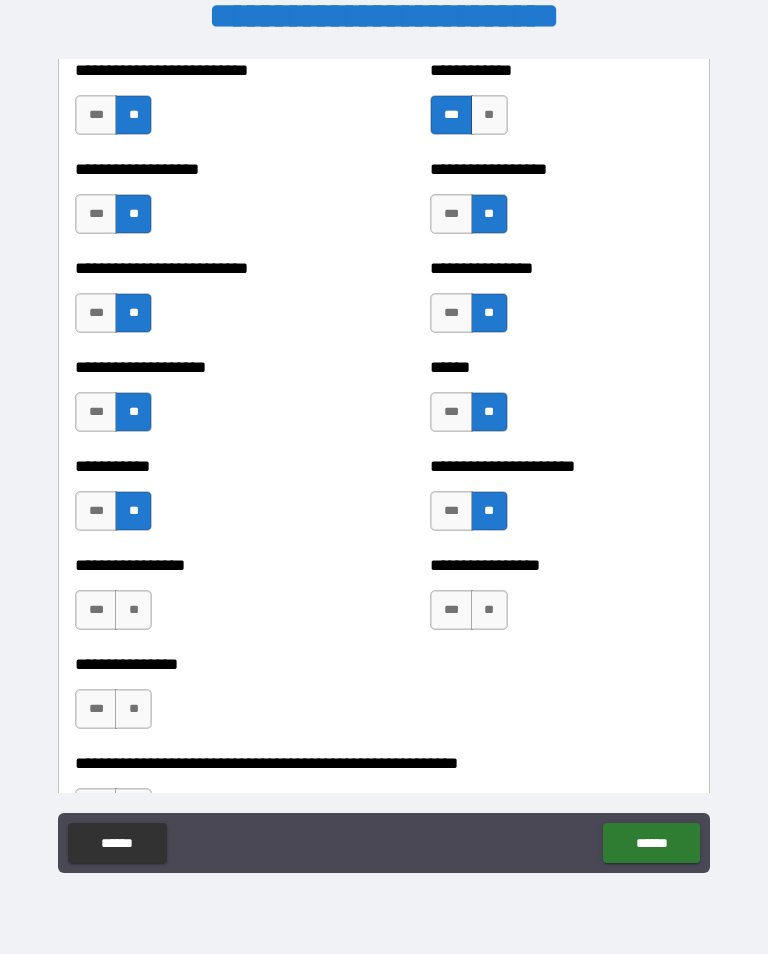 scroll, scrollTop: 5639, scrollLeft: 0, axis: vertical 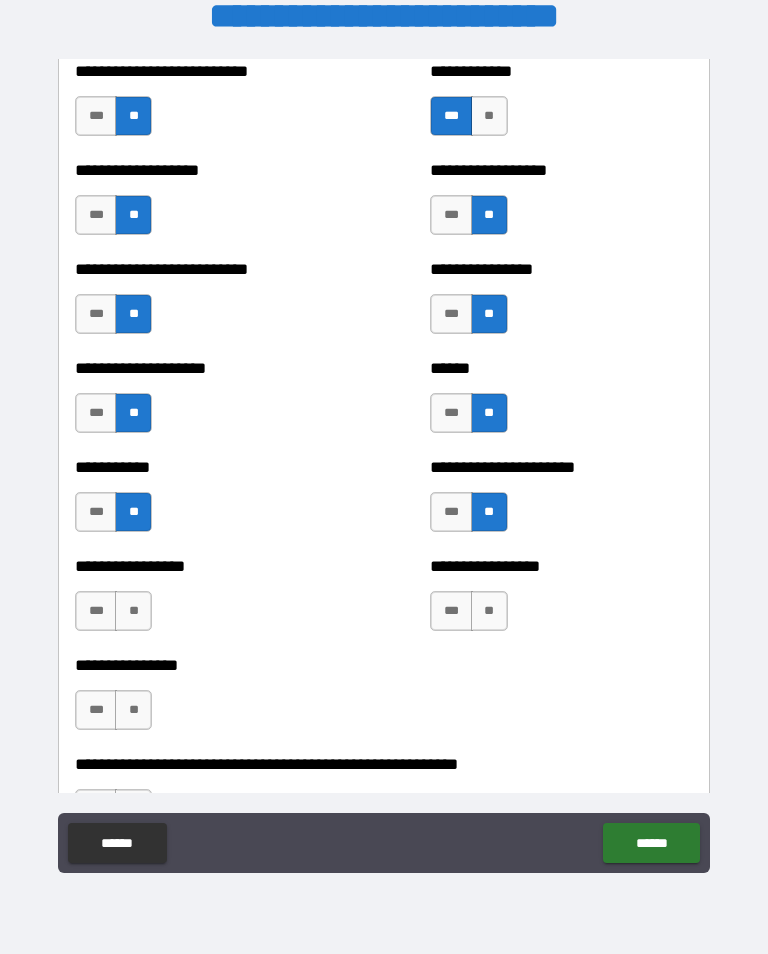 click on "**" at bounding box center (133, 611) 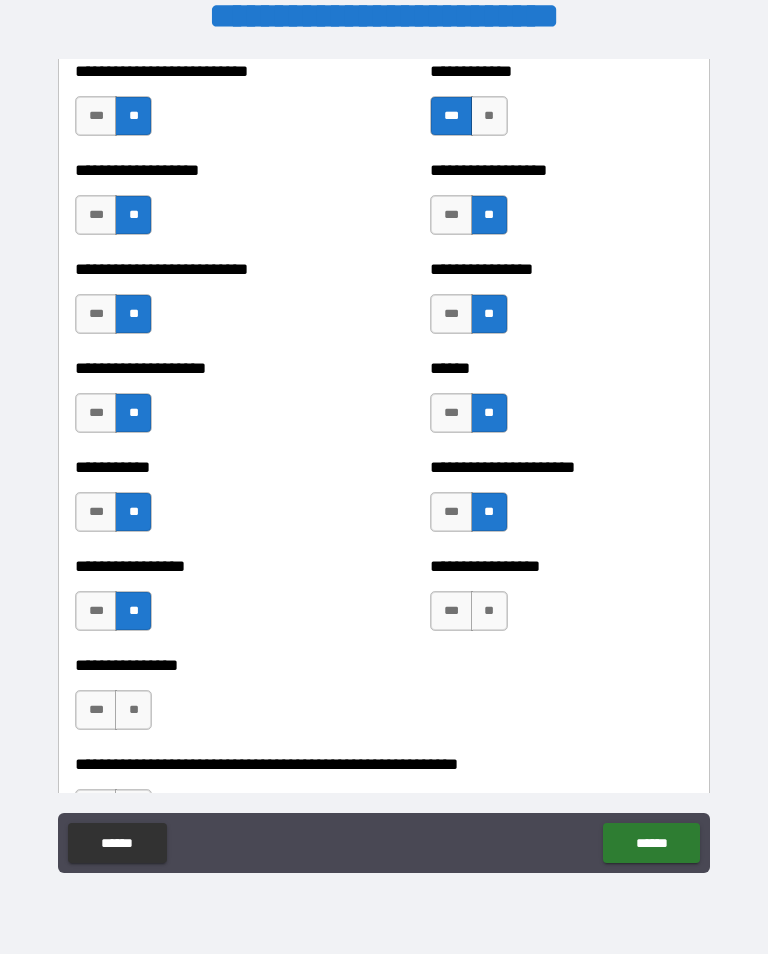 click on "**" at bounding box center (489, 611) 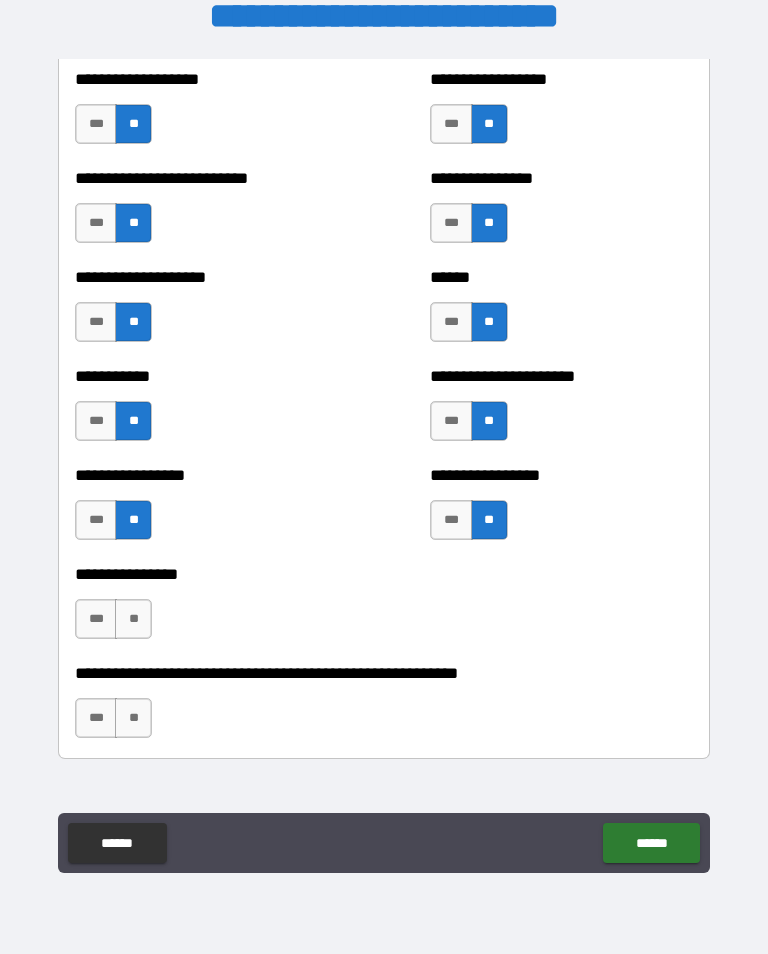 click on "**" at bounding box center [133, 619] 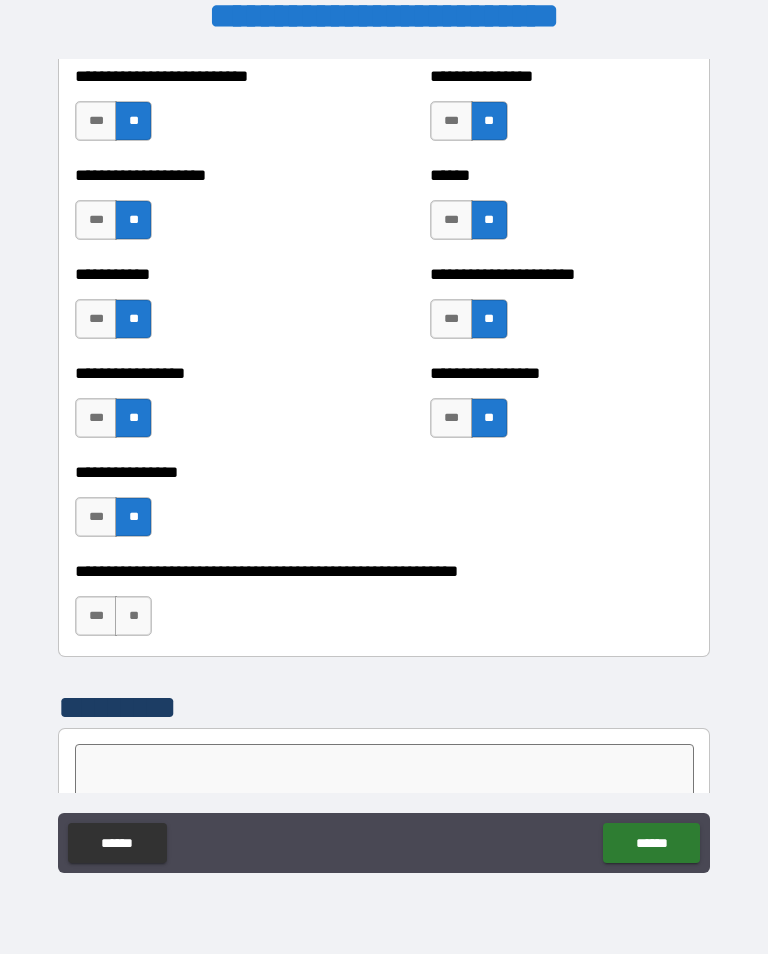 scroll, scrollTop: 5832, scrollLeft: 0, axis: vertical 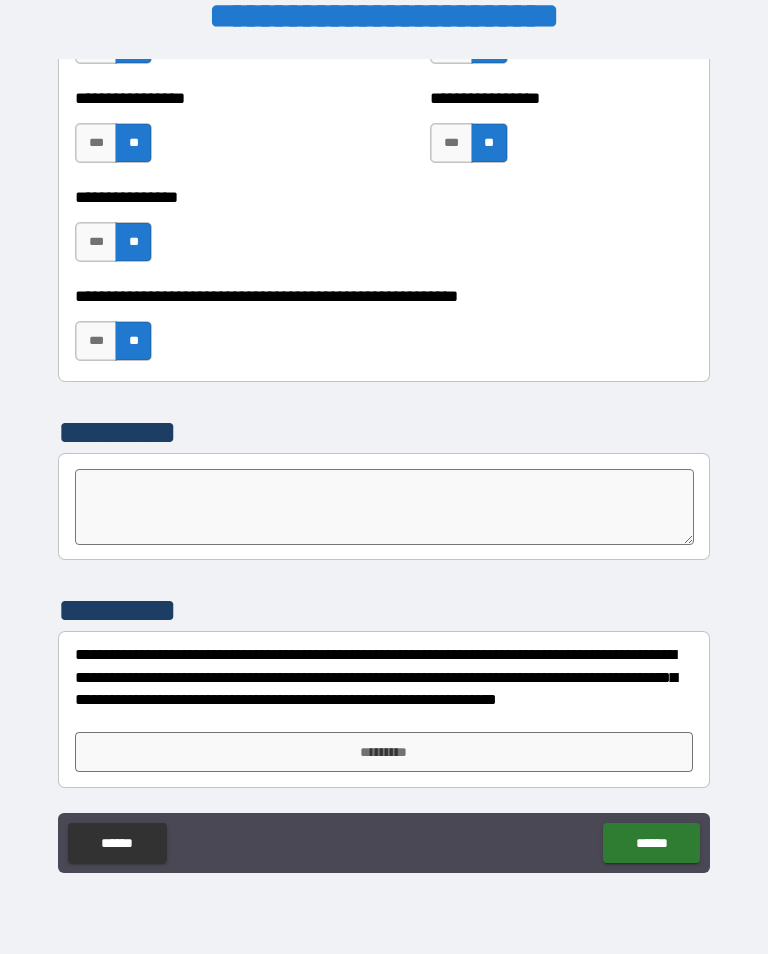 click on "*********" at bounding box center [384, 752] 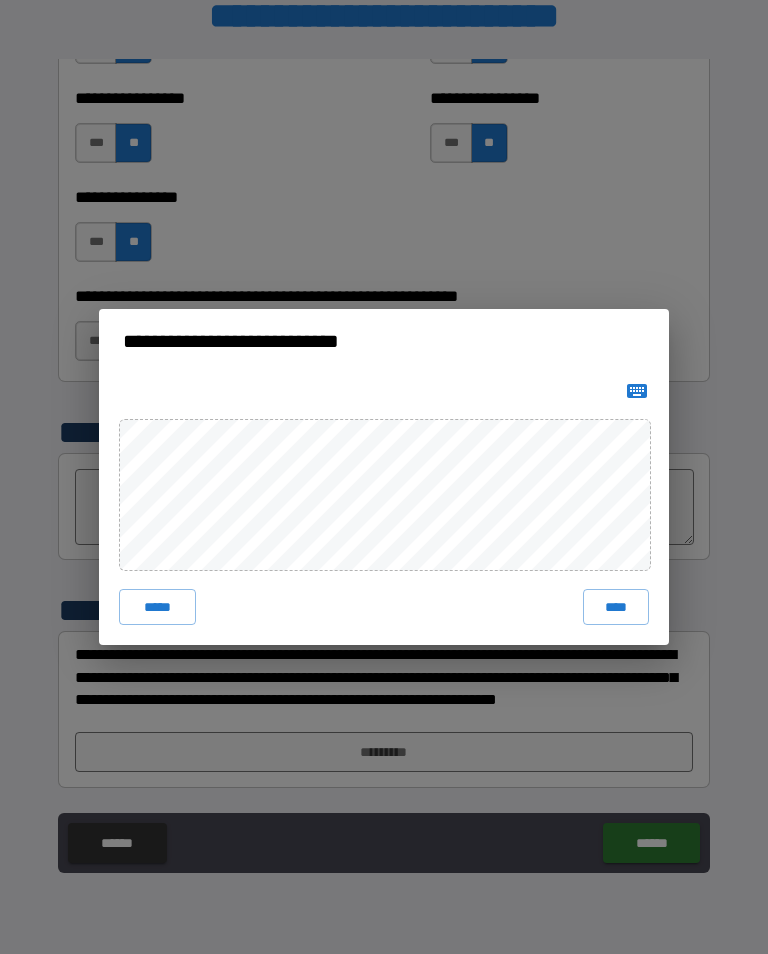 click on "****" at bounding box center [616, 607] 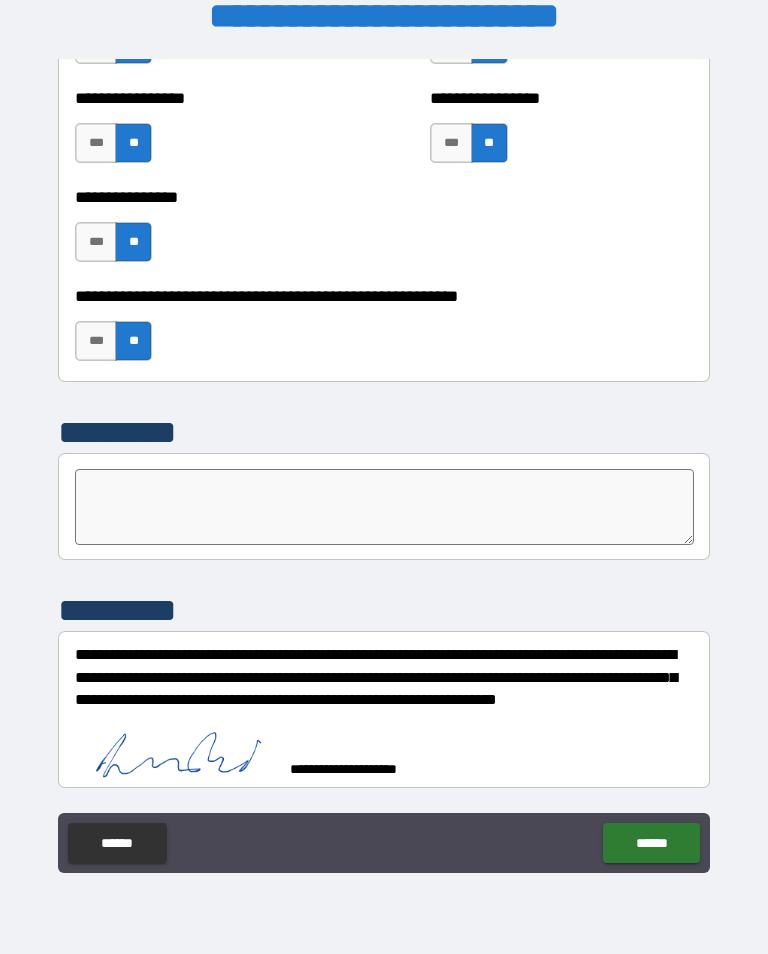 scroll, scrollTop: 6097, scrollLeft: 0, axis: vertical 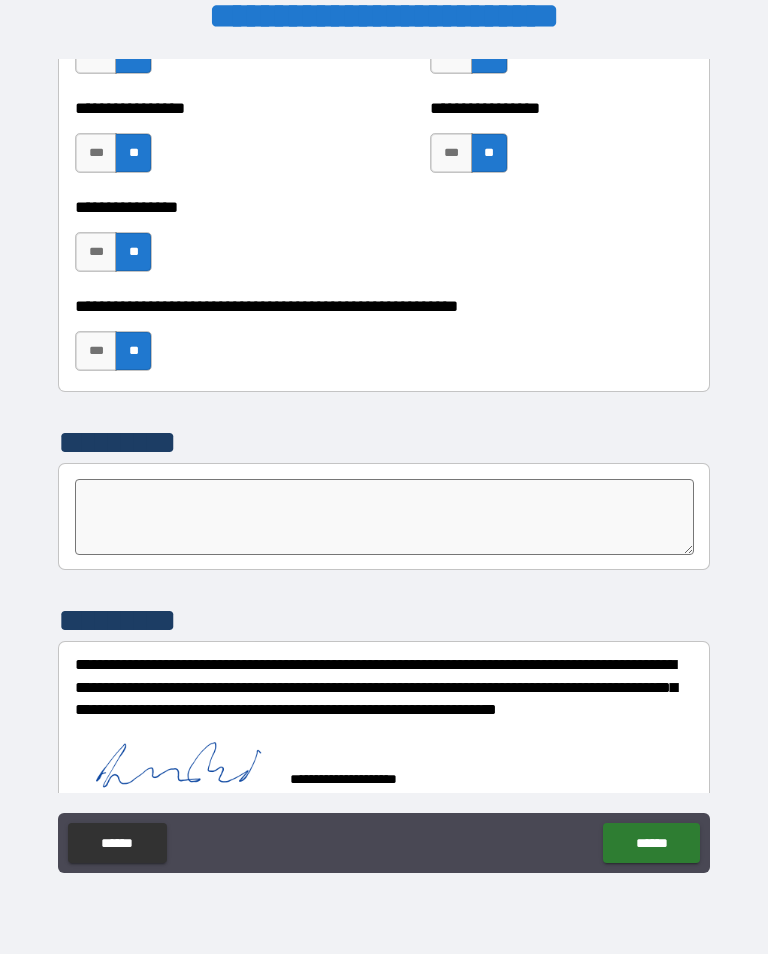 click on "******" at bounding box center (651, 843) 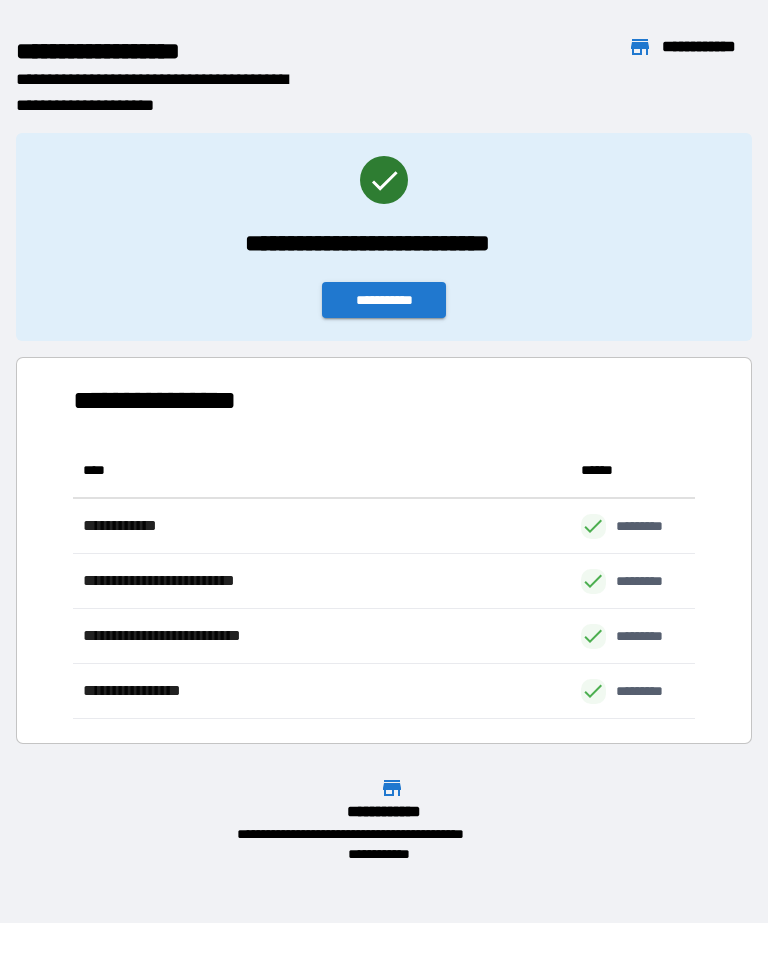scroll, scrollTop: 1, scrollLeft: 1, axis: both 